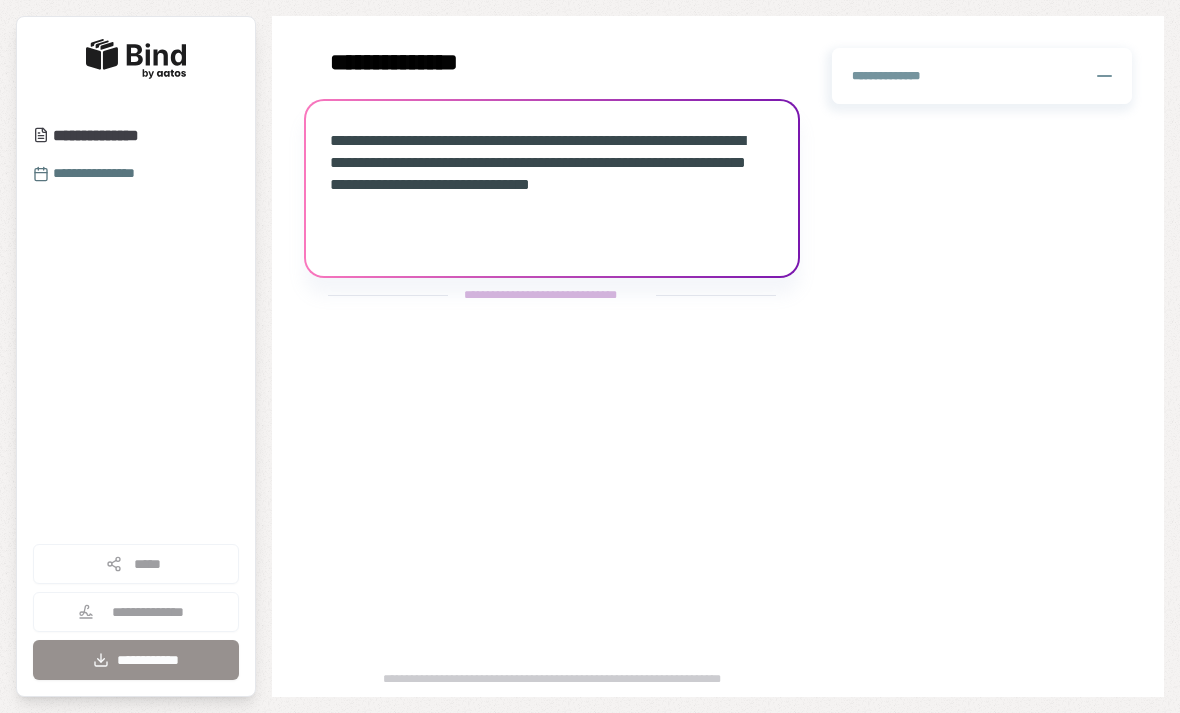 scroll, scrollTop: 0, scrollLeft: 0, axis: both 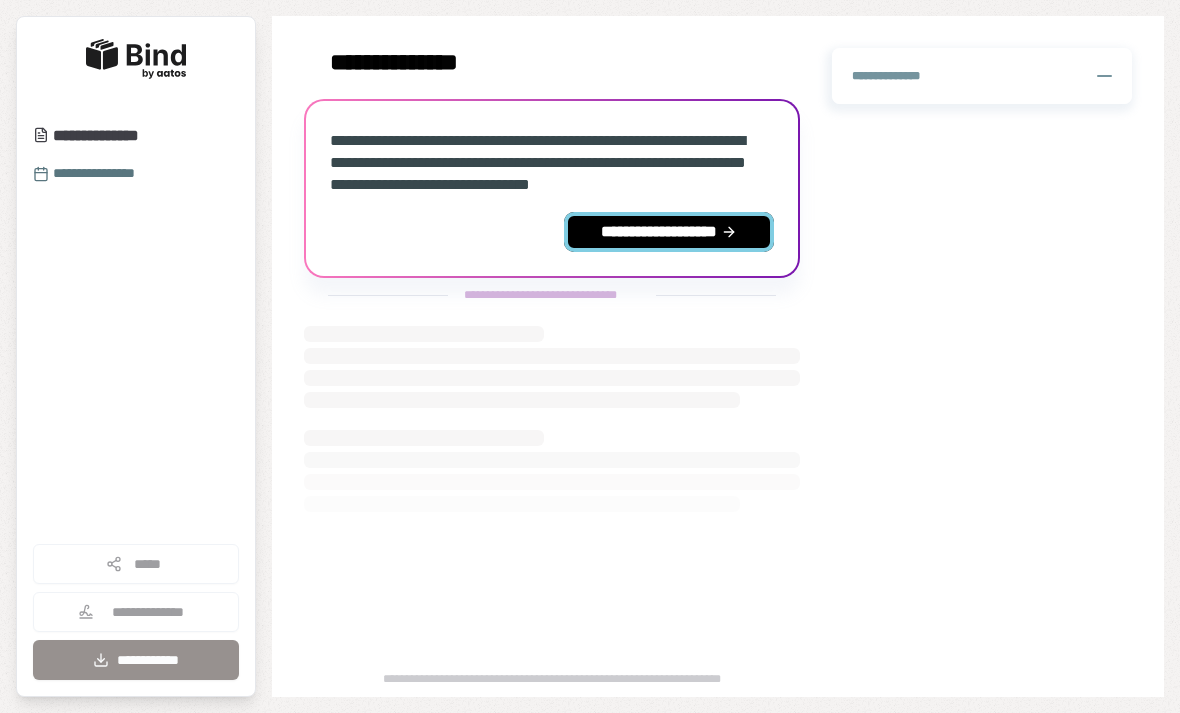 click on "**********" at bounding box center (669, 232) 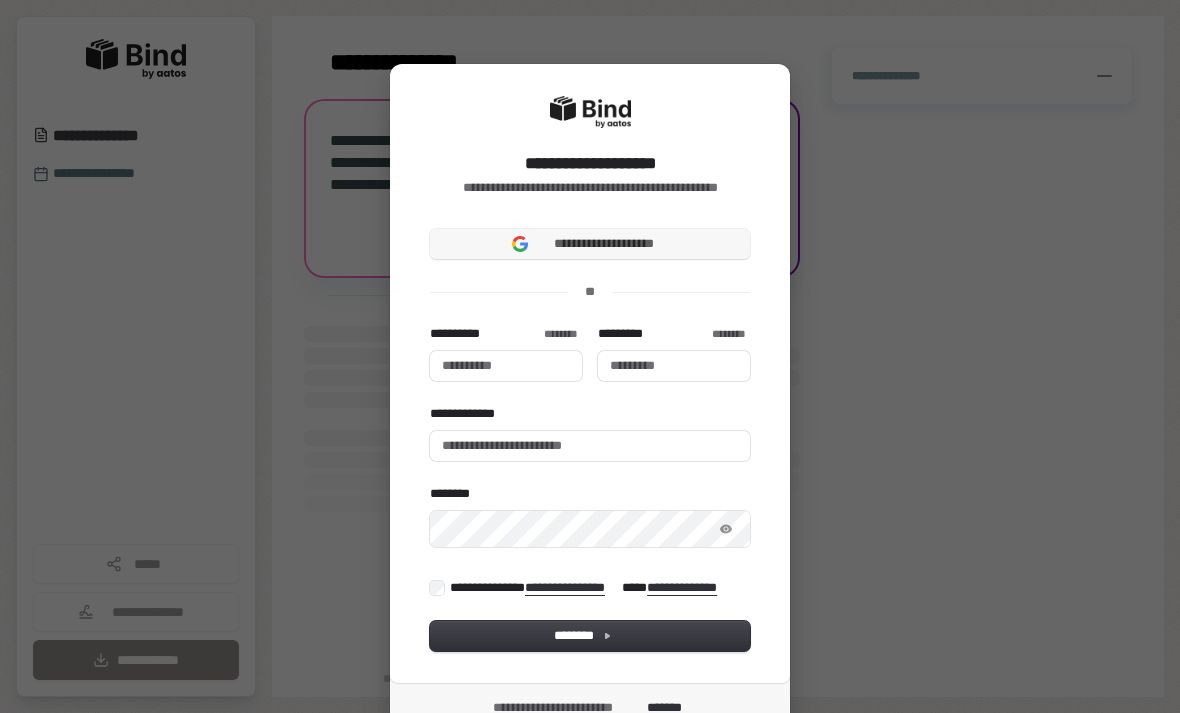 click on "**********" at bounding box center (590, 244) 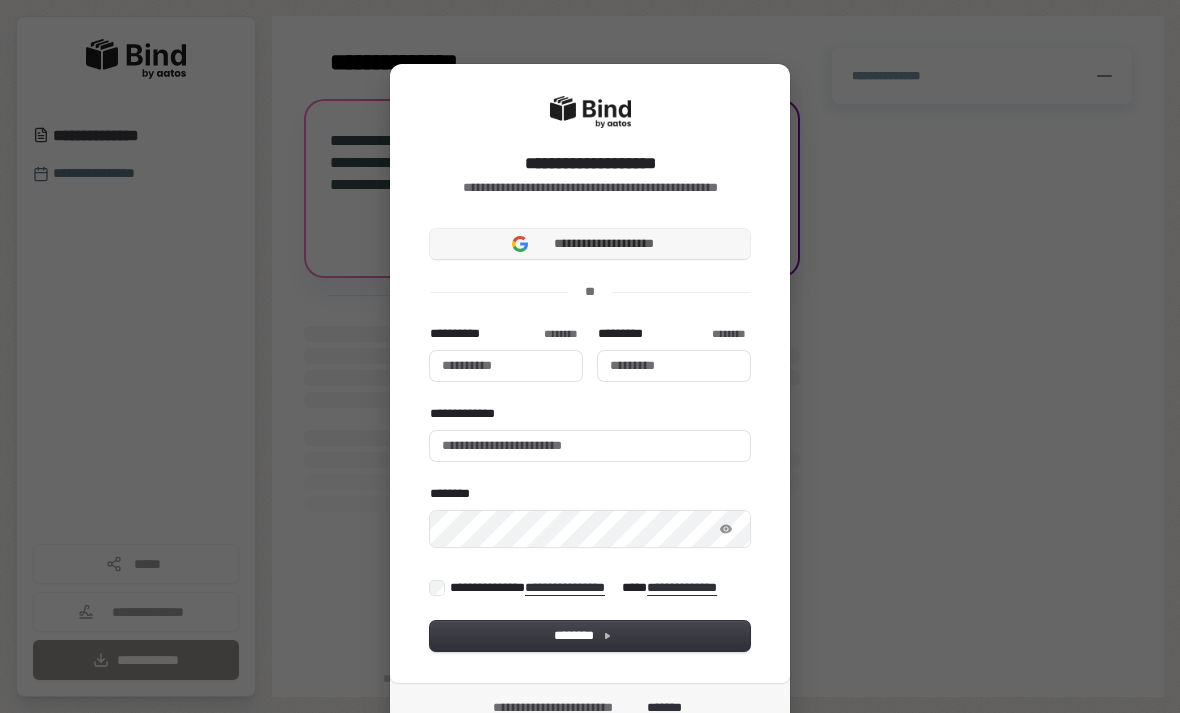 type 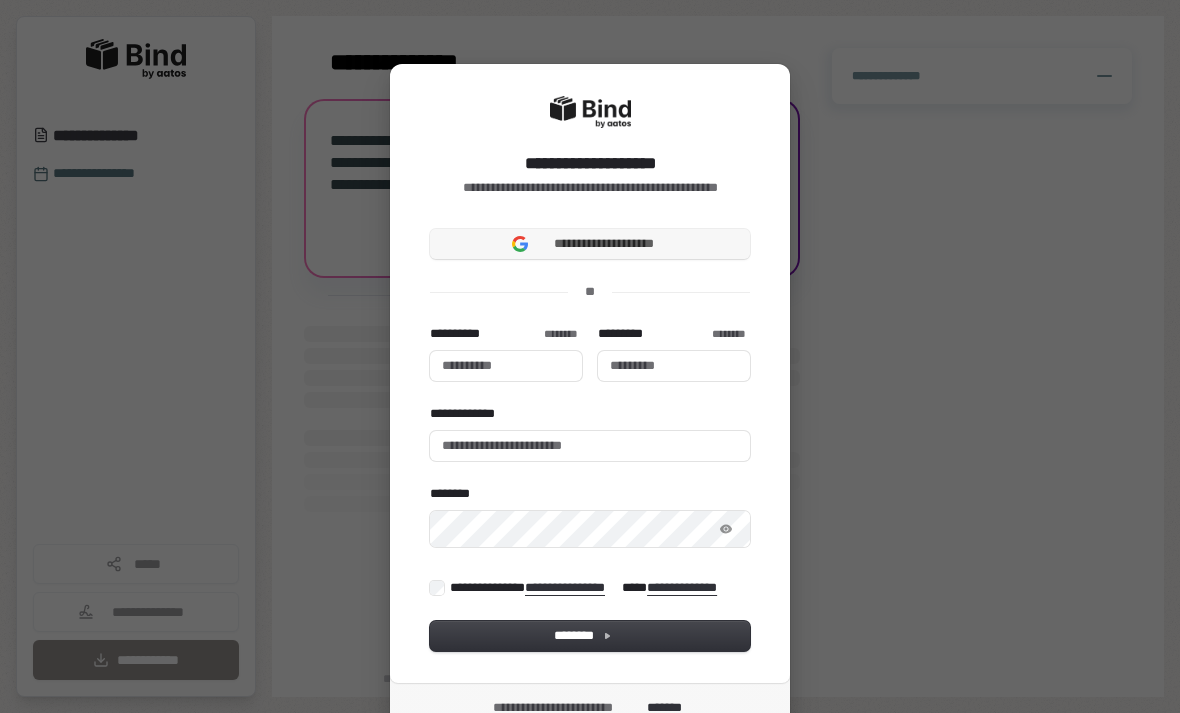 type 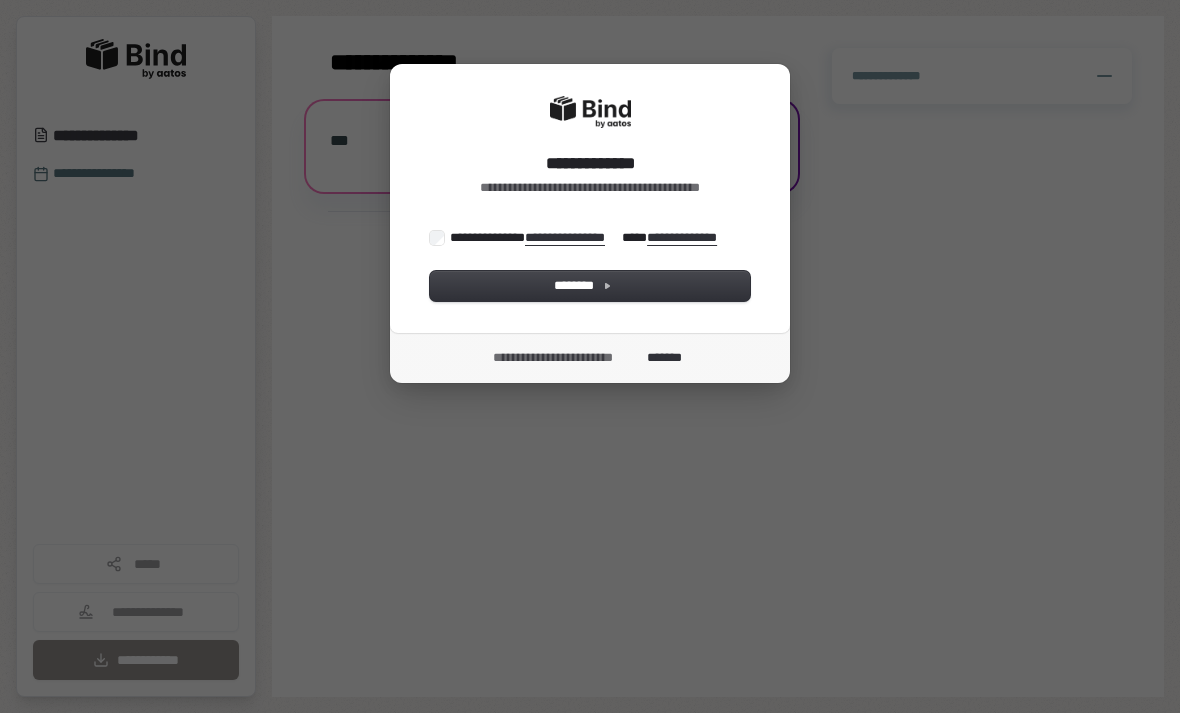 scroll, scrollTop: 0, scrollLeft: 0, axis: both 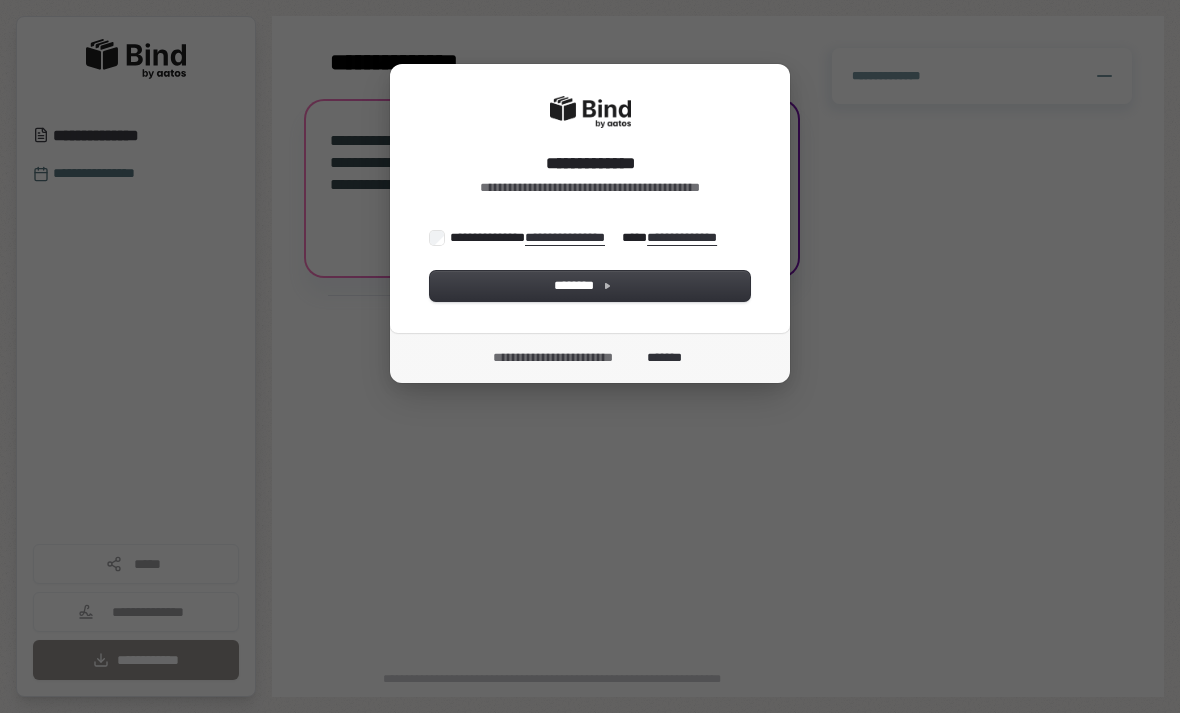 click on "**********" at bounding box center (585, 238) 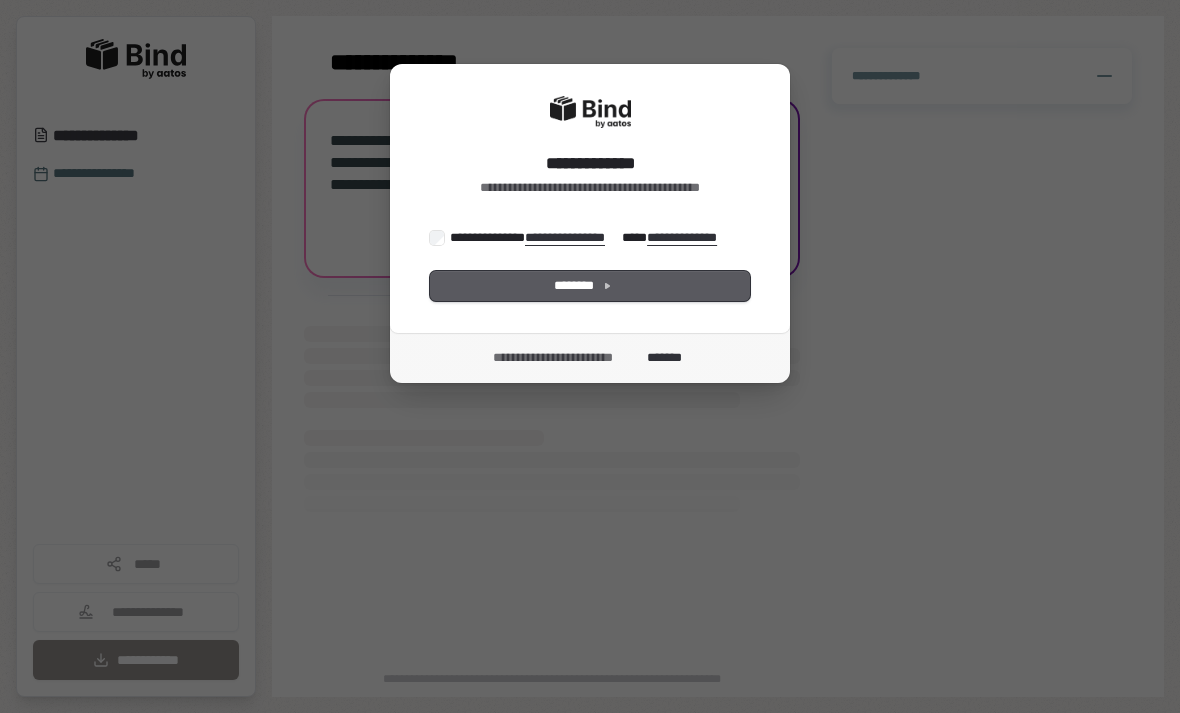 click on "********" at bounding box center [590, 286] 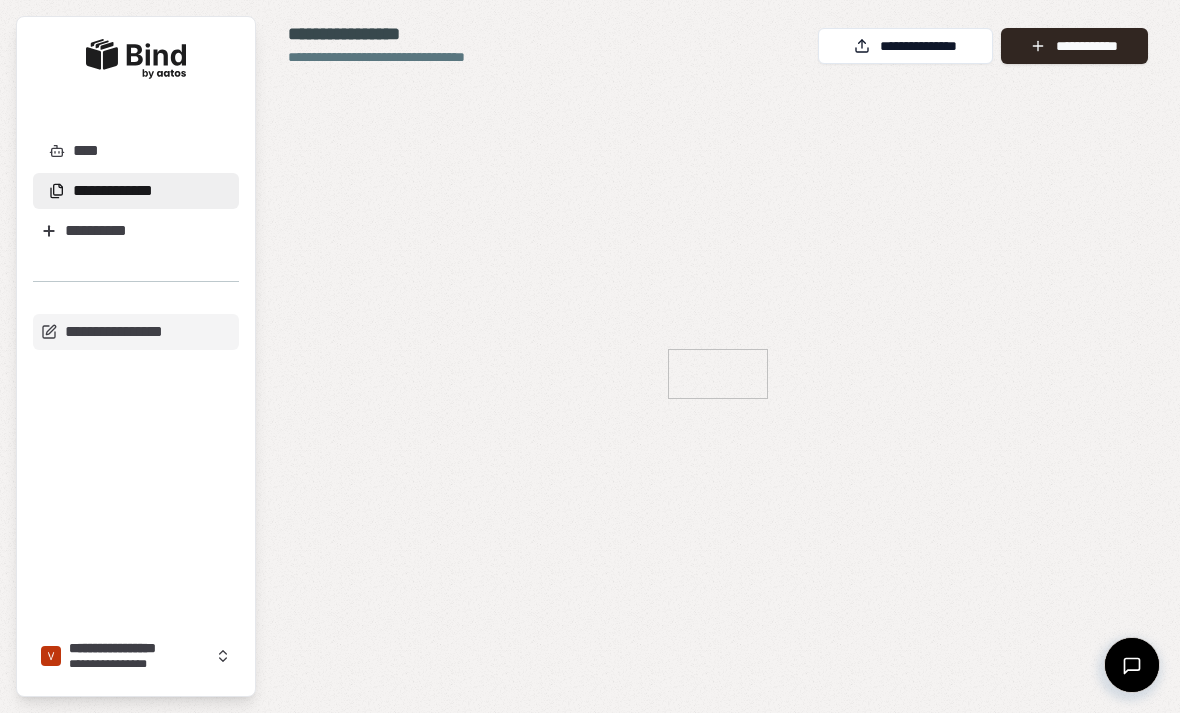 scroll, scrollTop: 0, scrollLeft: 0, axis: both 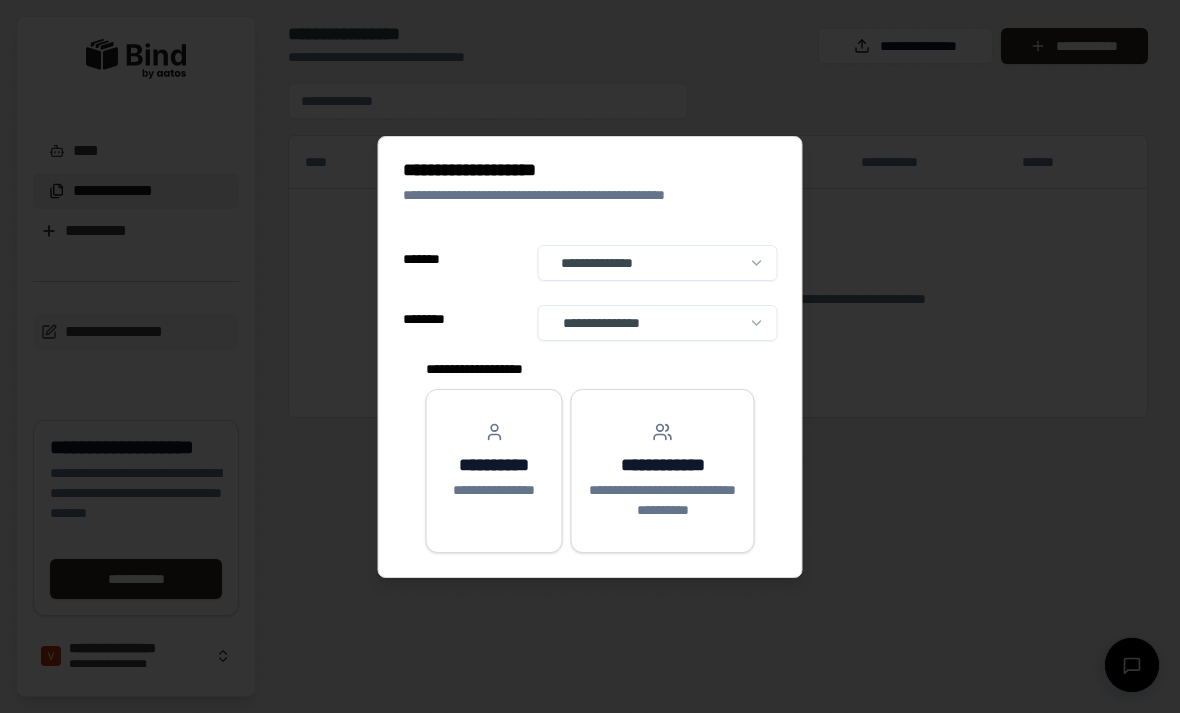 select on "**" 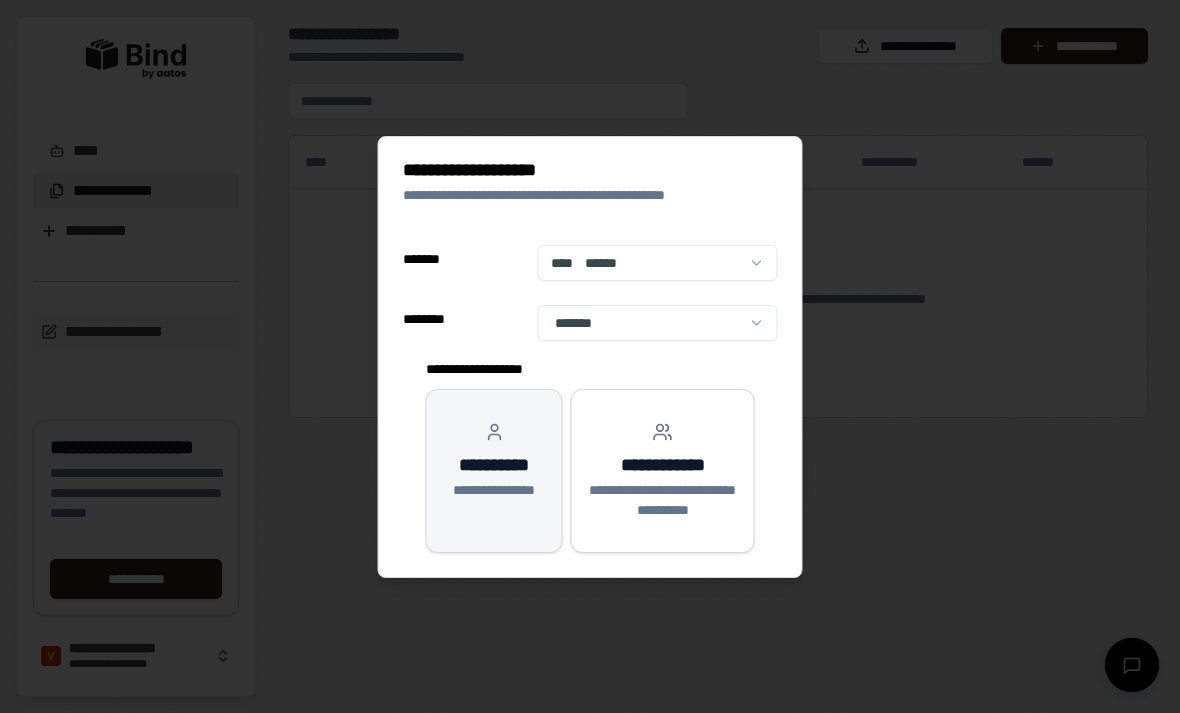 click on "**********" at bounding box center (494, 490) 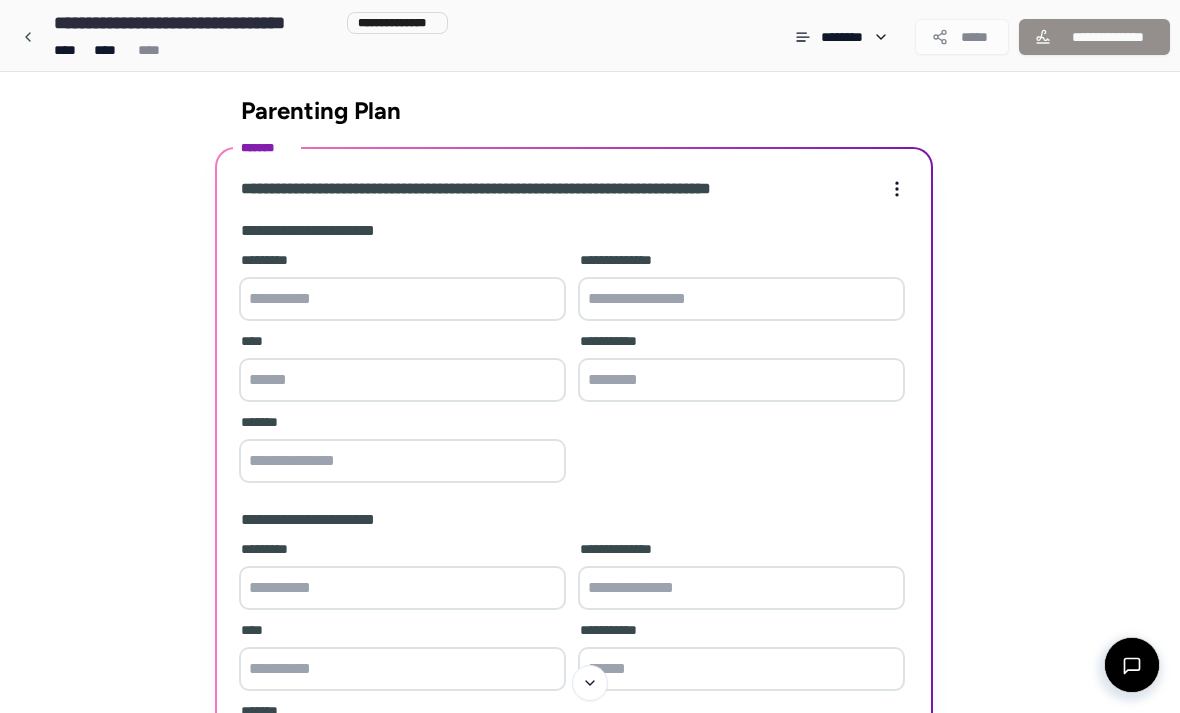 scroll, scrollTop: 0, scrollLeft: 0, axis: both 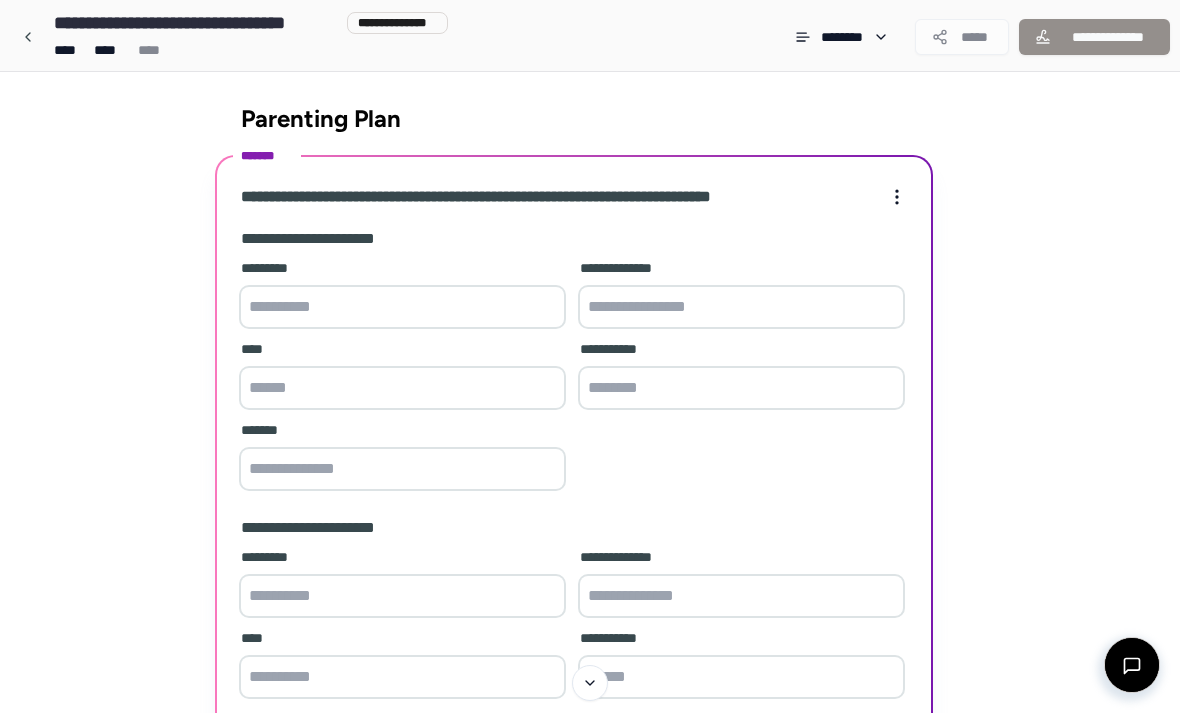 click at bounding box center [402, 307] 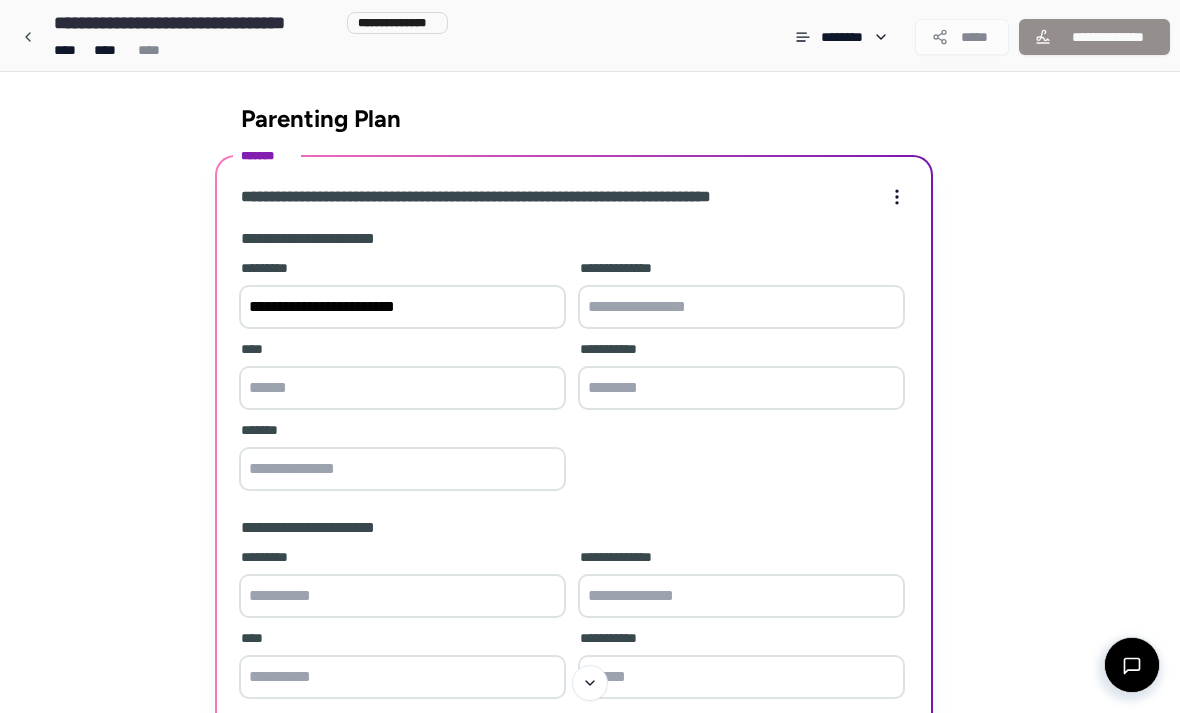 click at bounding box center [741, 307] 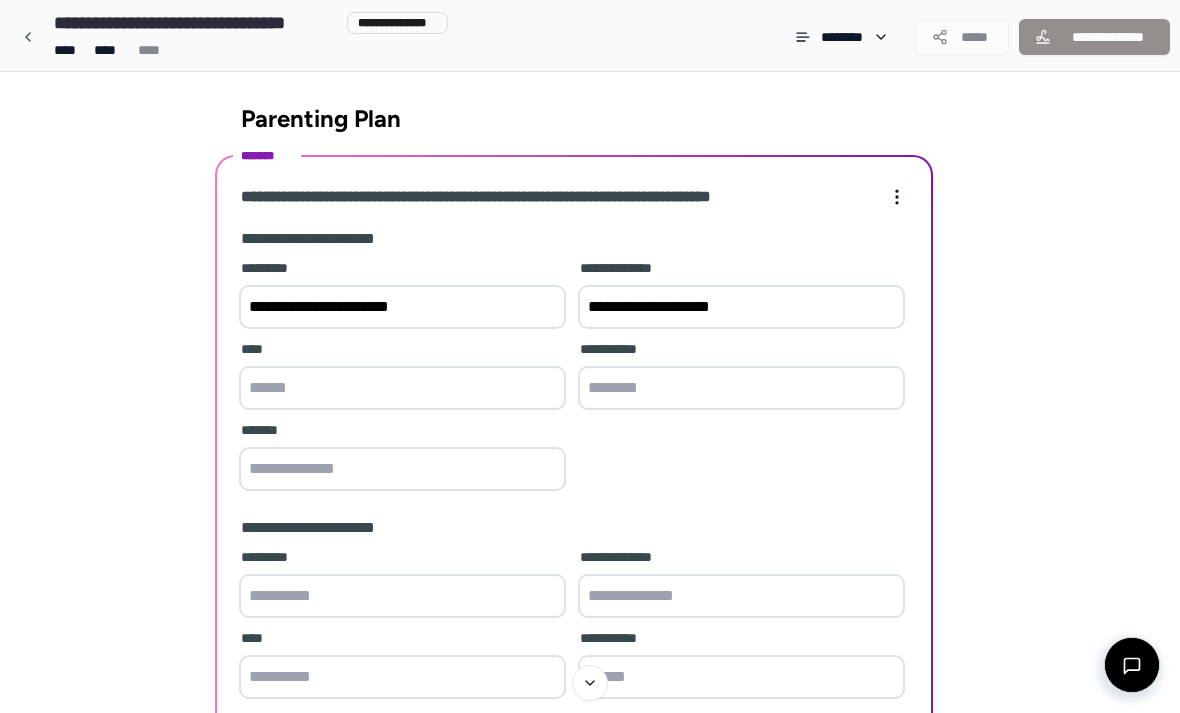 click at bounding box center (402, 388) 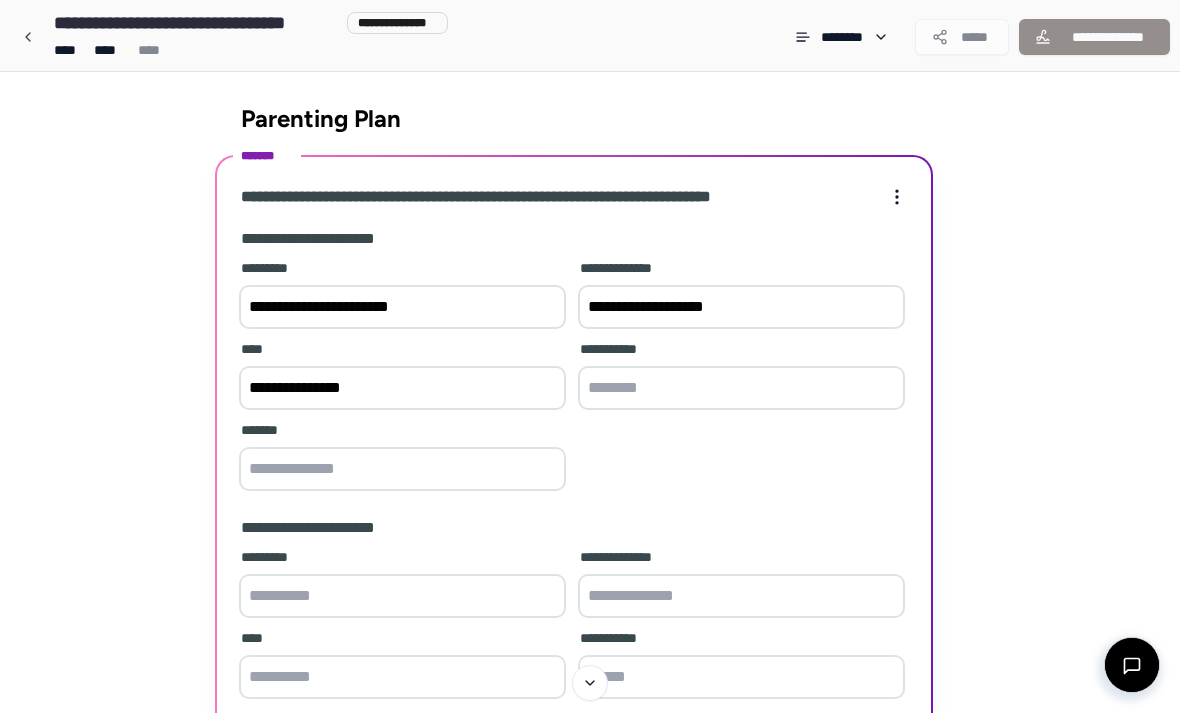 click at bounding box center (402, 469) 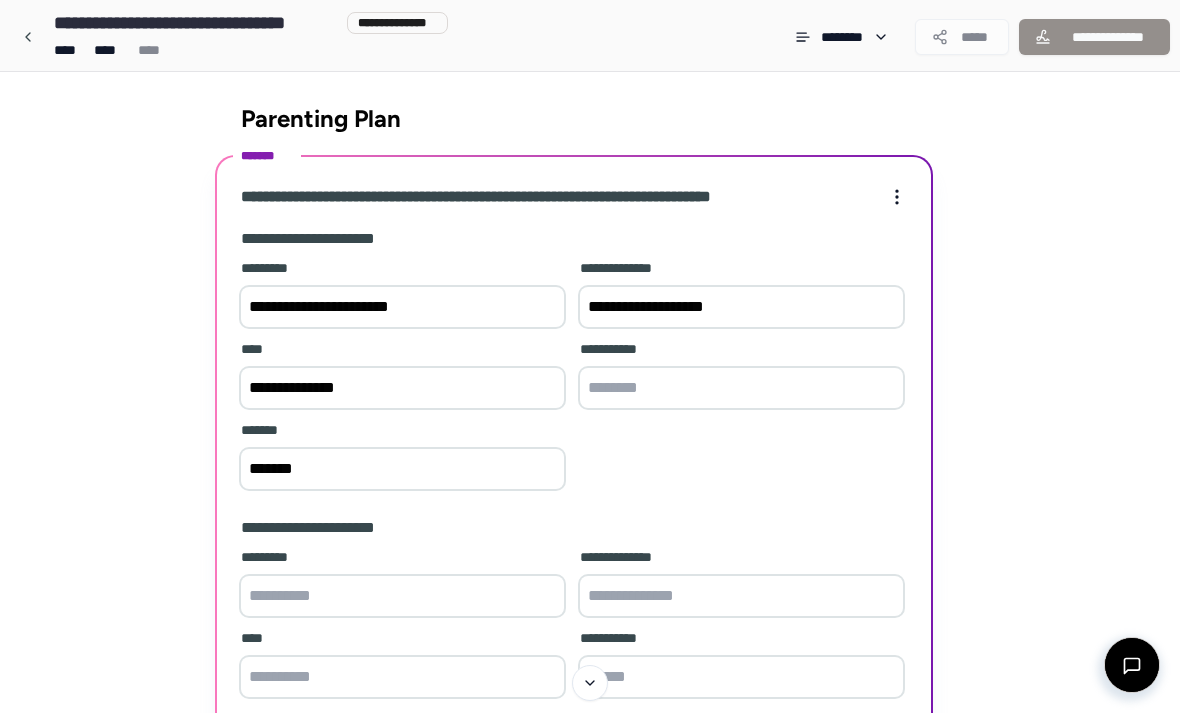 click at bounding box center (741, 388) 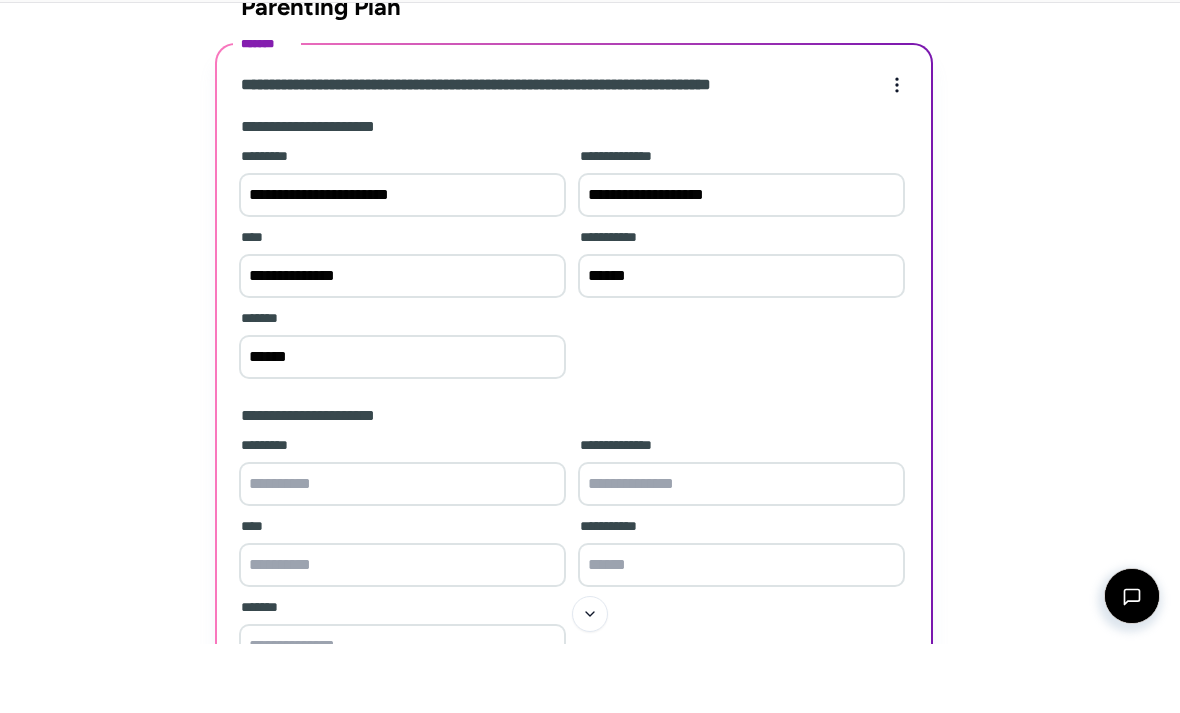 scroll, scrollTop: 53, scrollLeft: 0, axis: vertical 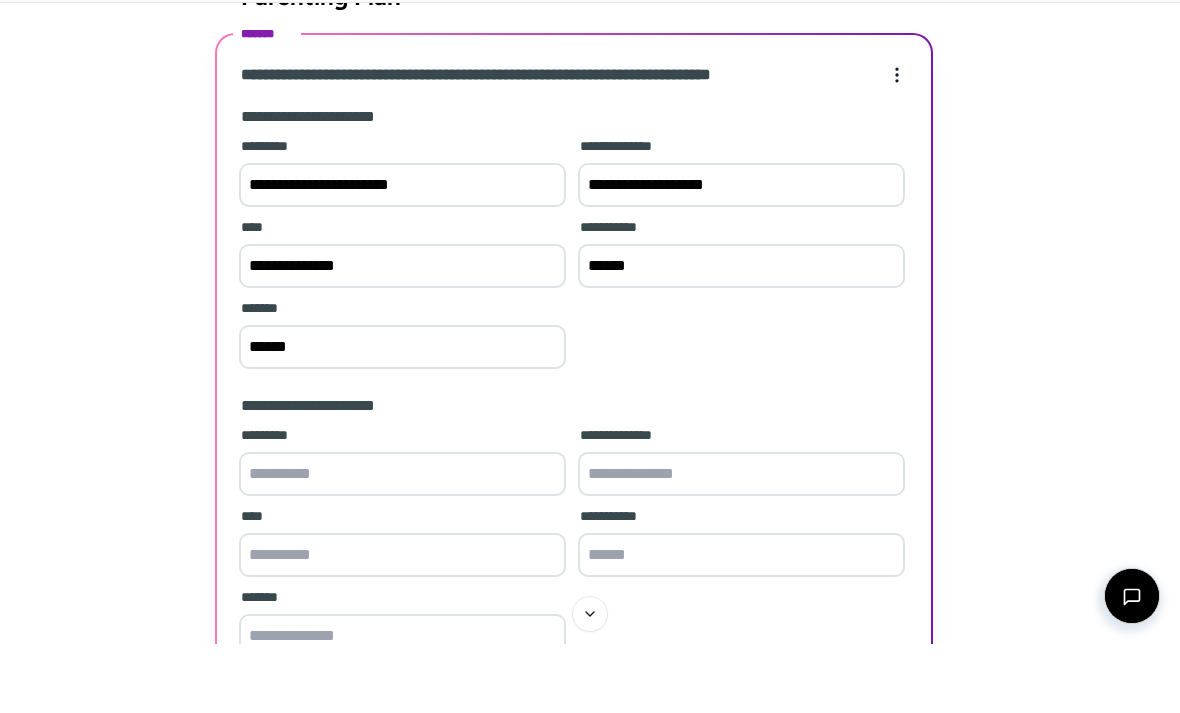 type on "******" 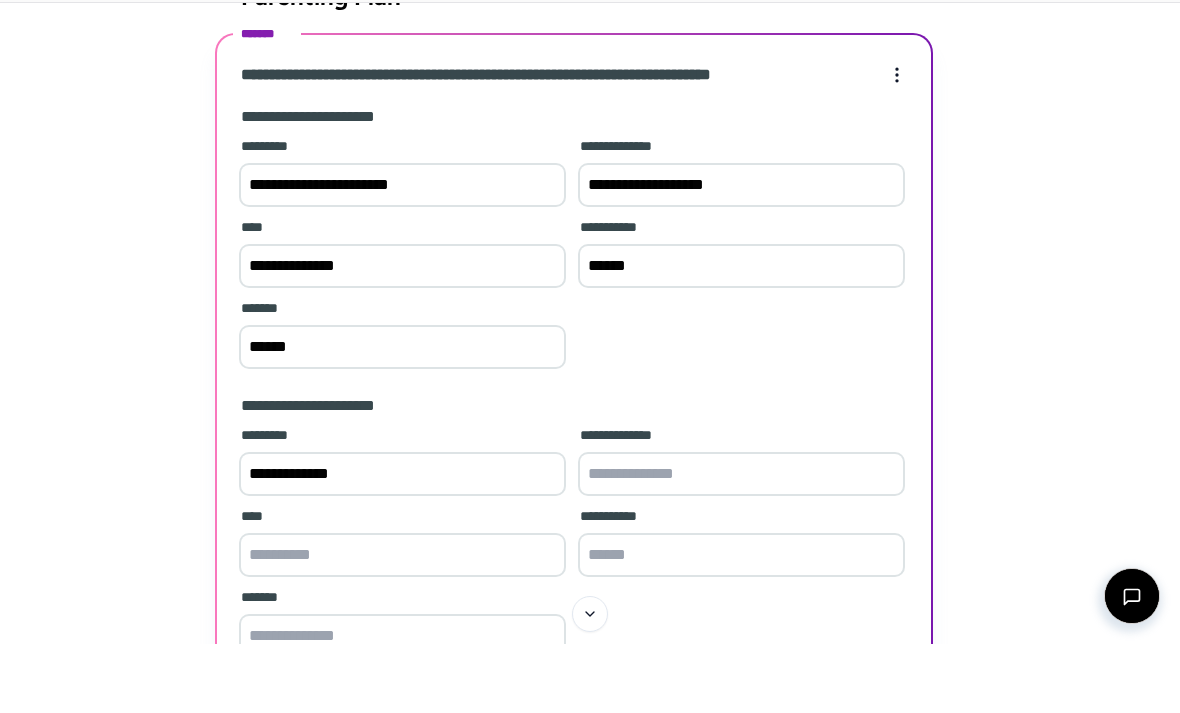 click on "**********" at bounding box center [402, 543] 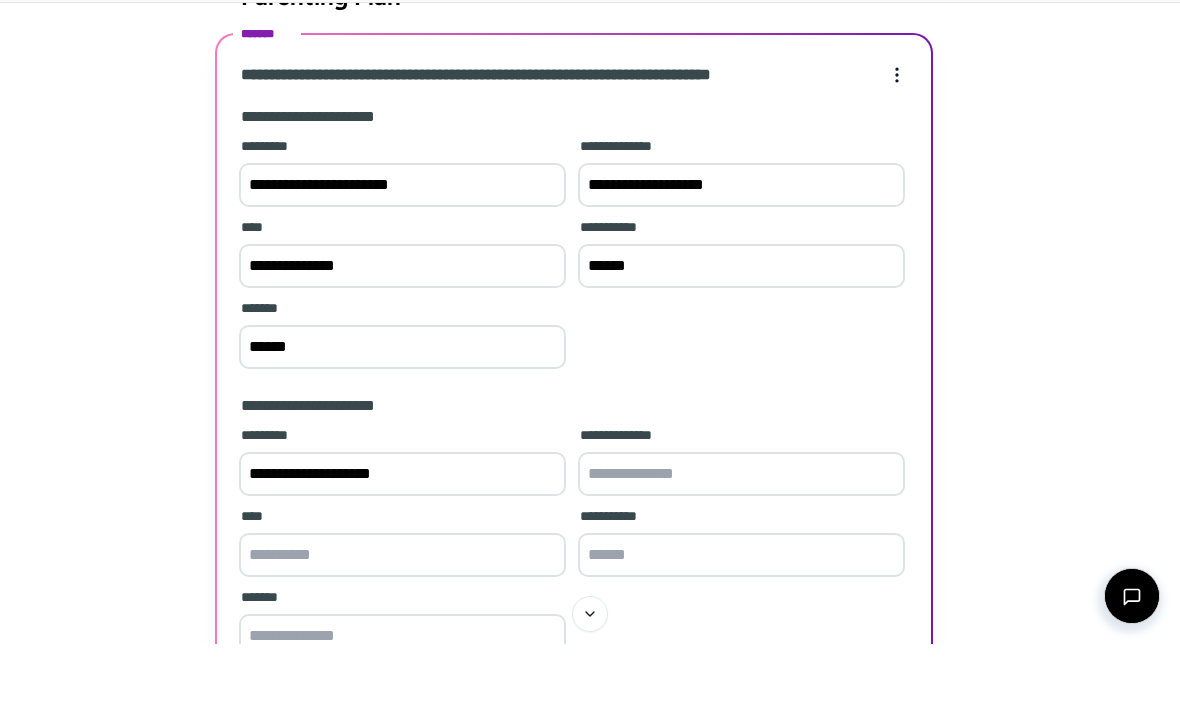 click at bounding box center (741, 543) 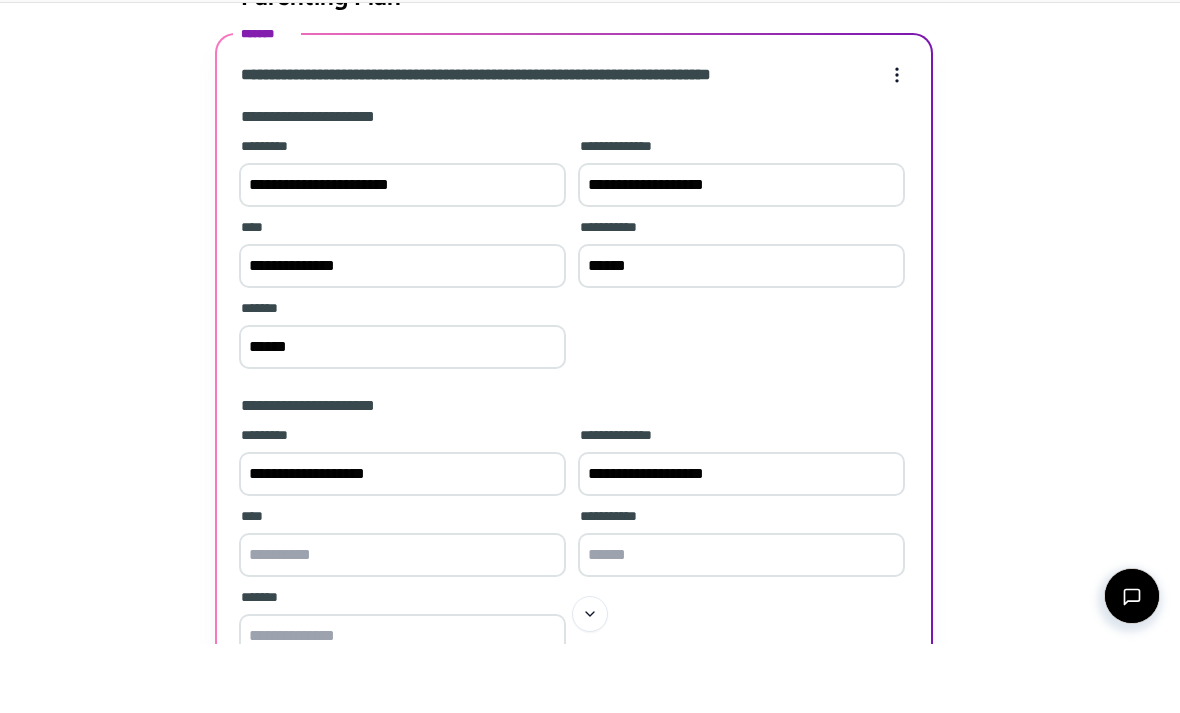 type on "**********" 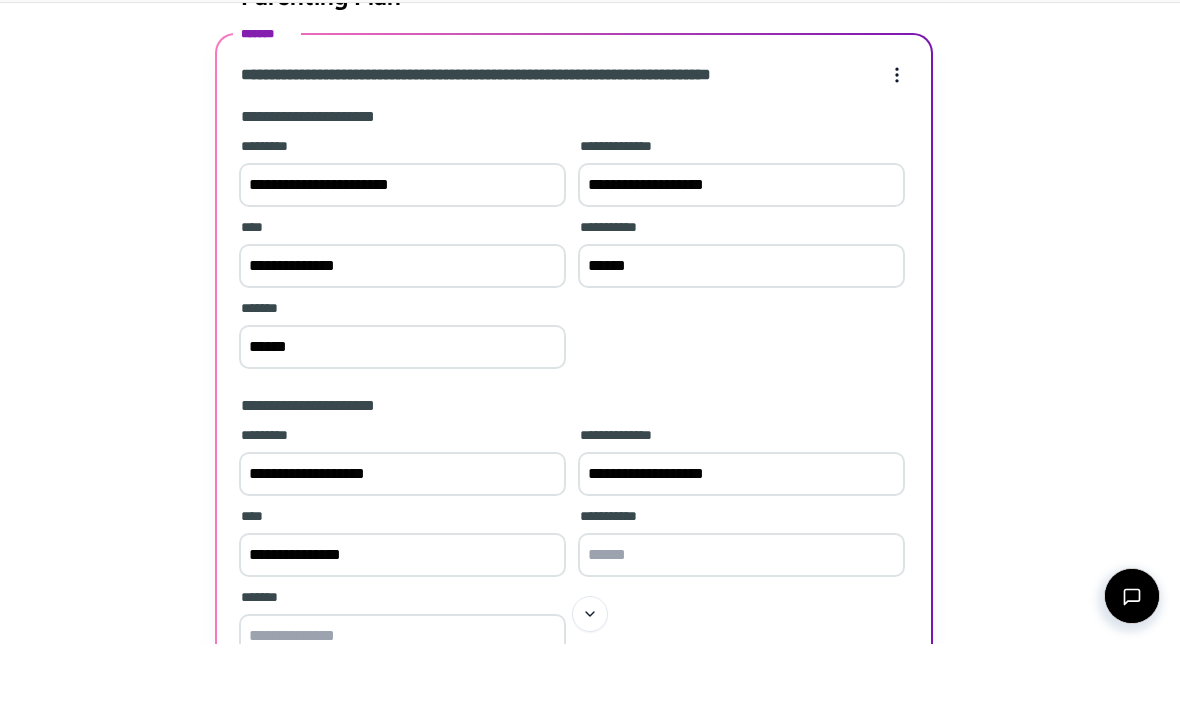 click at bounding box center (402, 705) 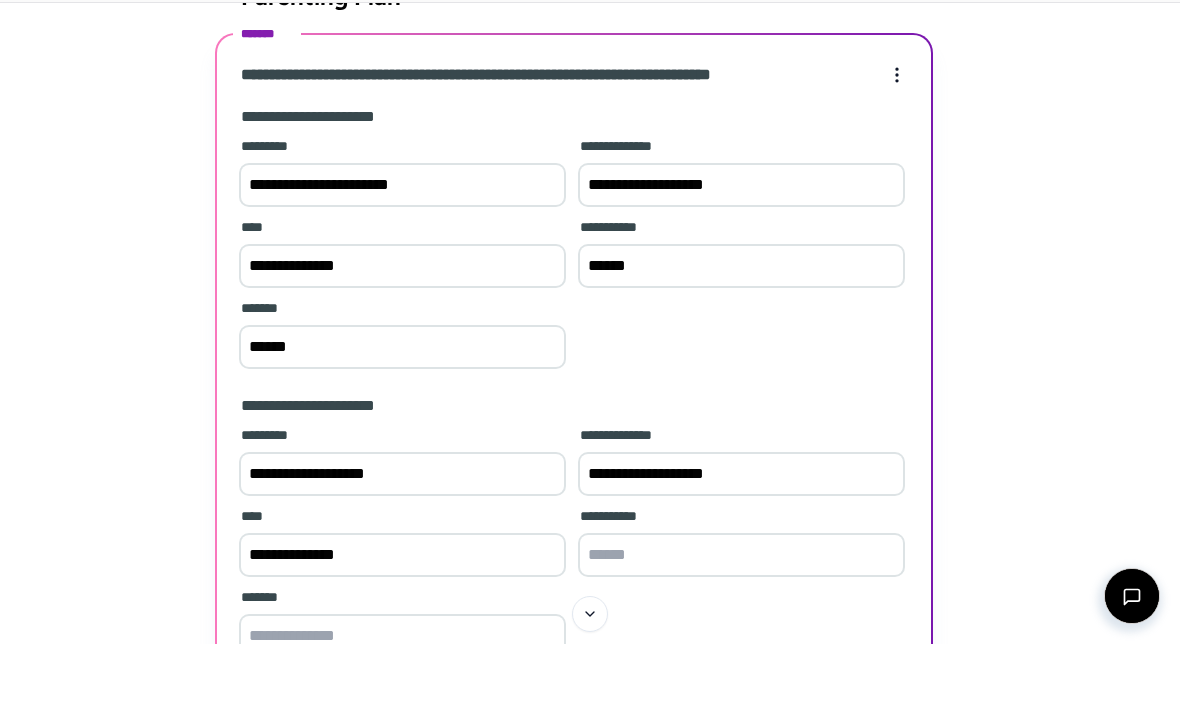 type on "*" 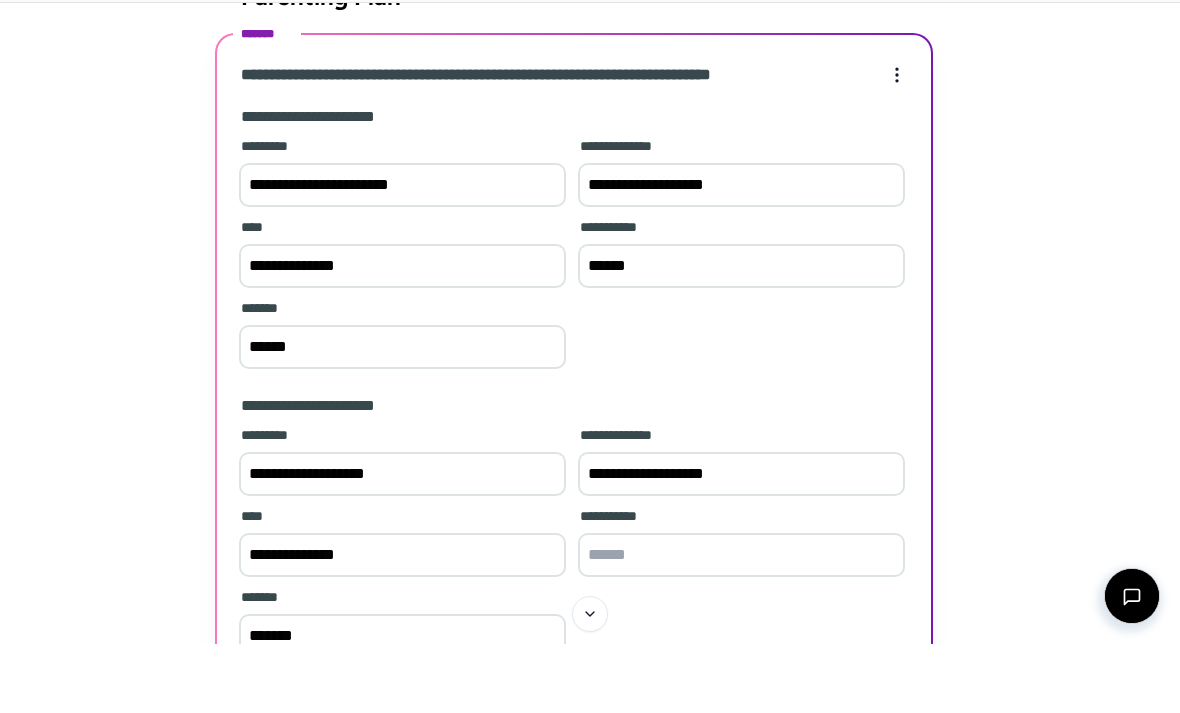 click on "**********" at bounding box center [402, 624] 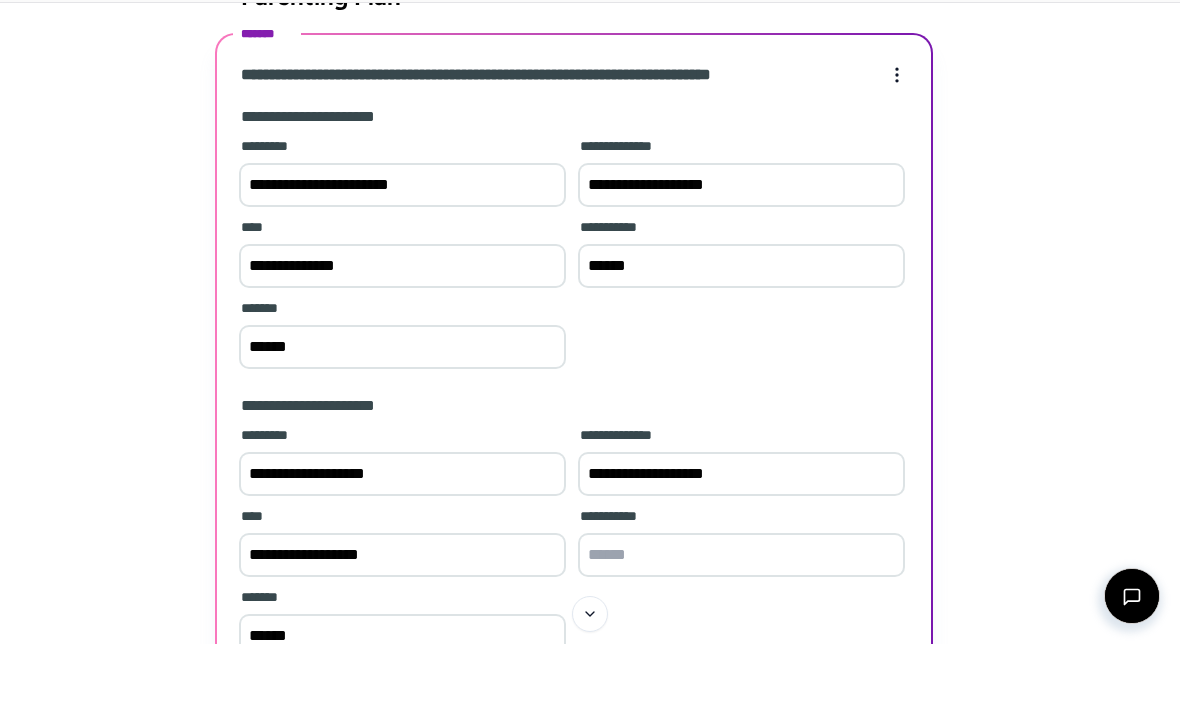 click at bounding box center (741, 624) 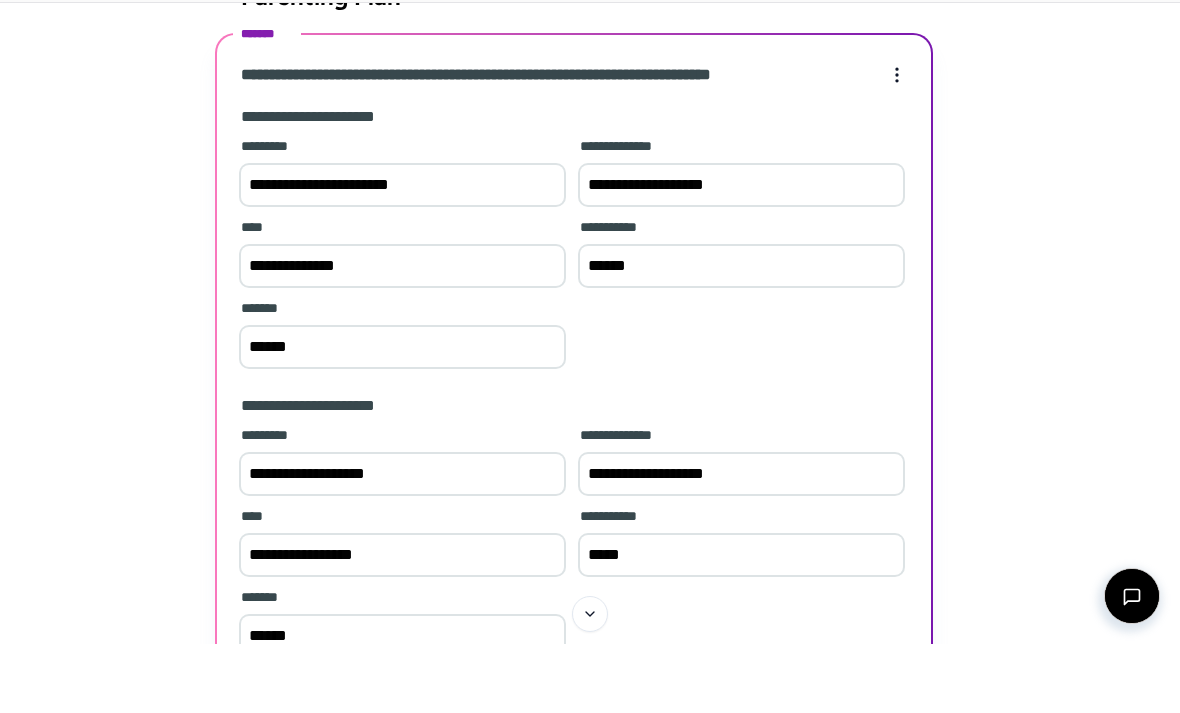 type on "******" 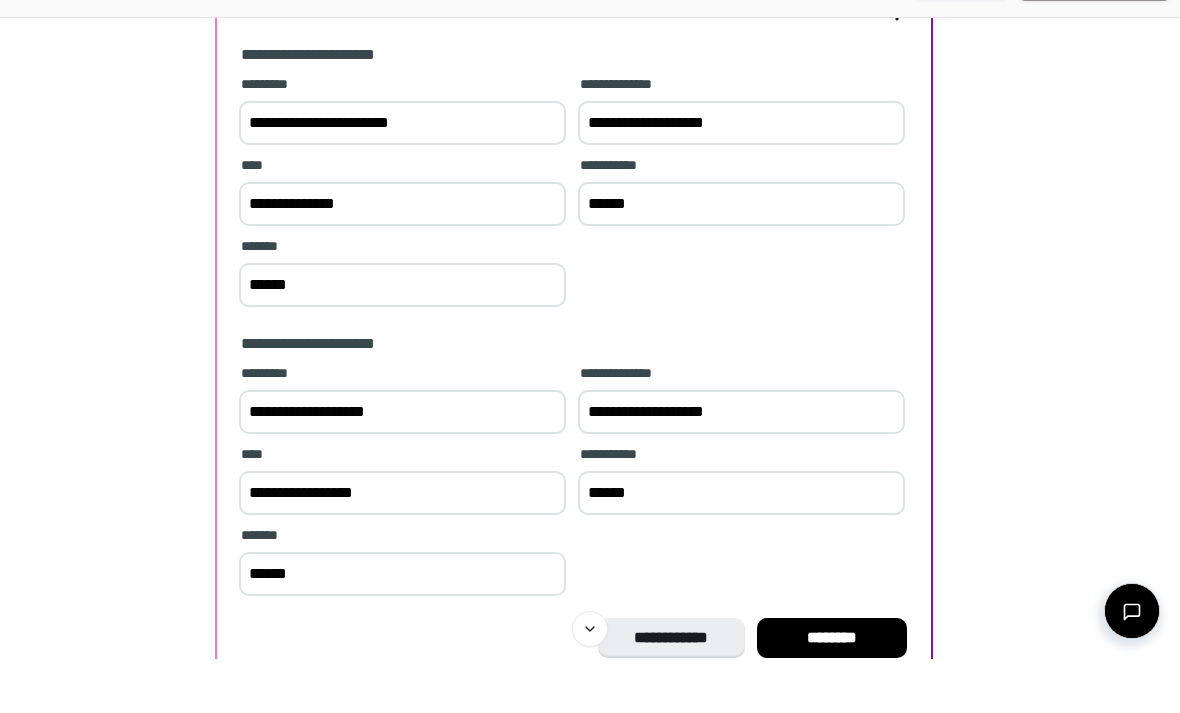 scroll, scrollTop: 233, scrollLeft: 0, axis: vertical 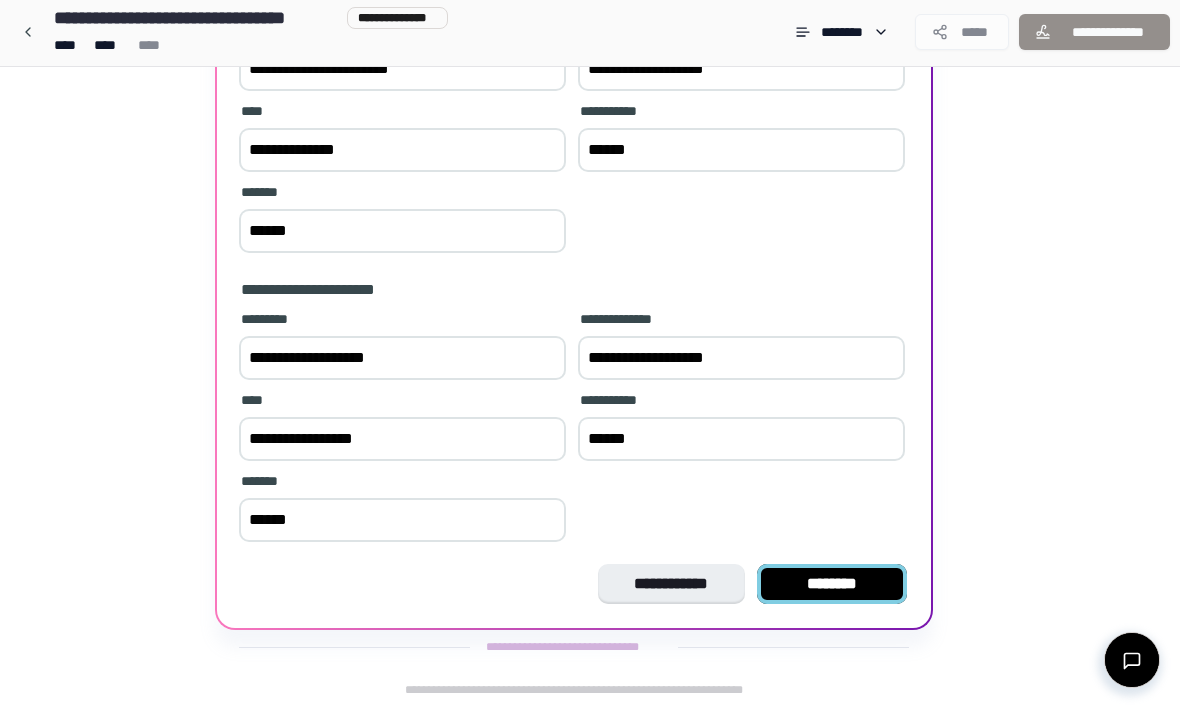 click on "********" at bounding box center (832, 589) 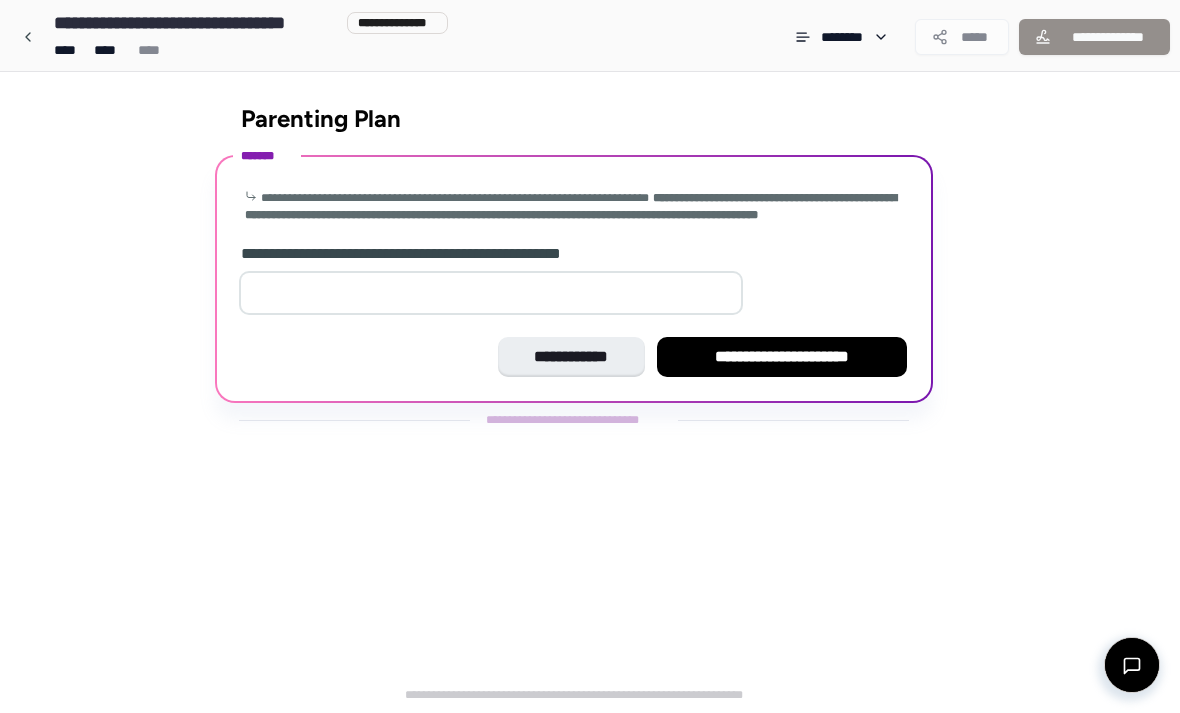 click at bounding box center [491, 293] 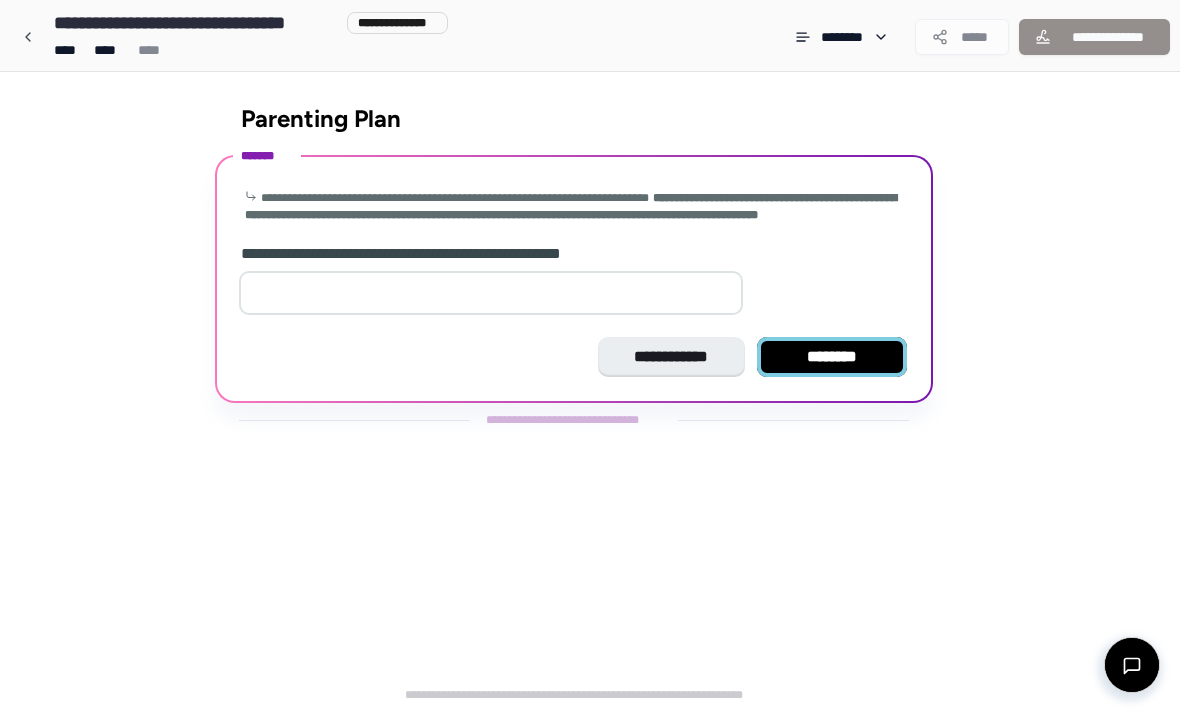 click on "********" at bounding box center [832, 357] 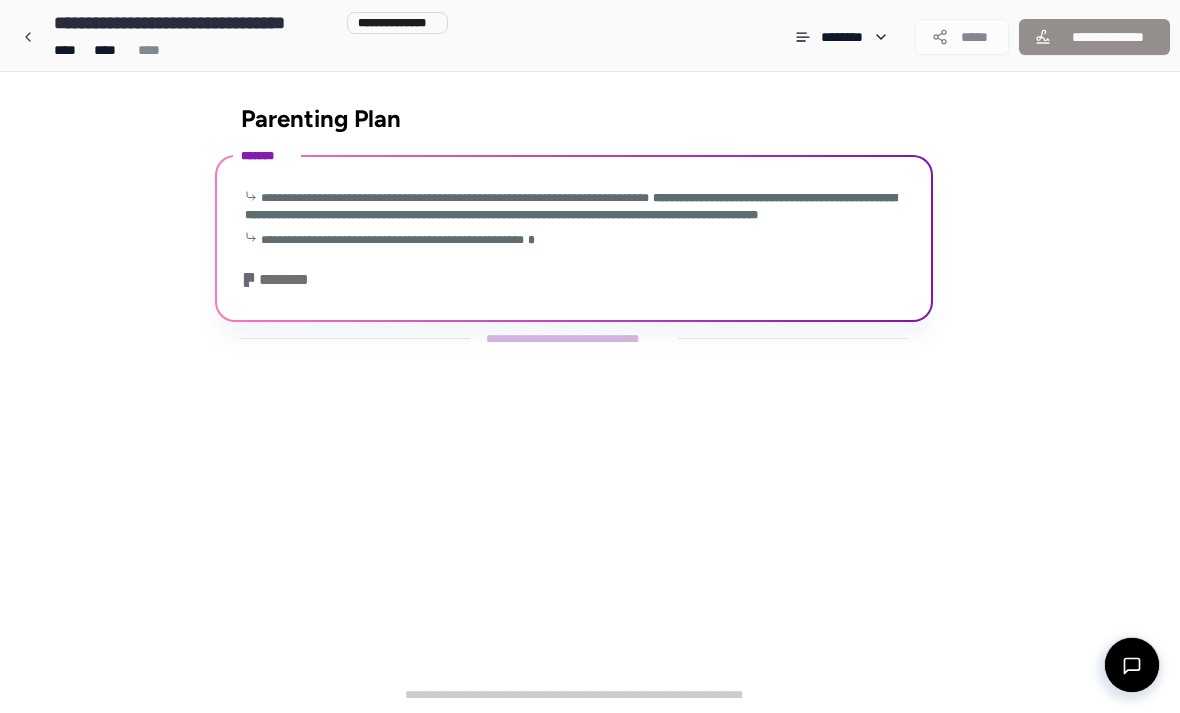 scroll, scrollTop: 13, scrollLeft: 0, axis: vertical 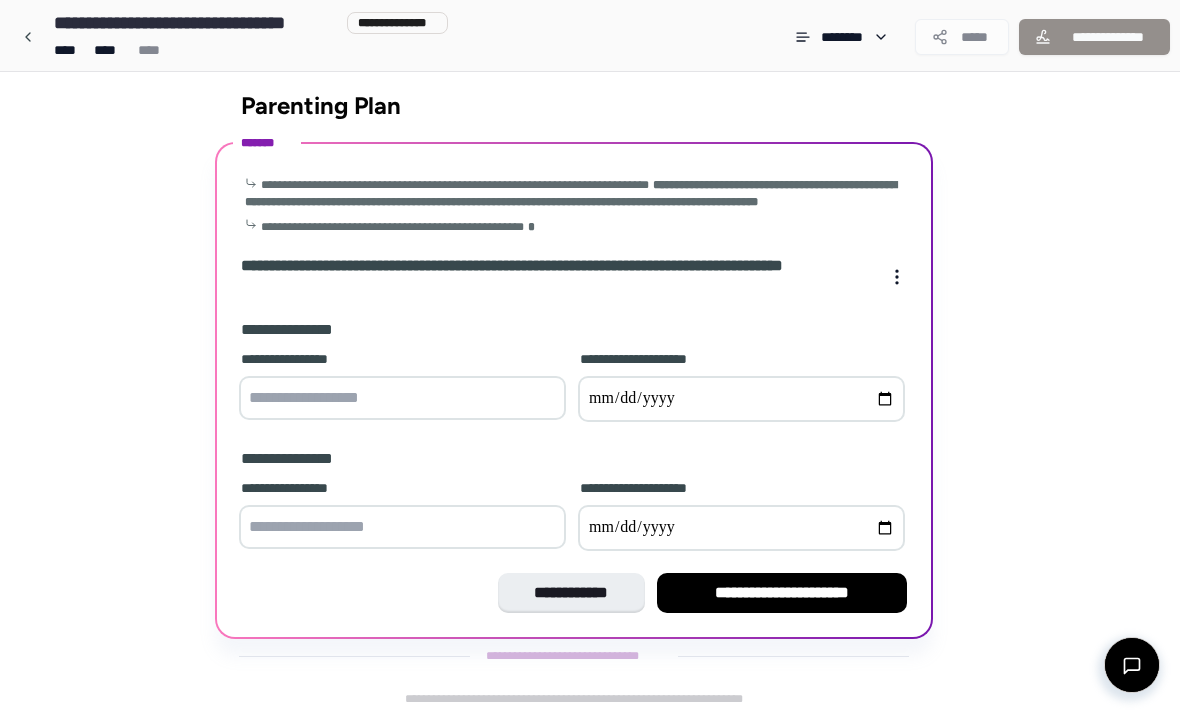 click at bounding box center [402, 398] 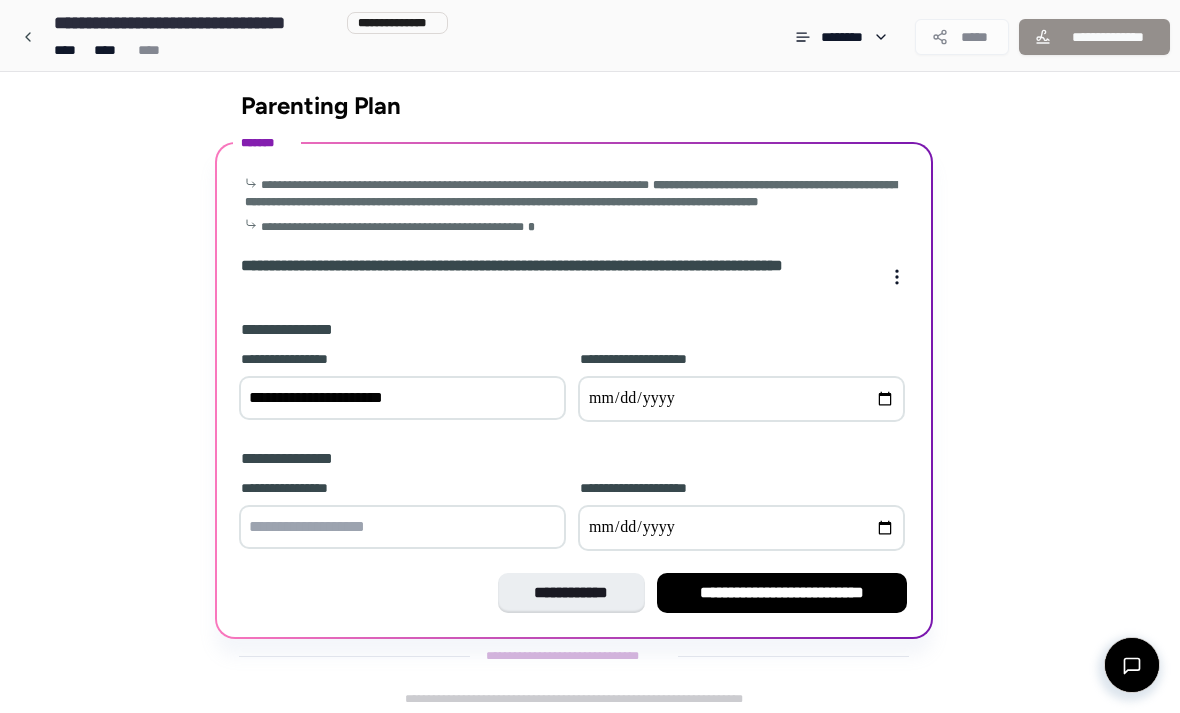 click on "**********" at bounding box center [402, 398] 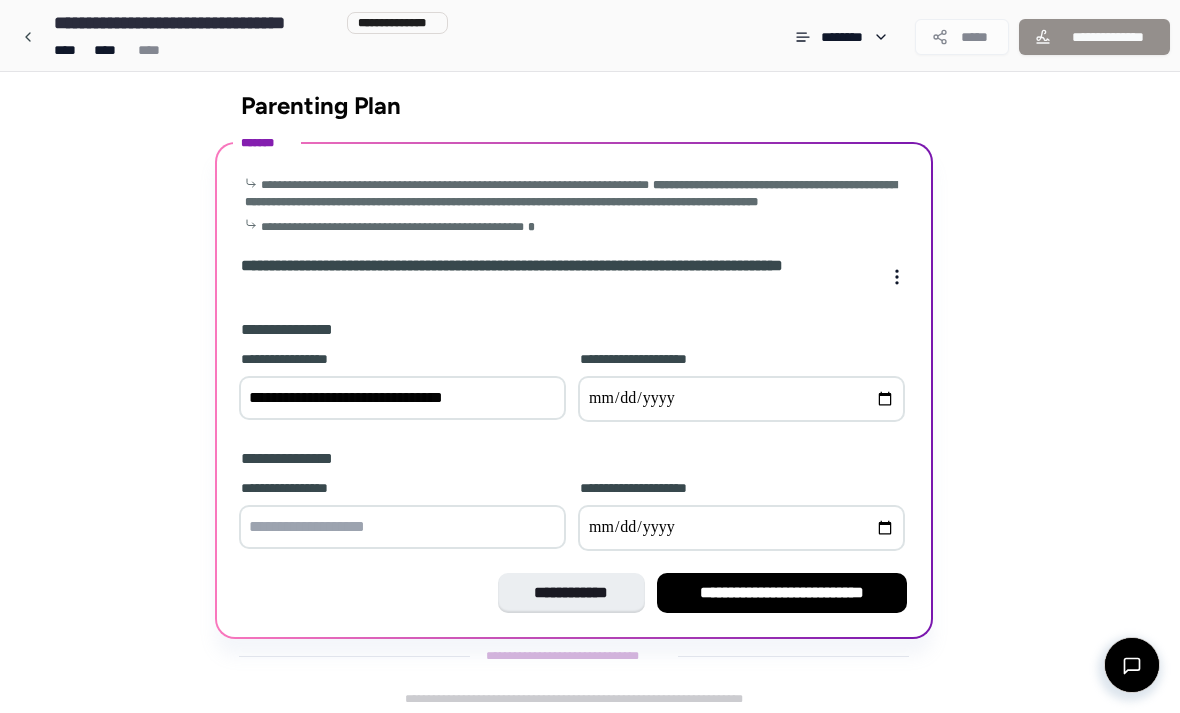 click at bounding box center [741, 399] 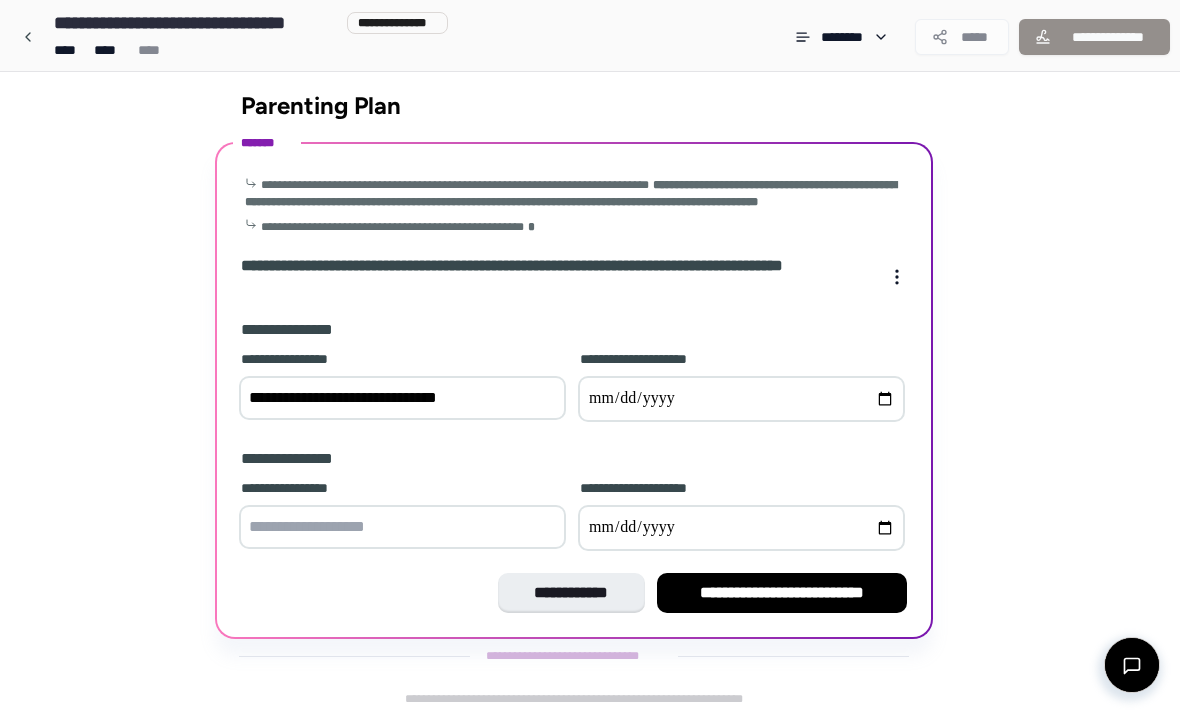 click on "**********" at bounding box center [402, 398] 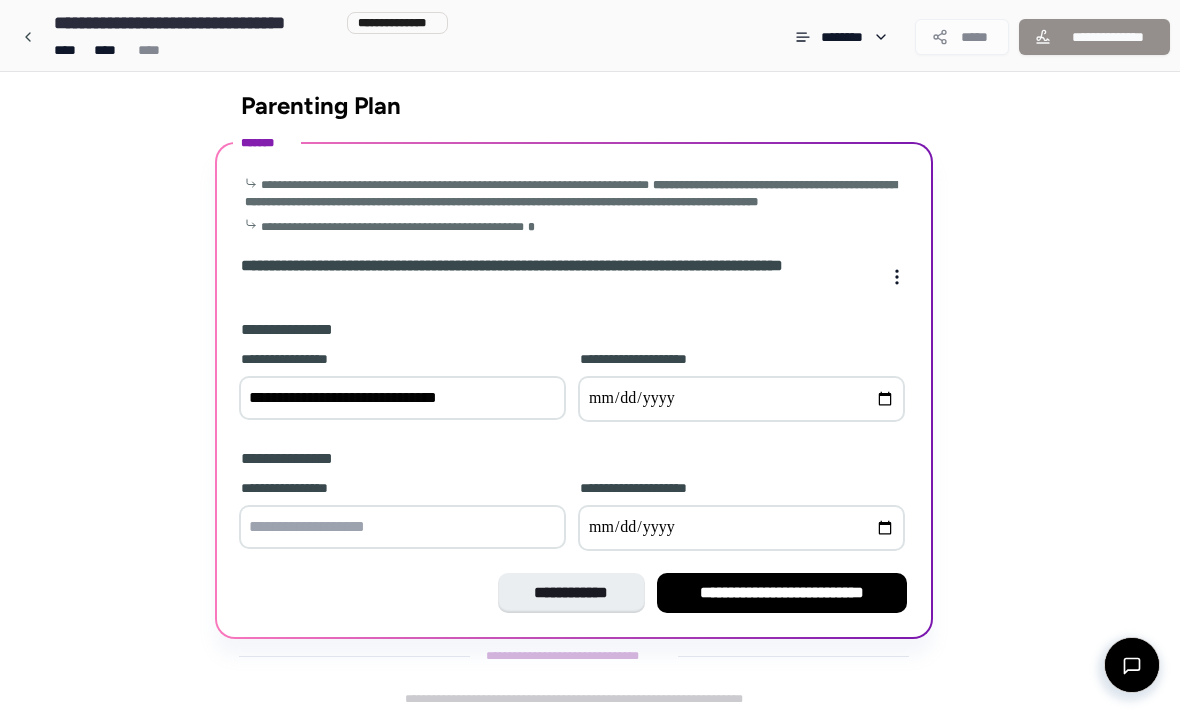 click on "**********" at bounding box center (741, 399) 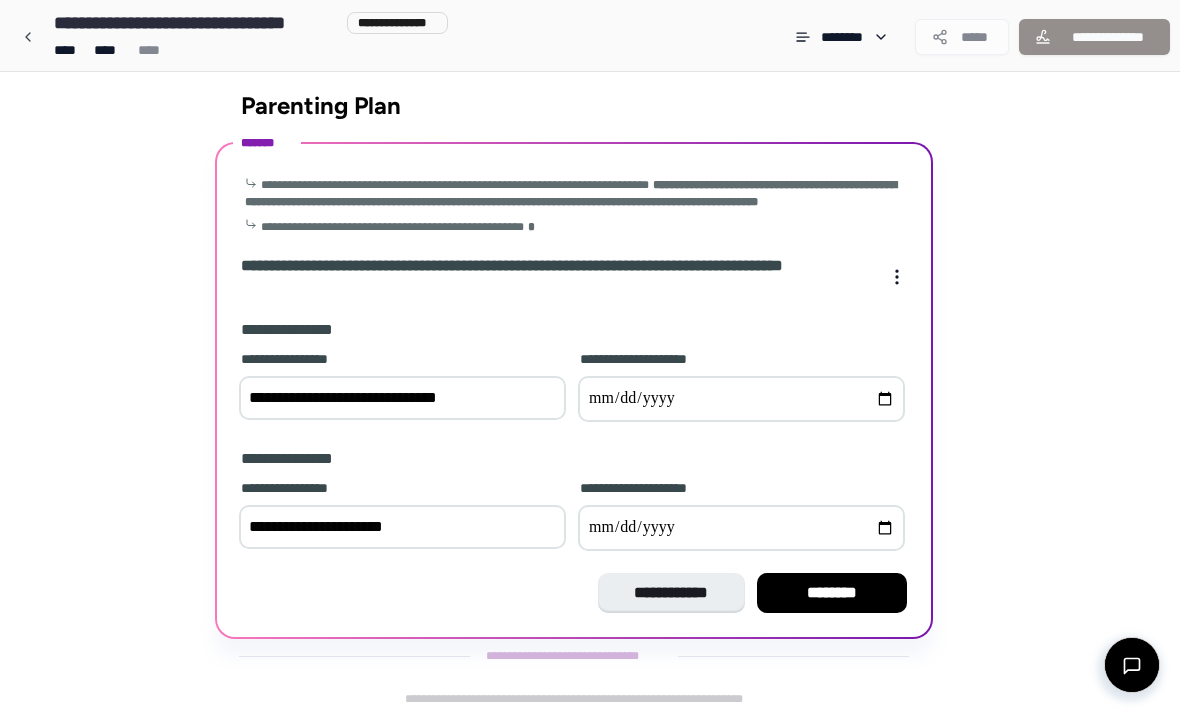 type on "**********" 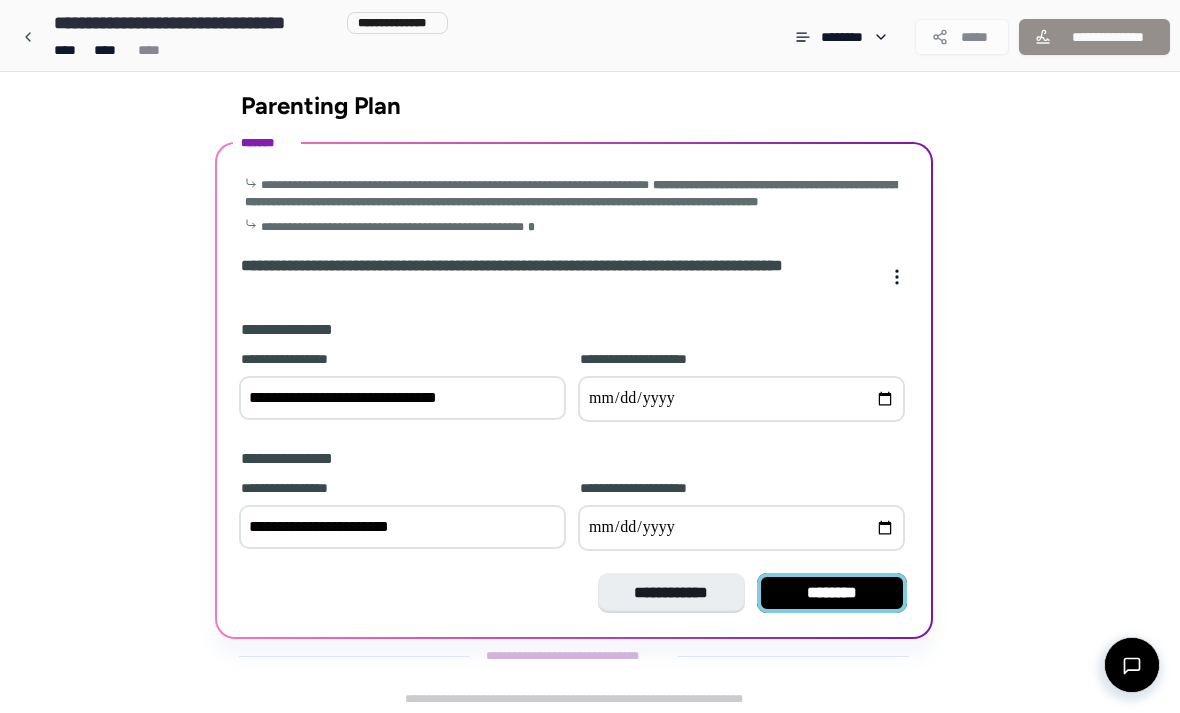 click on "********" at bounding box center (832, 593) 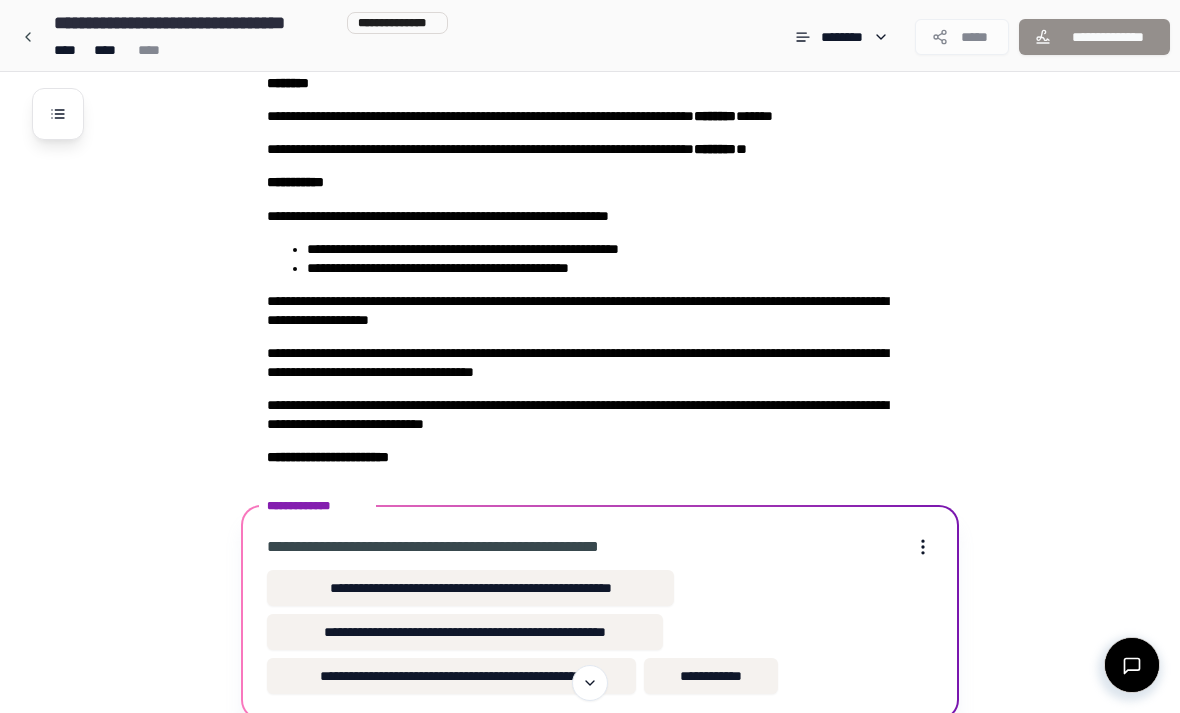 scroll, scrollTop: 100, scrollLeft: 0, axis: vertical 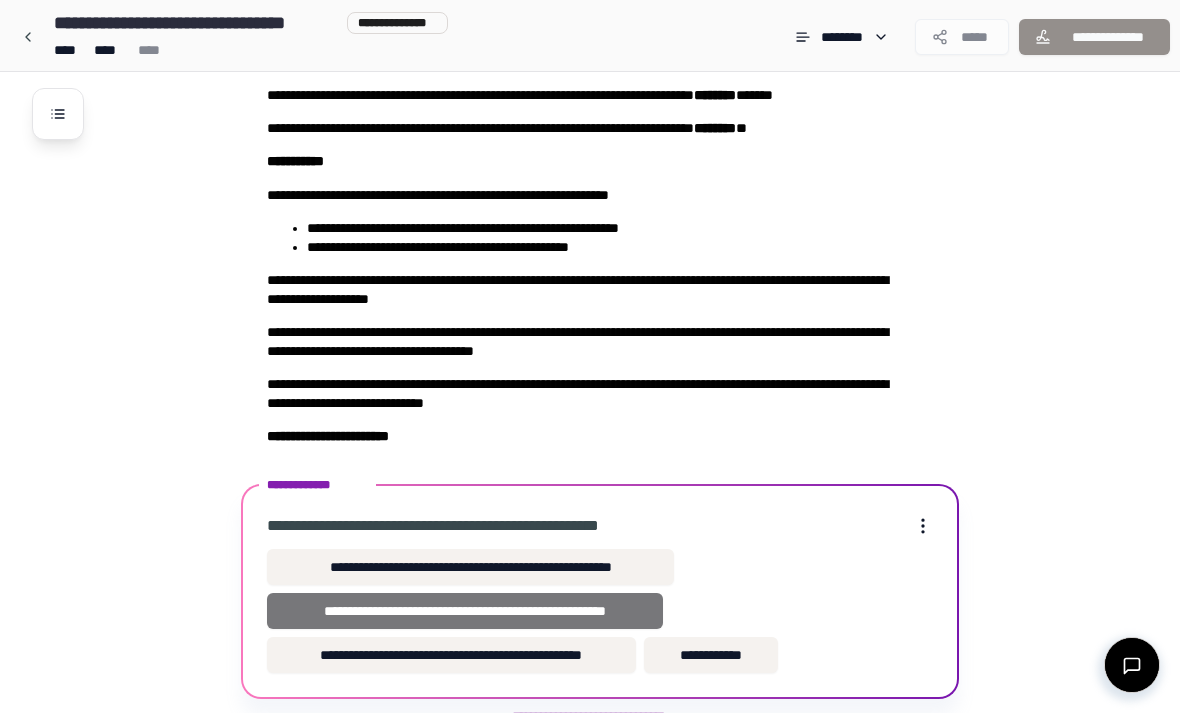 click on "**********" at bounding box center [465, 611] 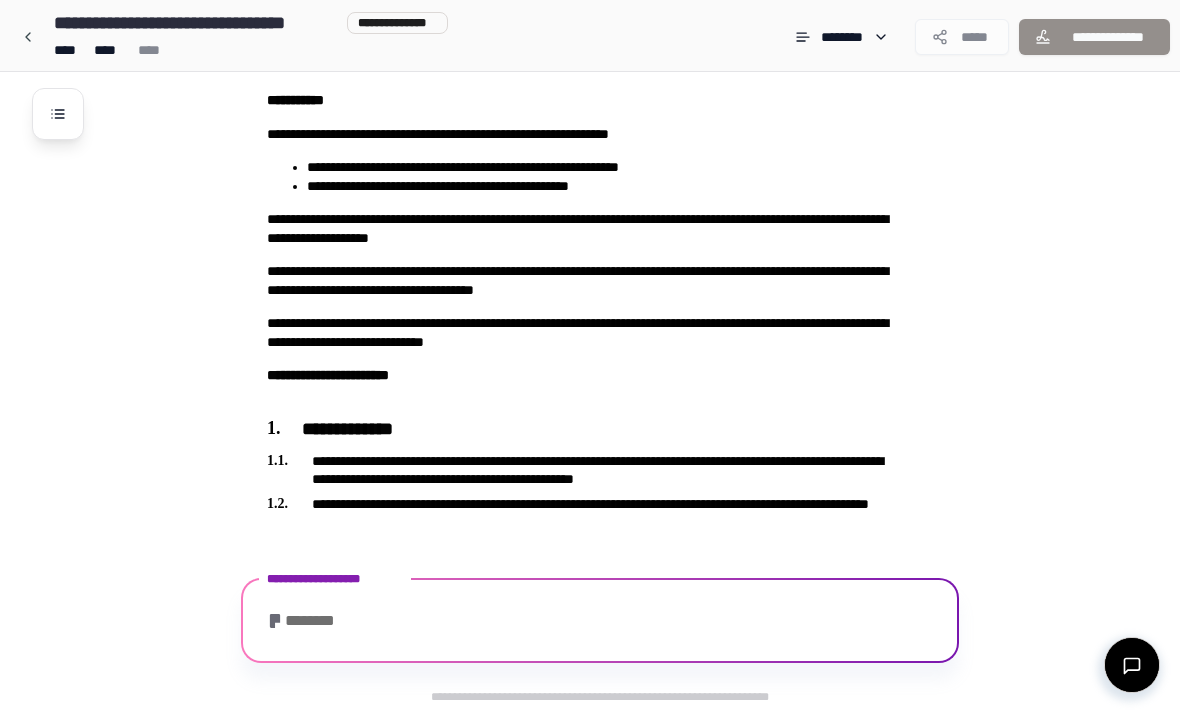 scroll, scrollTop: 275, scrollLeft: 0, axis: vertical 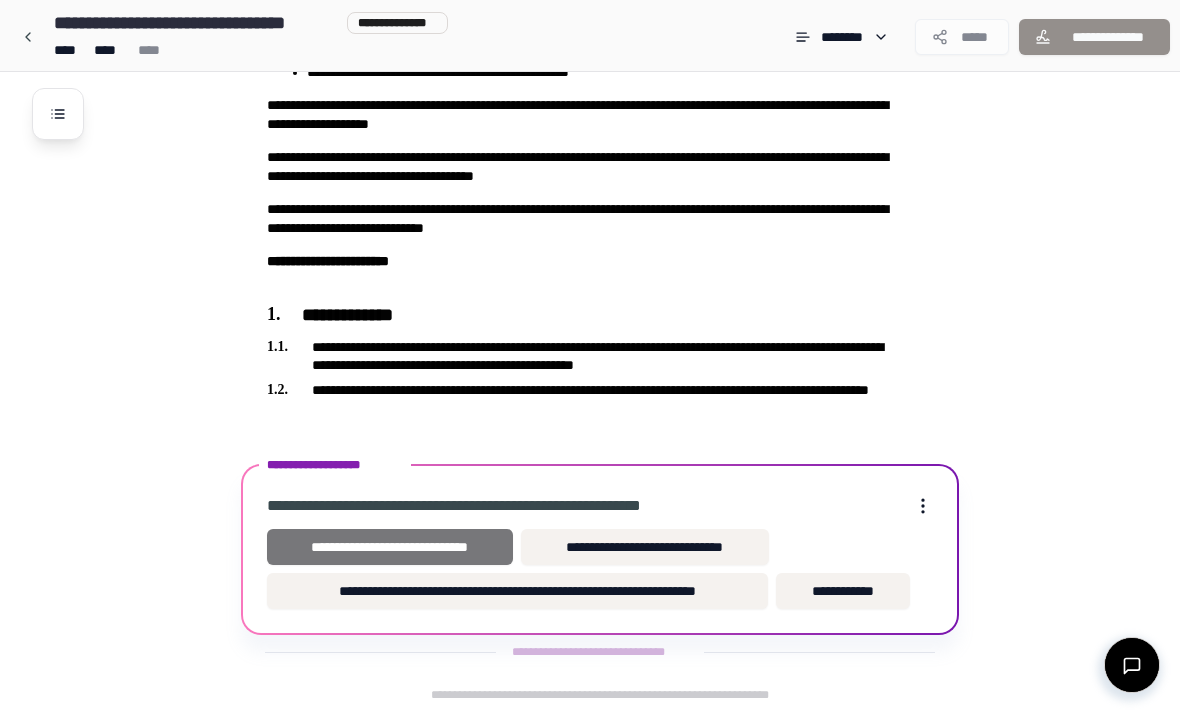 click on "**********" at bounding box center [390, 547] 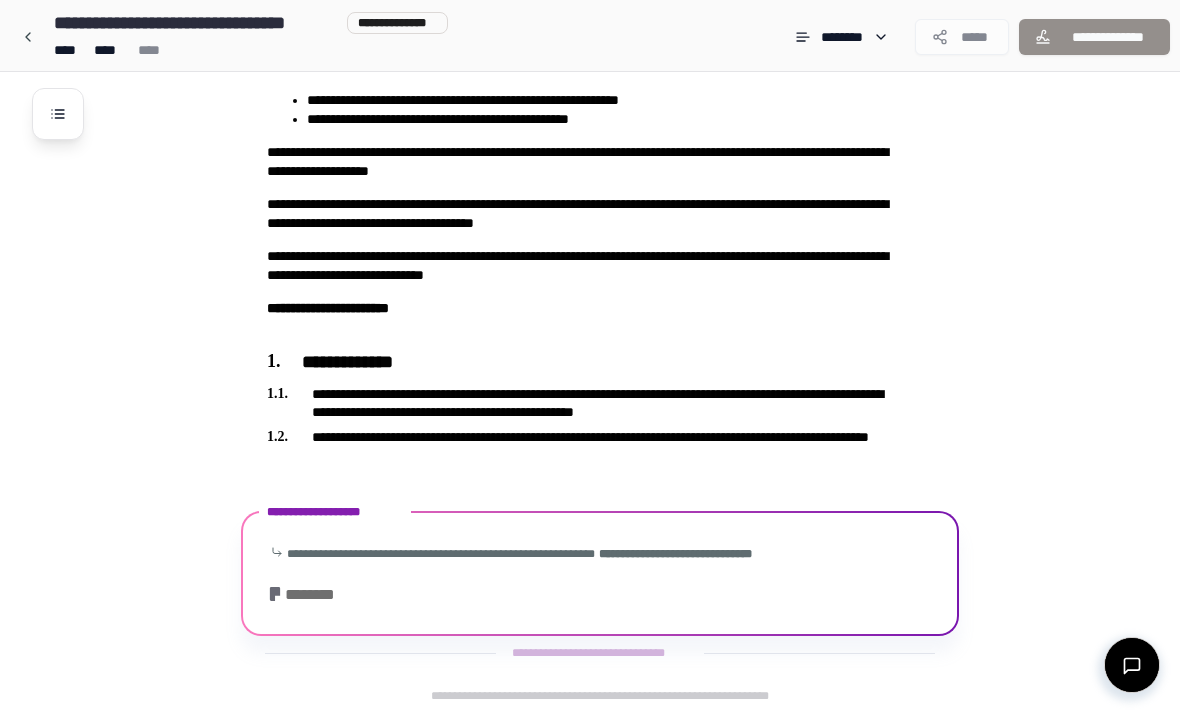 scroll, scrollTop: 656, scrollLeft: 0, axis: vertical 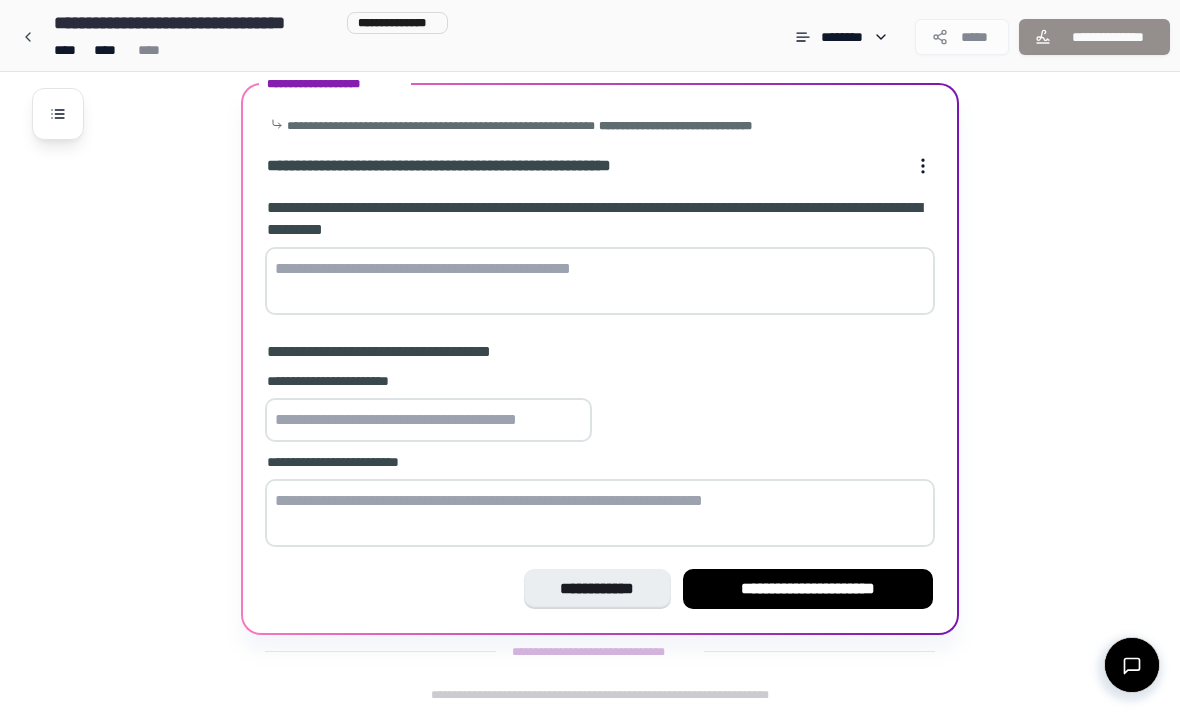 click at bounding box center [600, 281] 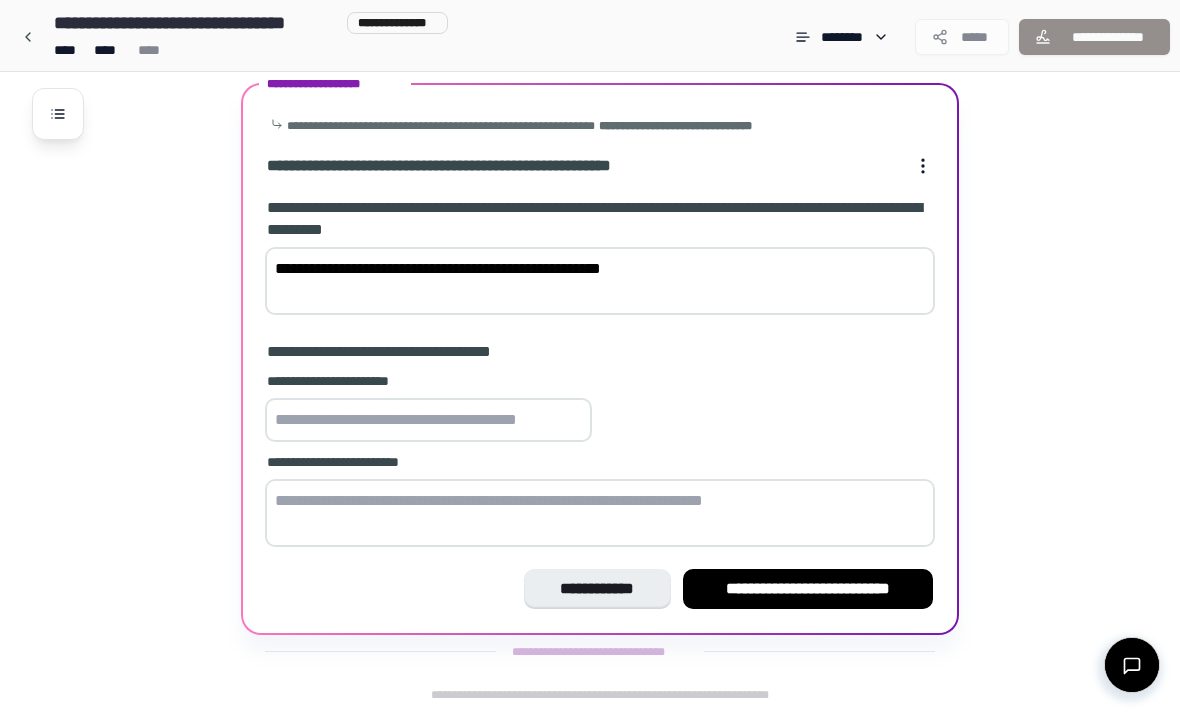 click on "**********" at bounding box center (600, 281) 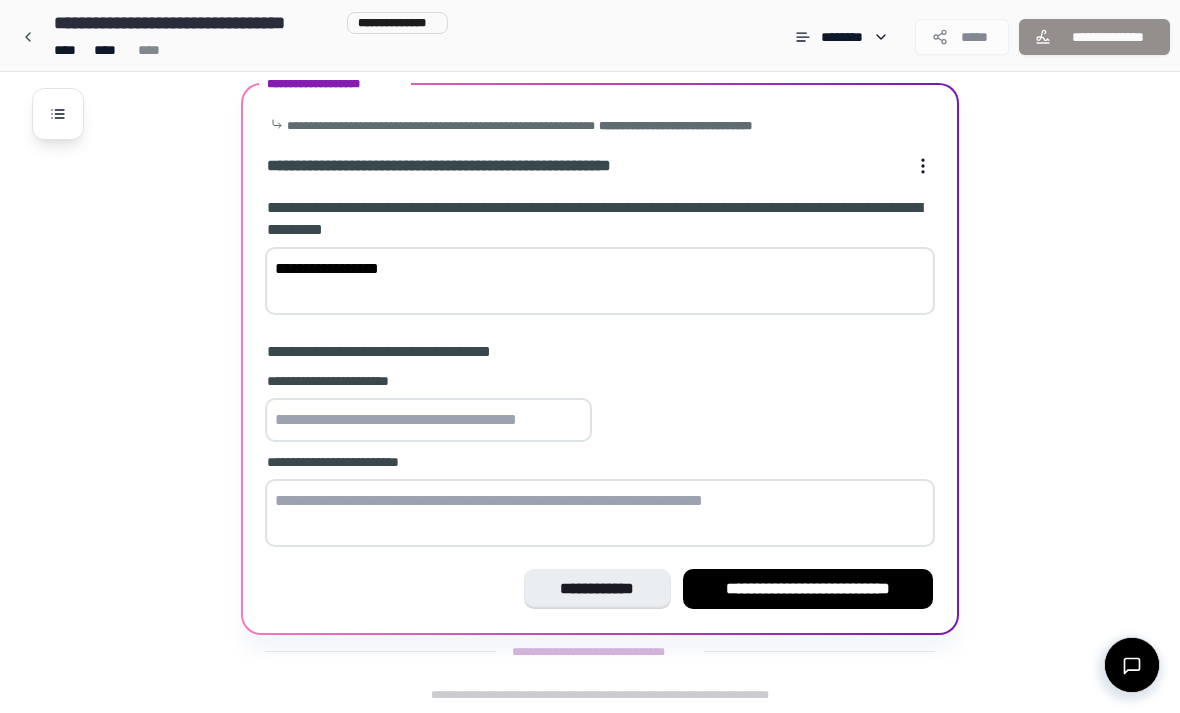 click at bounding box center (428, 420) 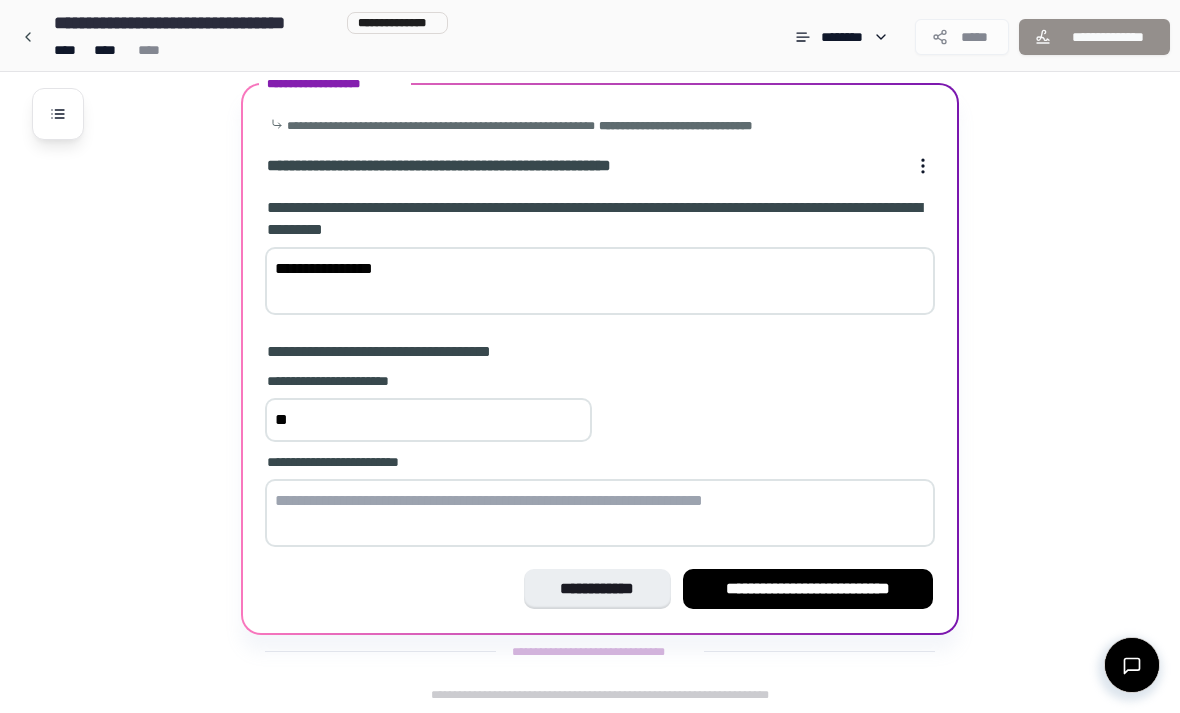 type on "*" 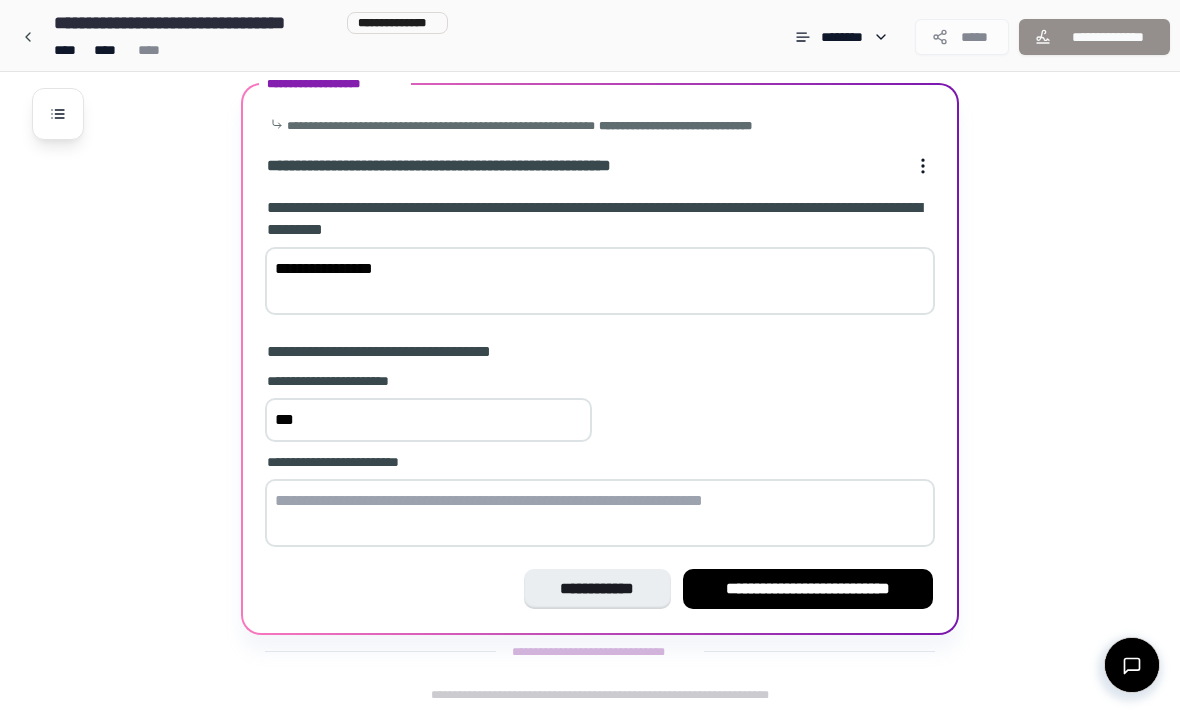 click at bounding box center (600, 513) 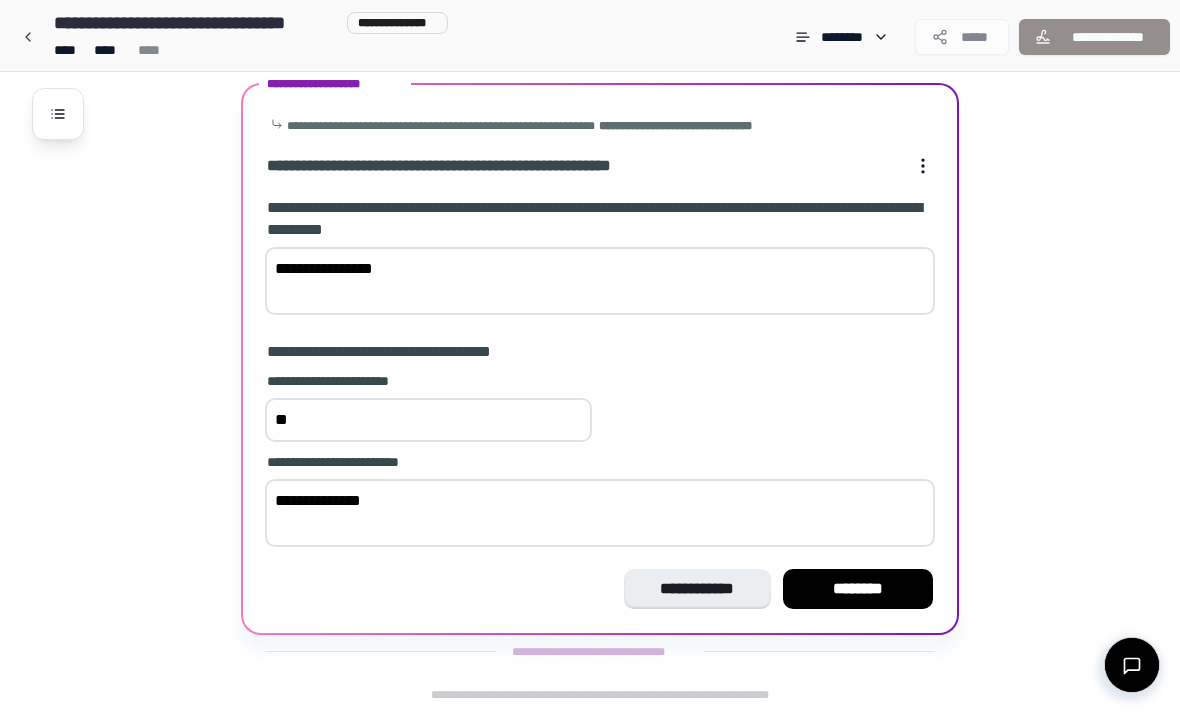 type on "**********" 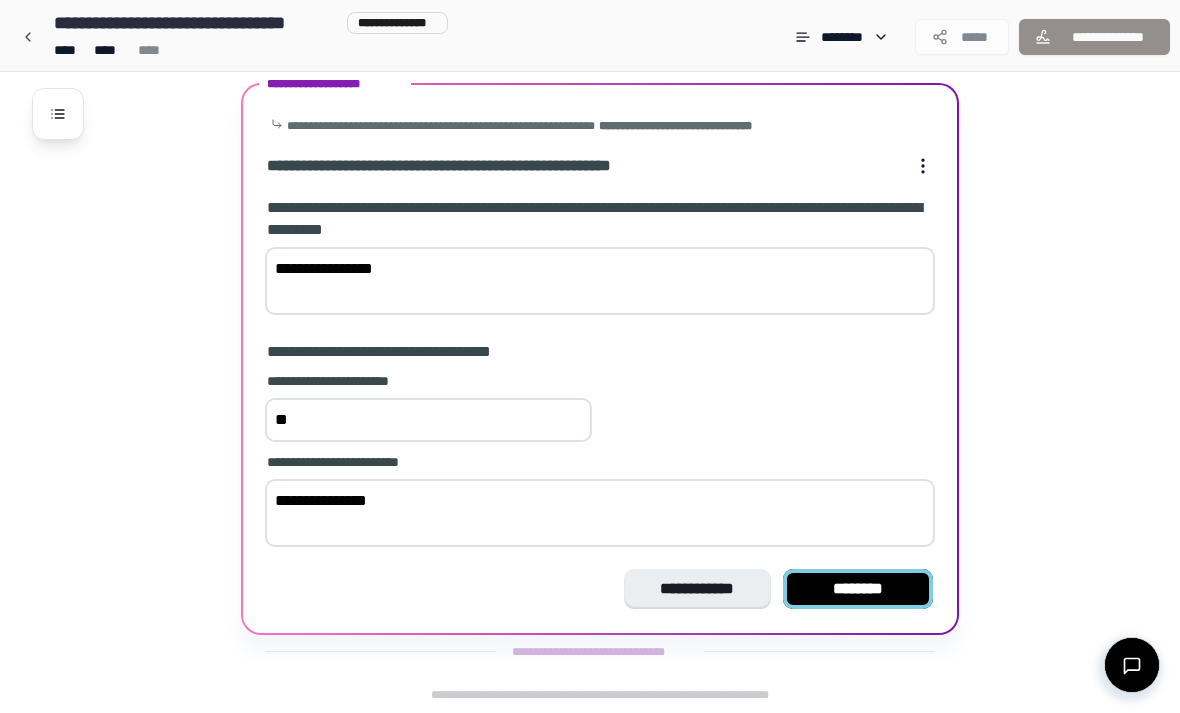 click on "********" at bounding box center [858, 589] 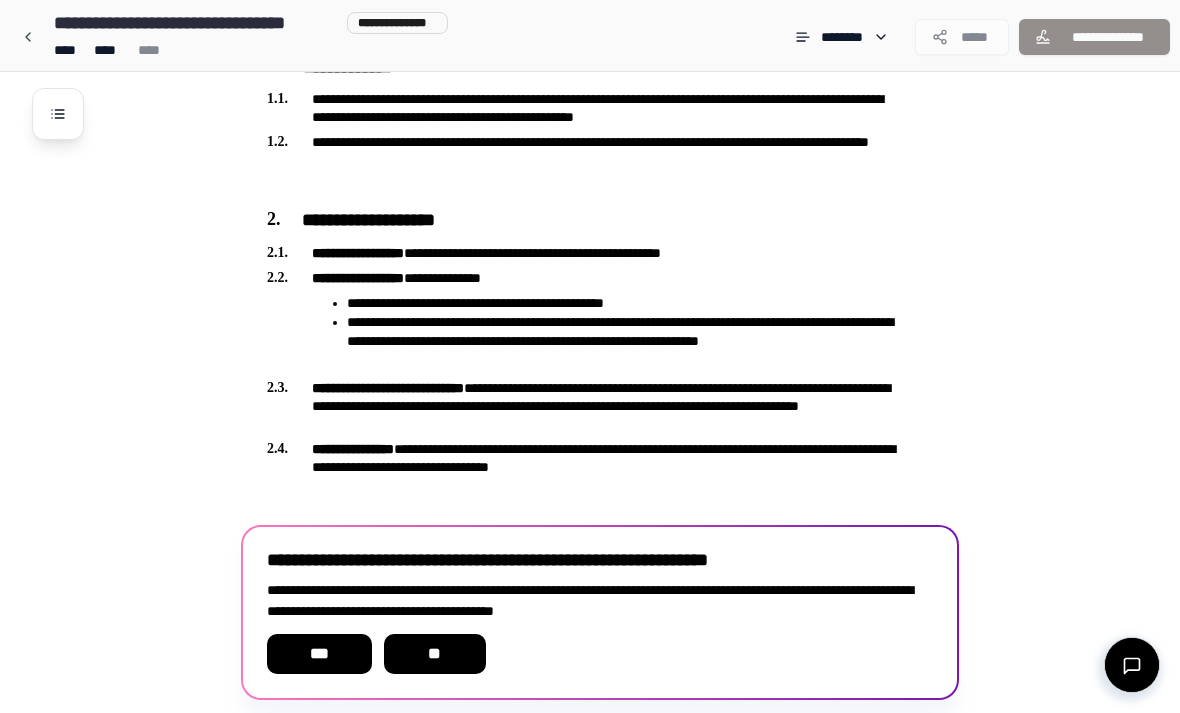 scroll, scrollTop: 524, scrollLeft: 0, axis: vertical 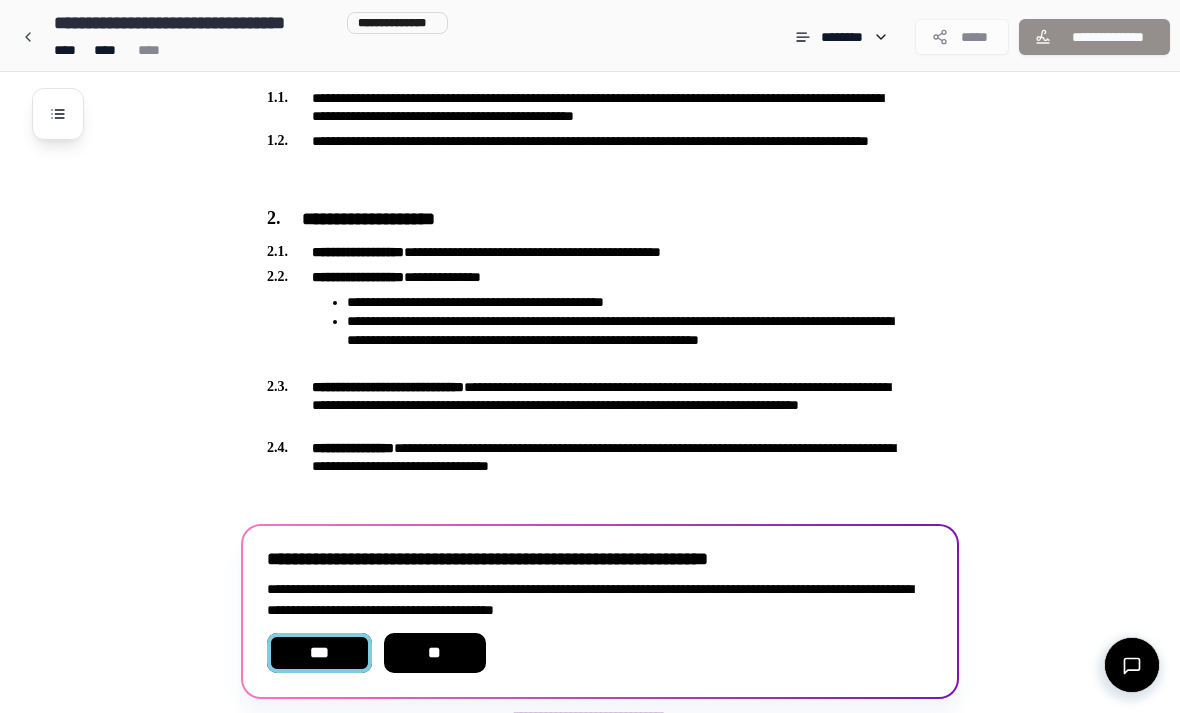 click on "***" at bounding box center [319, 653] 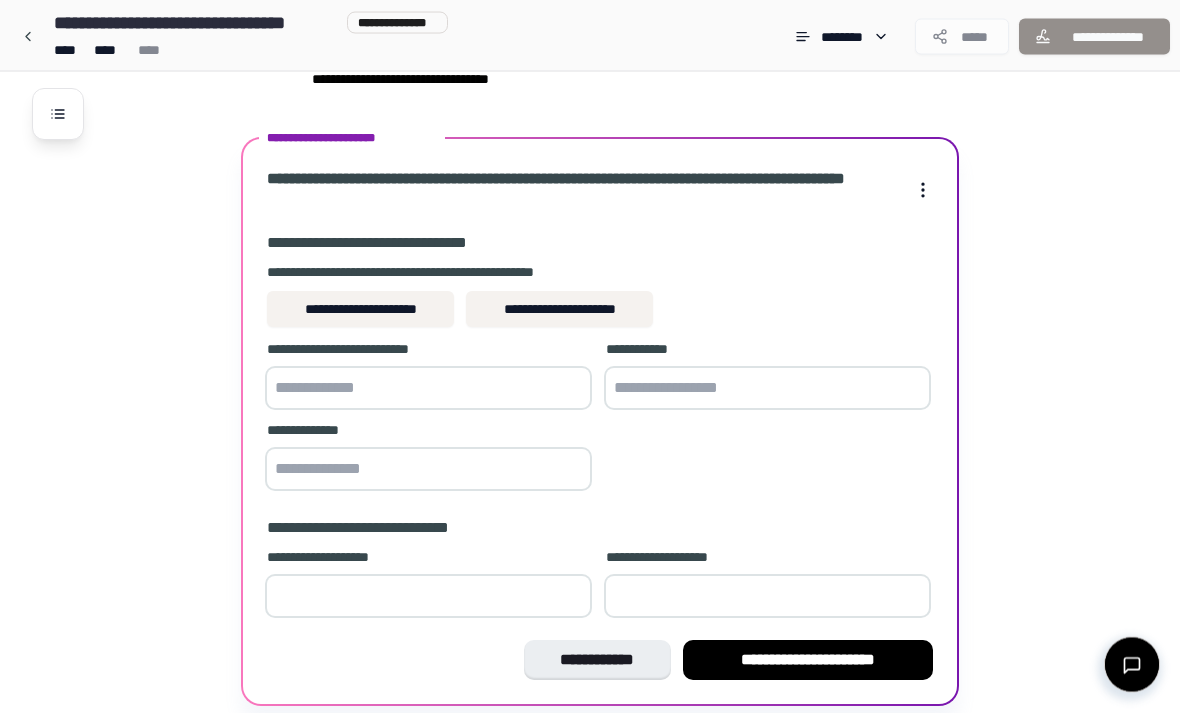 scroll, scrollTop: 911, scrollLeft: 0, axis: vertical 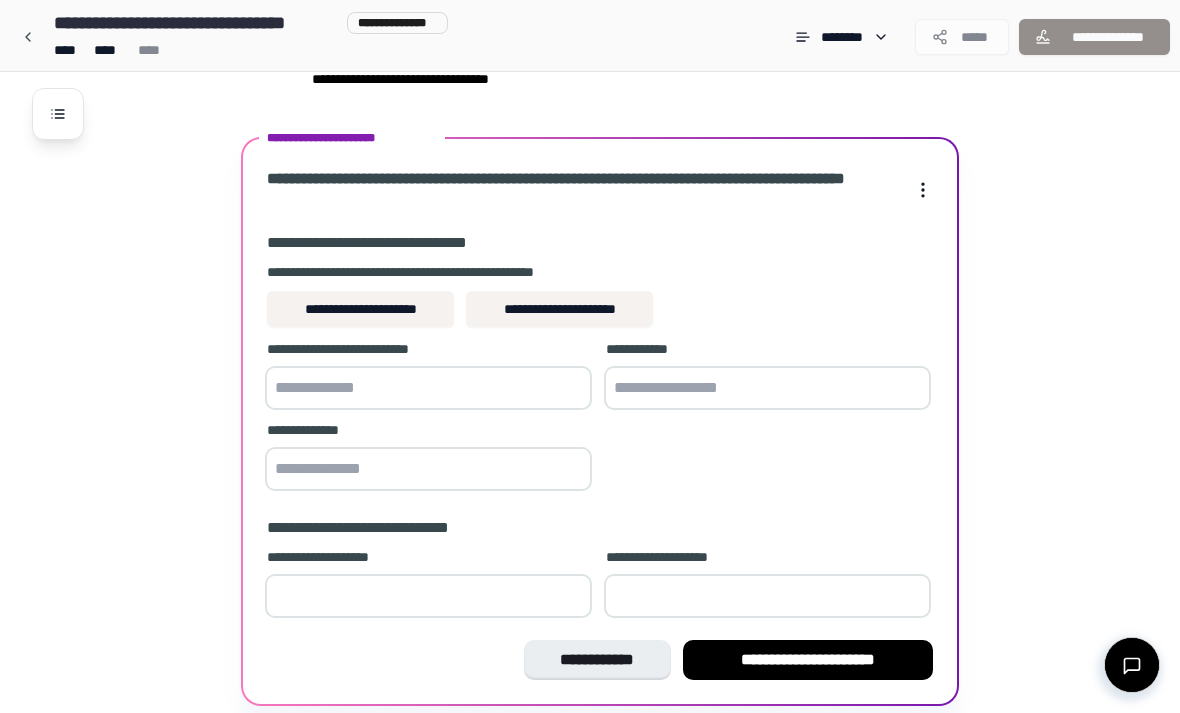 click at bounding box center (428, 469) 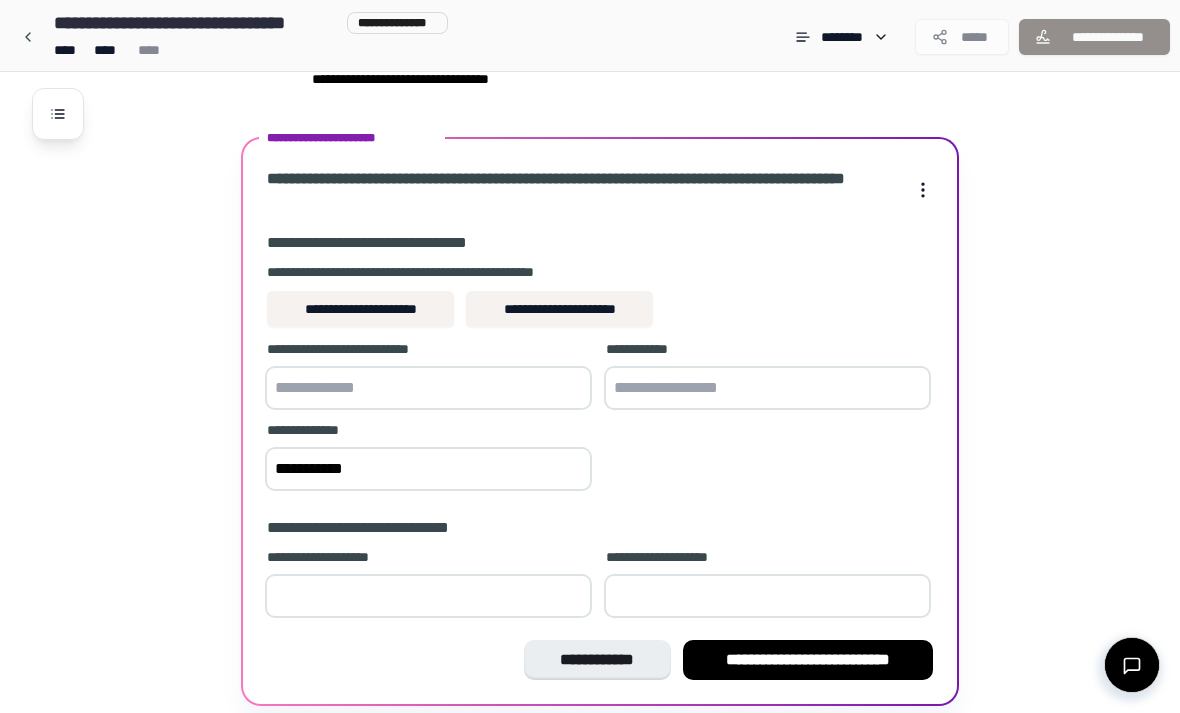 click at bounding box center (428, 388) 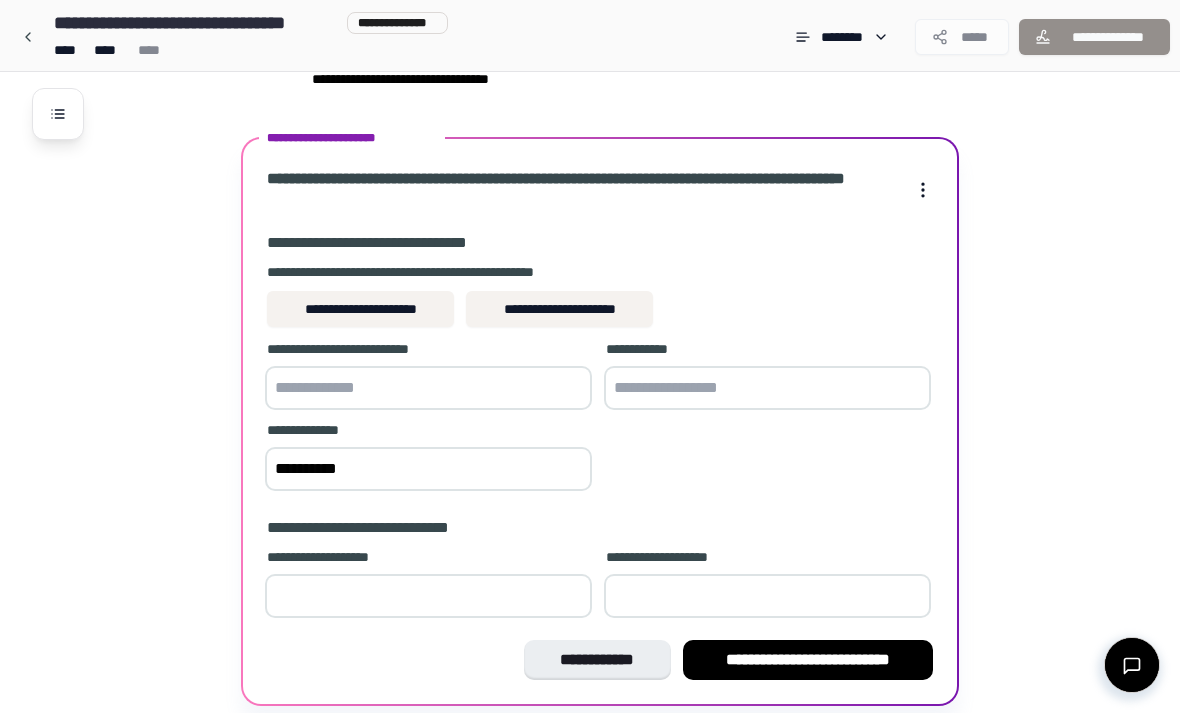 click at bounding box center [767, 388] 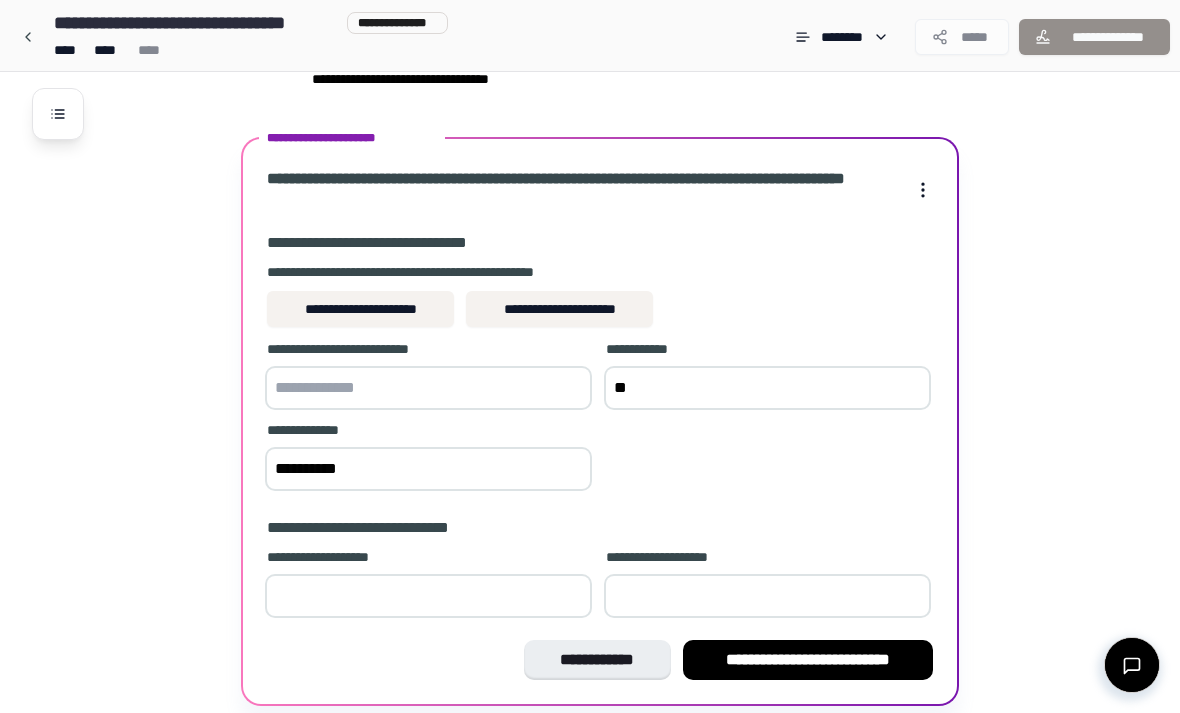 type on "*" 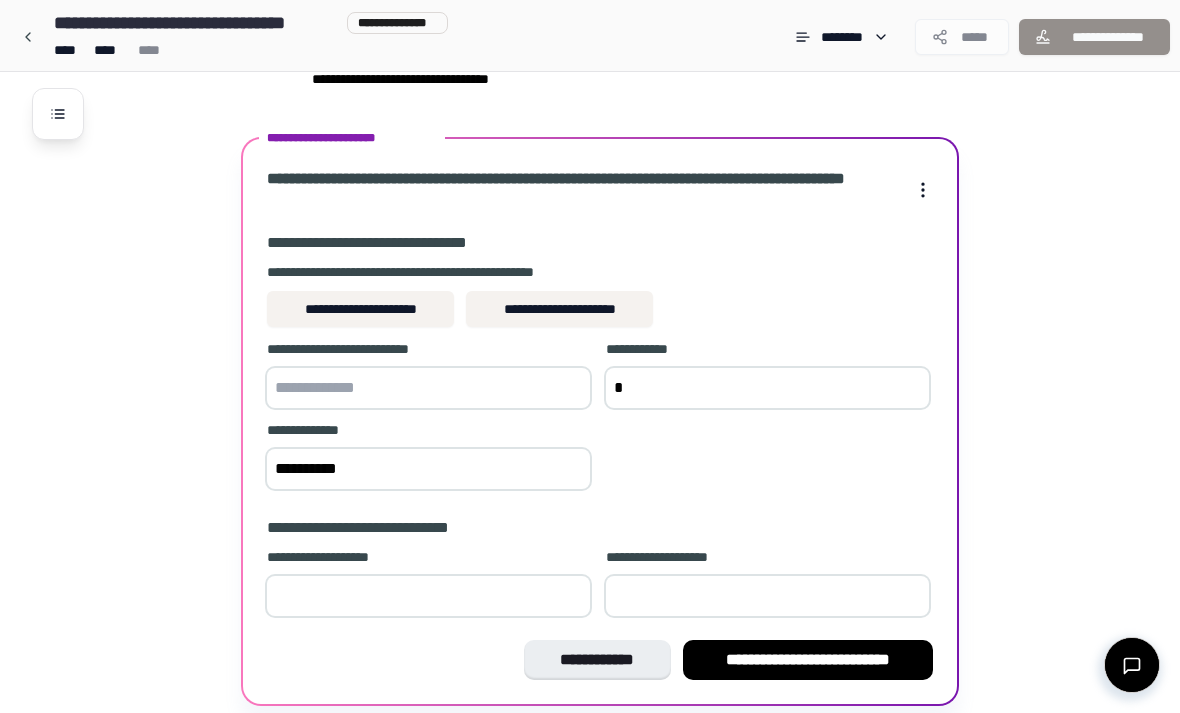 type 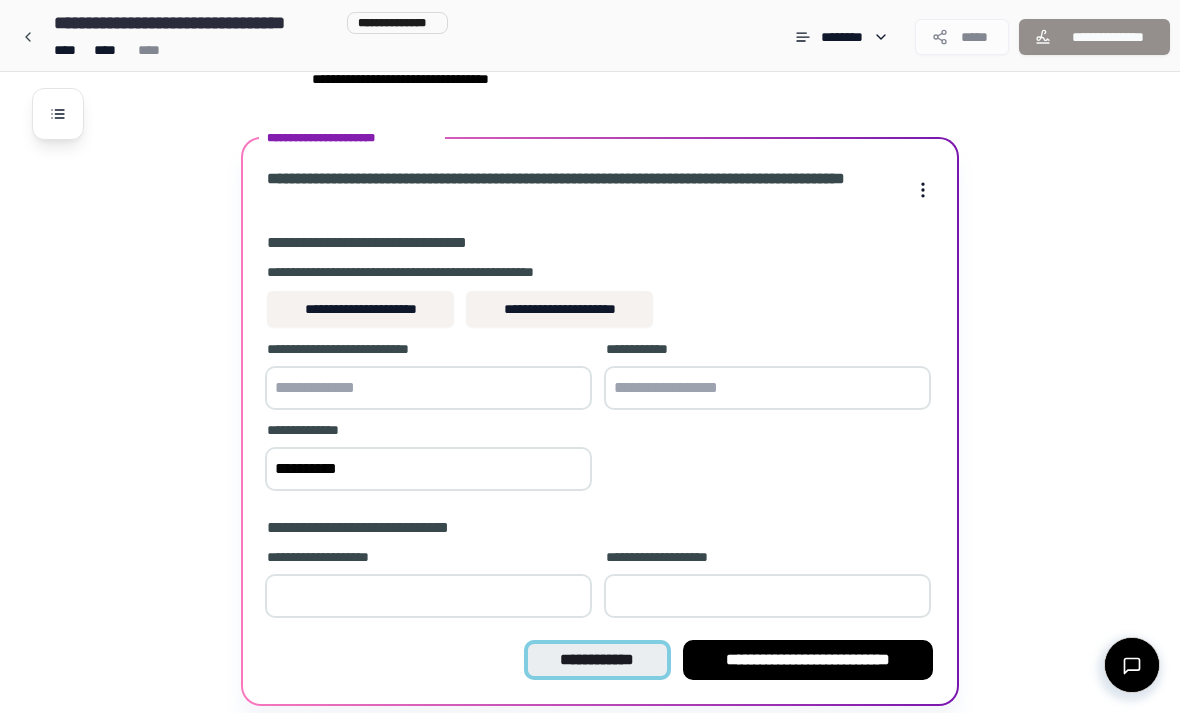 click on "**********" at bounding box center [597, 660] 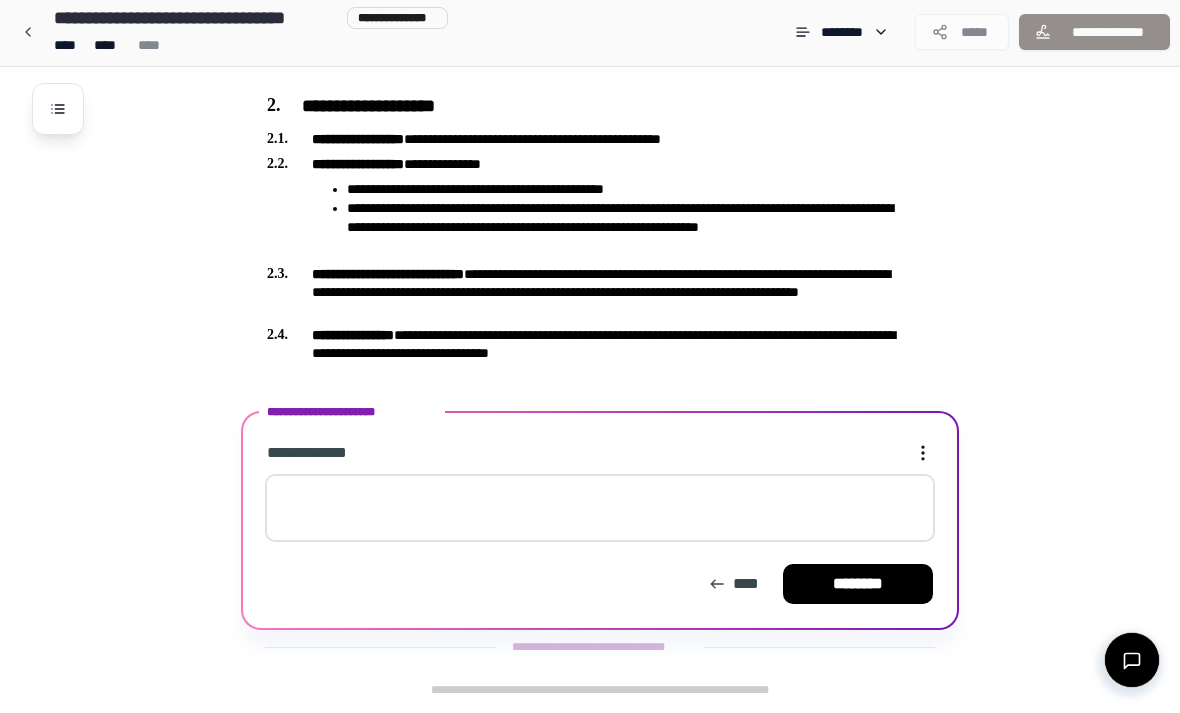 scroll, scrollTop: 568, scrollLeft: 0, axis: vertical 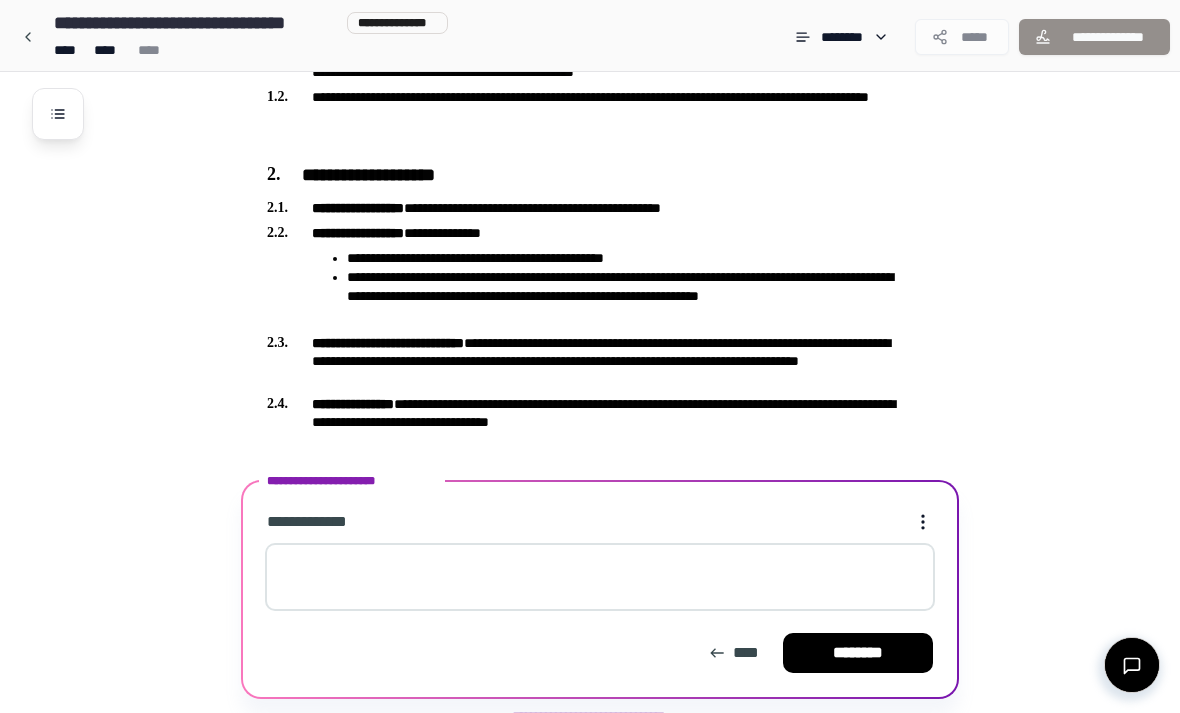 click at bounding box center [600, 577] 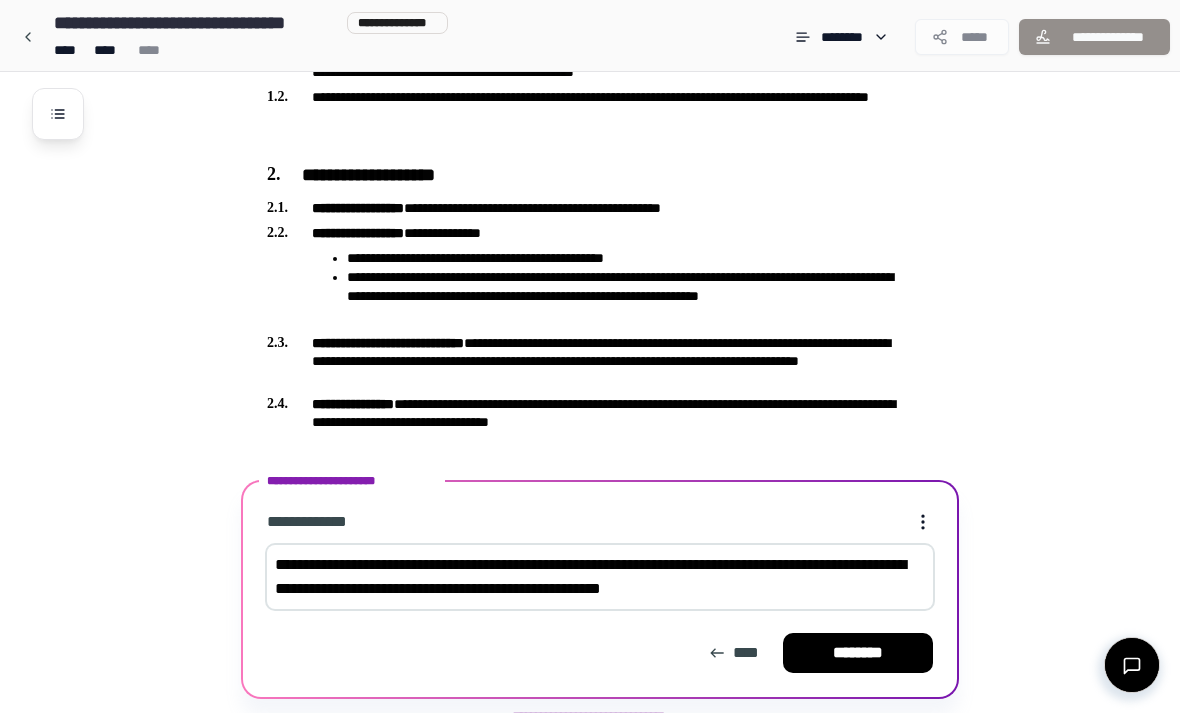 click on "**********" at bounding box center (600, 577) 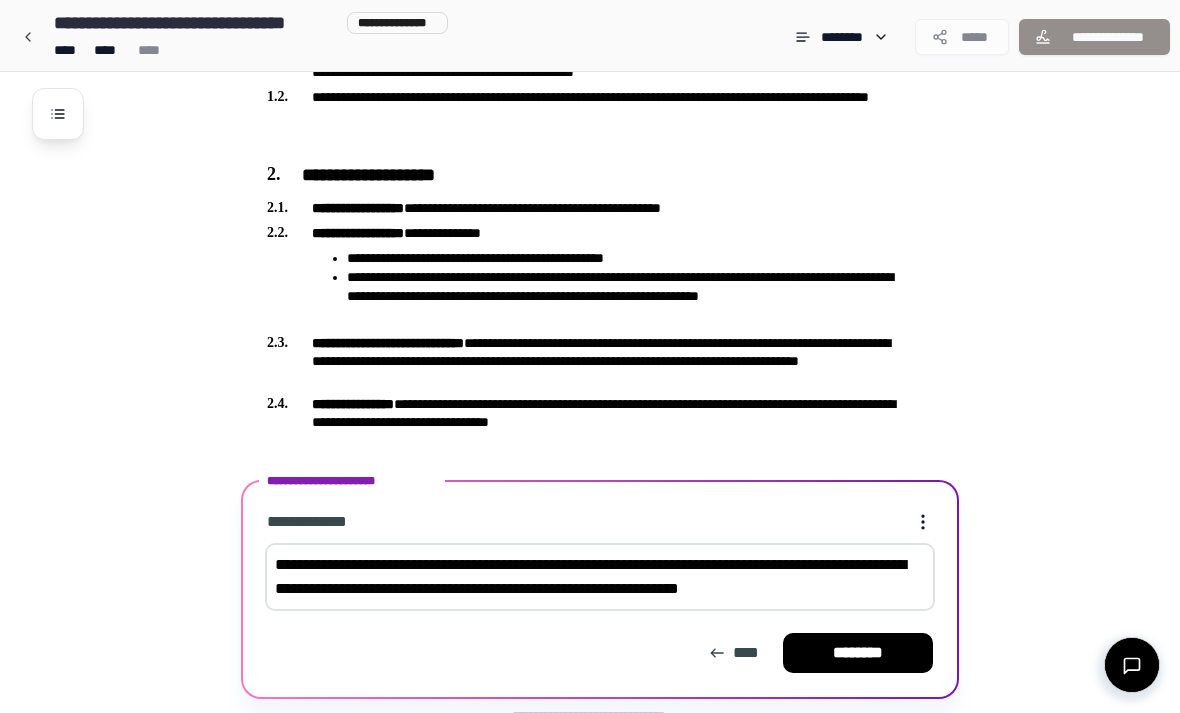 click on "**********" at bounding box center (600, 577) 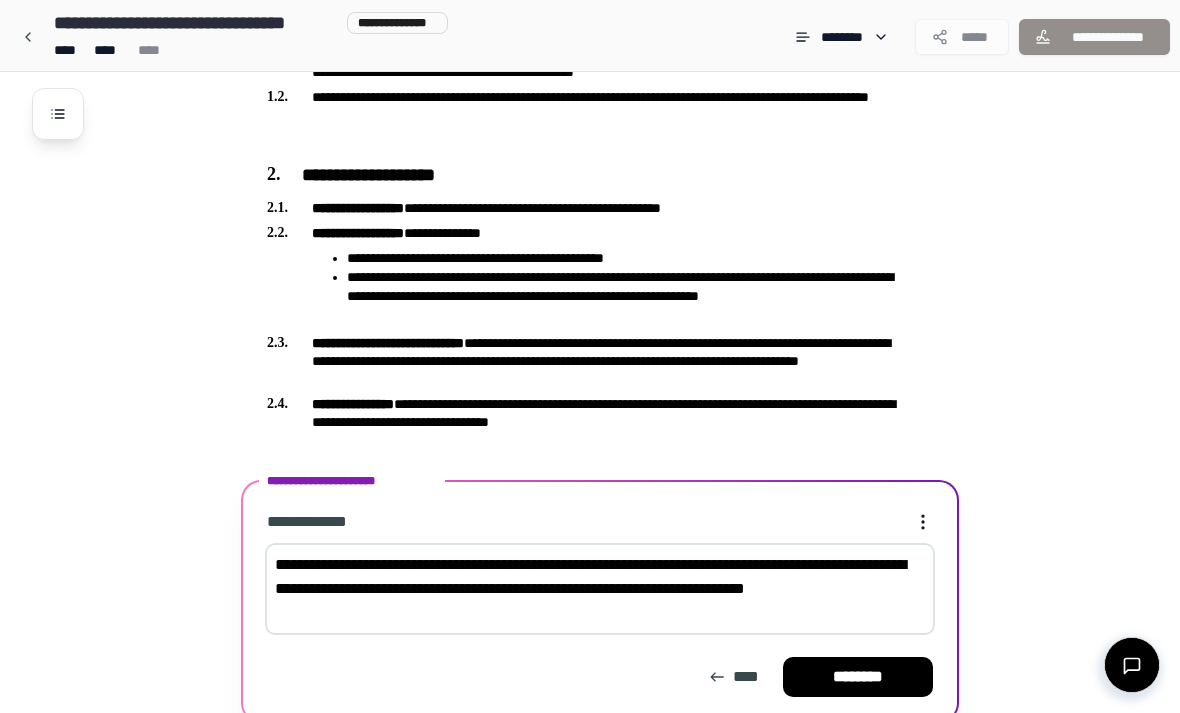 scroll, scrollTop: 656, scrollLeft: 0, axis: vertical 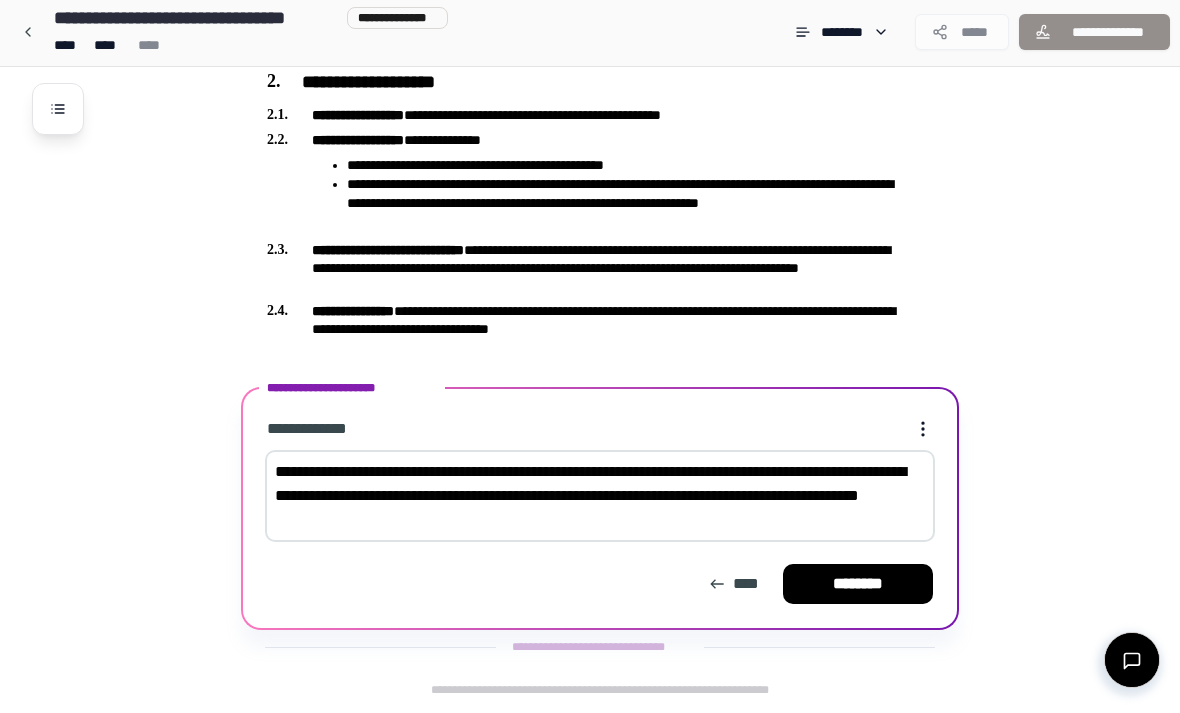 click on "**********" at bounding box center [600, 501] 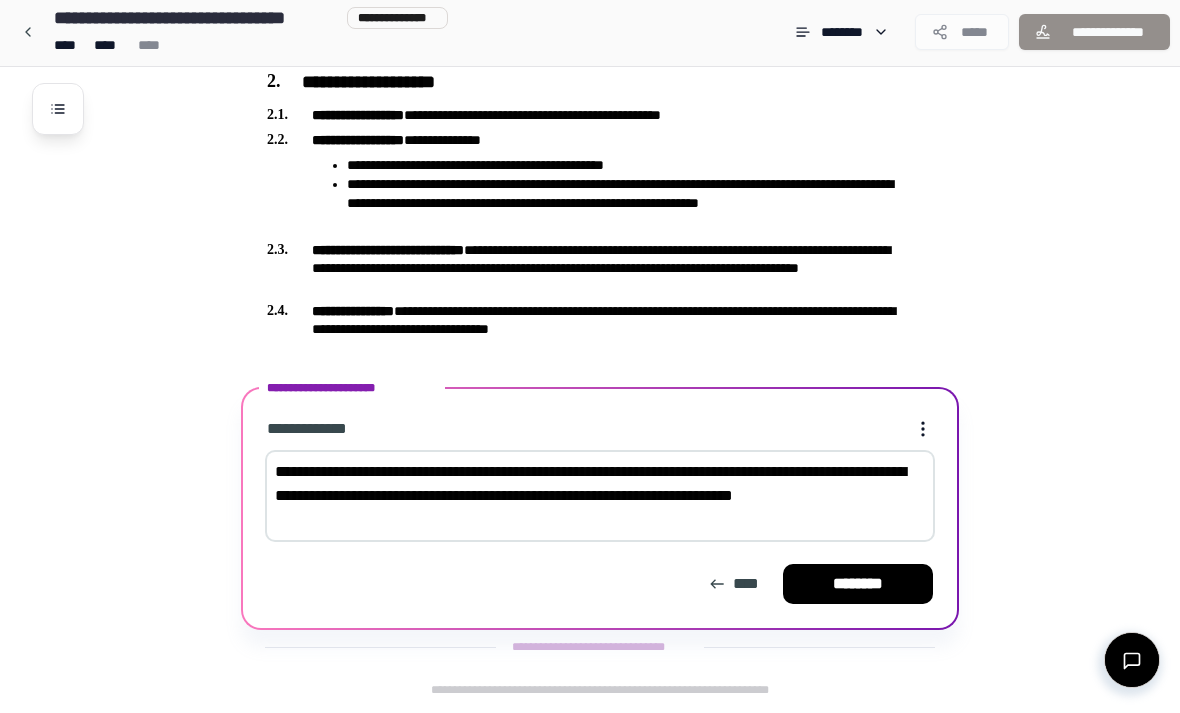 scroll, scrollTop: 632, scrollLeft: 0, axis: vertical 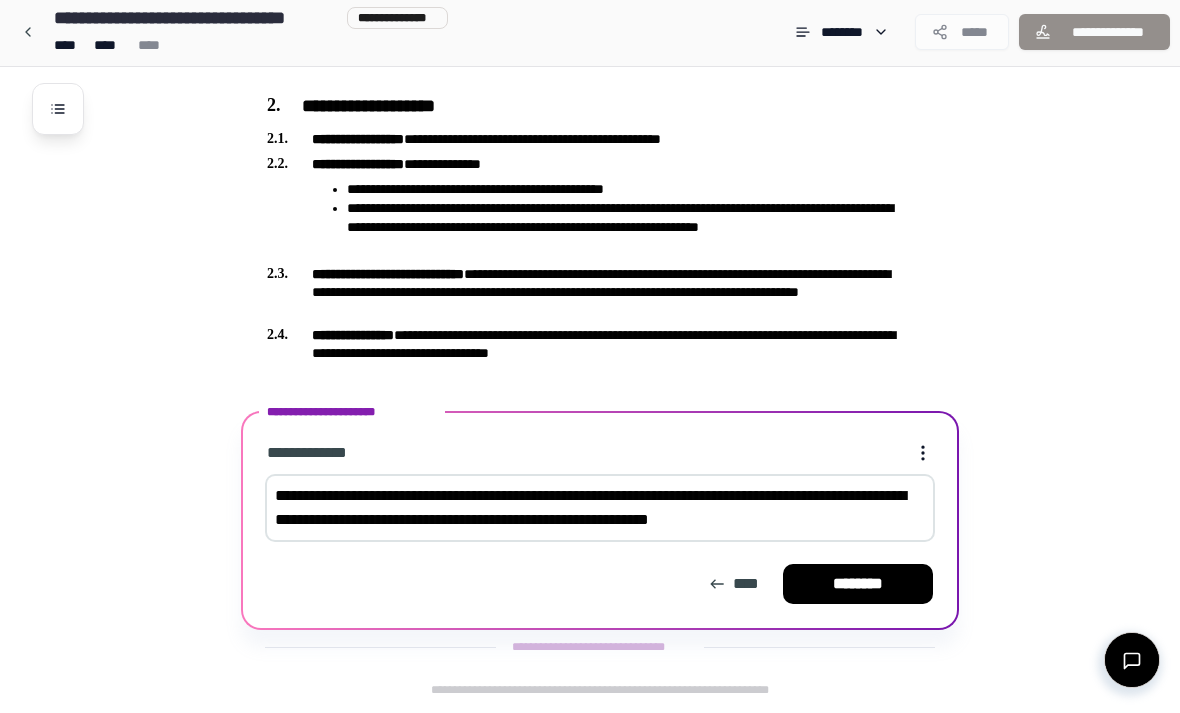 click on "**********" at bounding box center [600, 513] 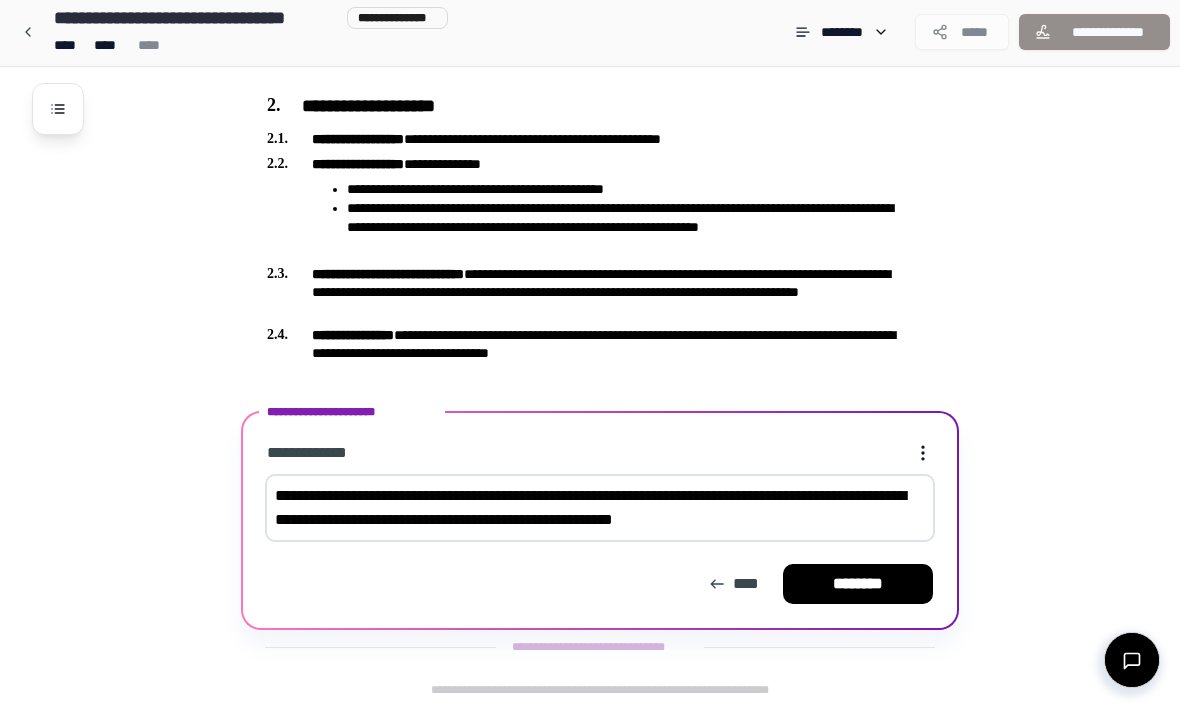 type on "**********" 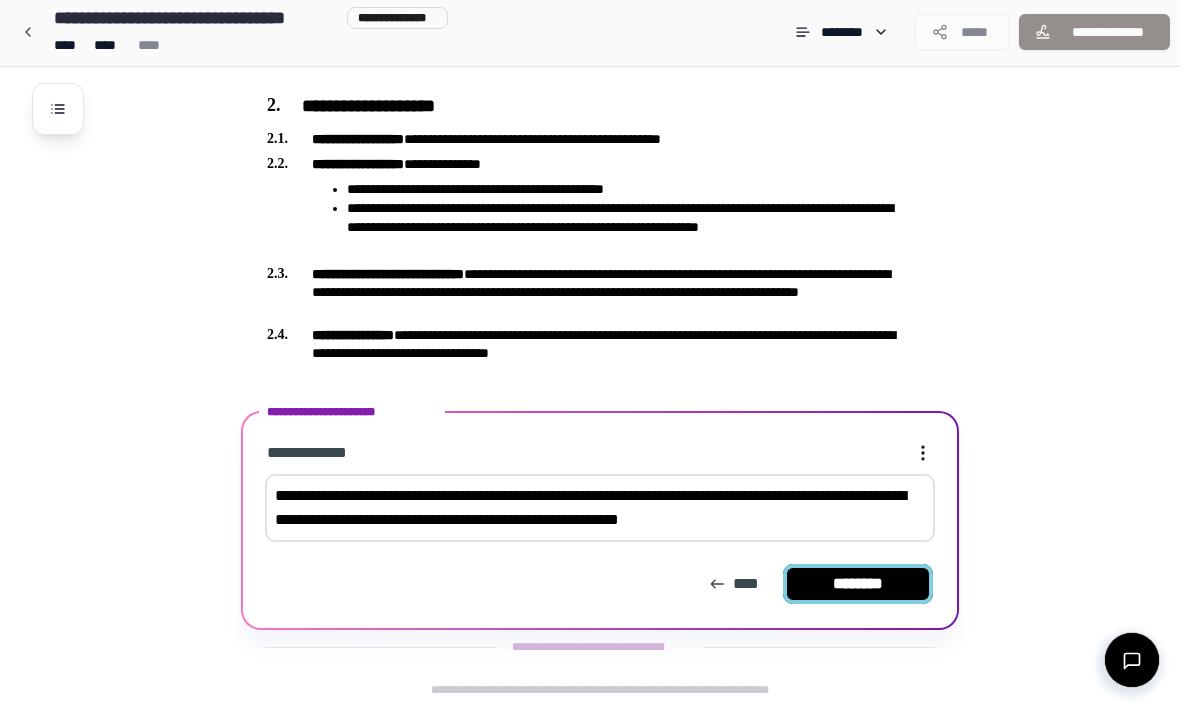 click on "********" at bounding box center (858, 589) 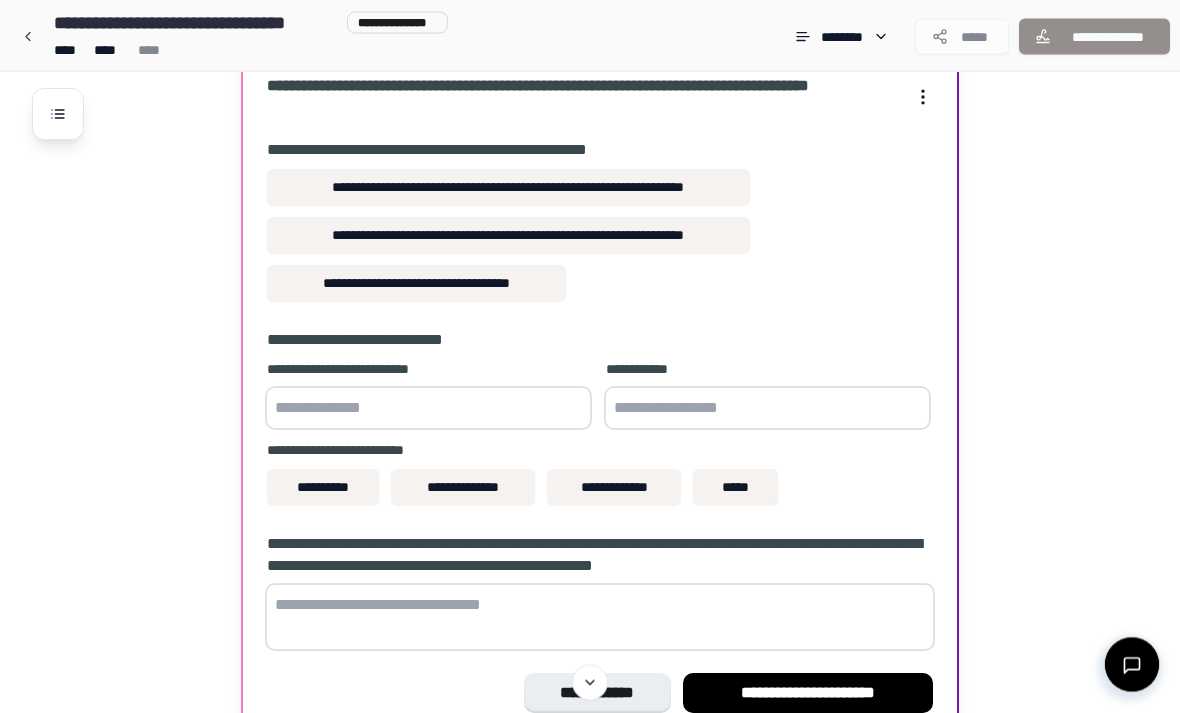 scroll, scrollTop: 1056, scrollLeft: 0, axis: vertical 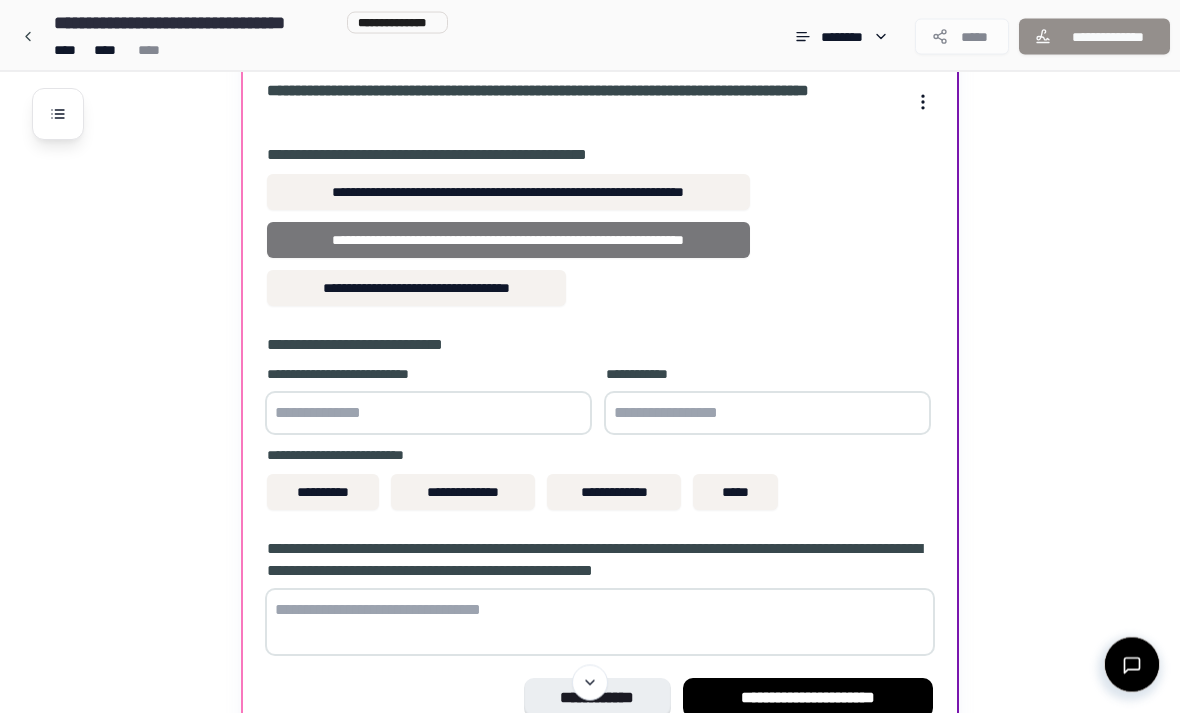 click on "**********" at bounding box center (508, 241) 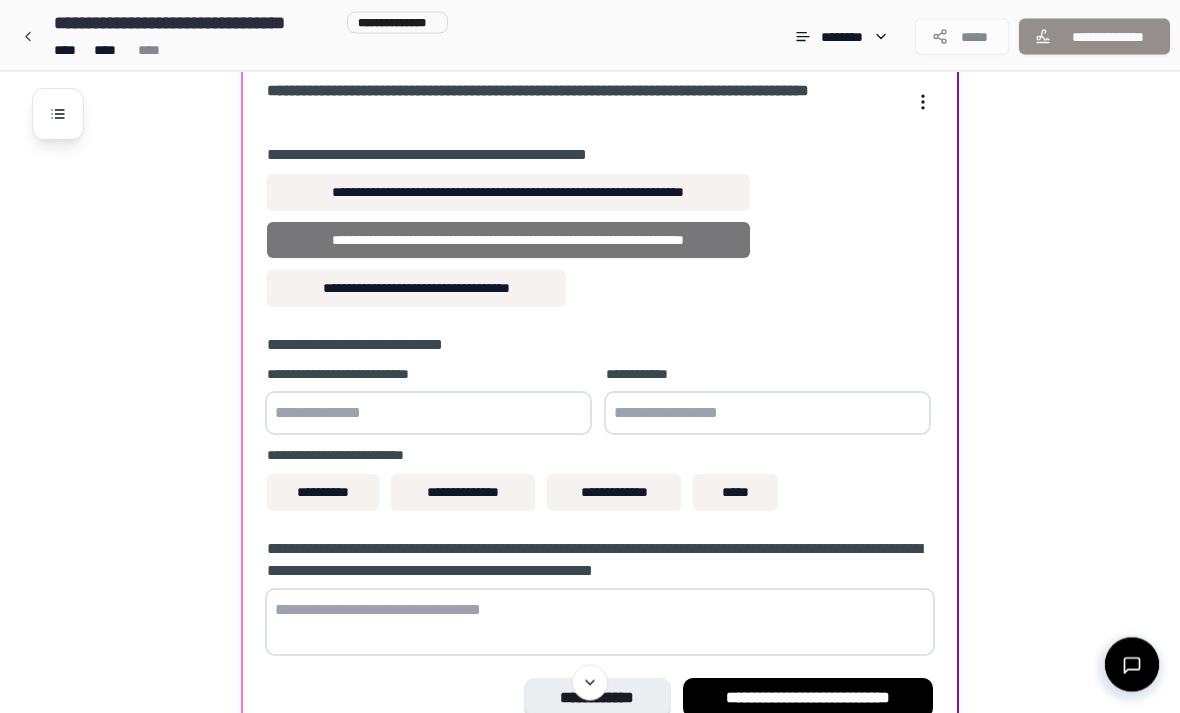 scroll, scrollTop: 1057, scrollLeft: 0, axis: vertical 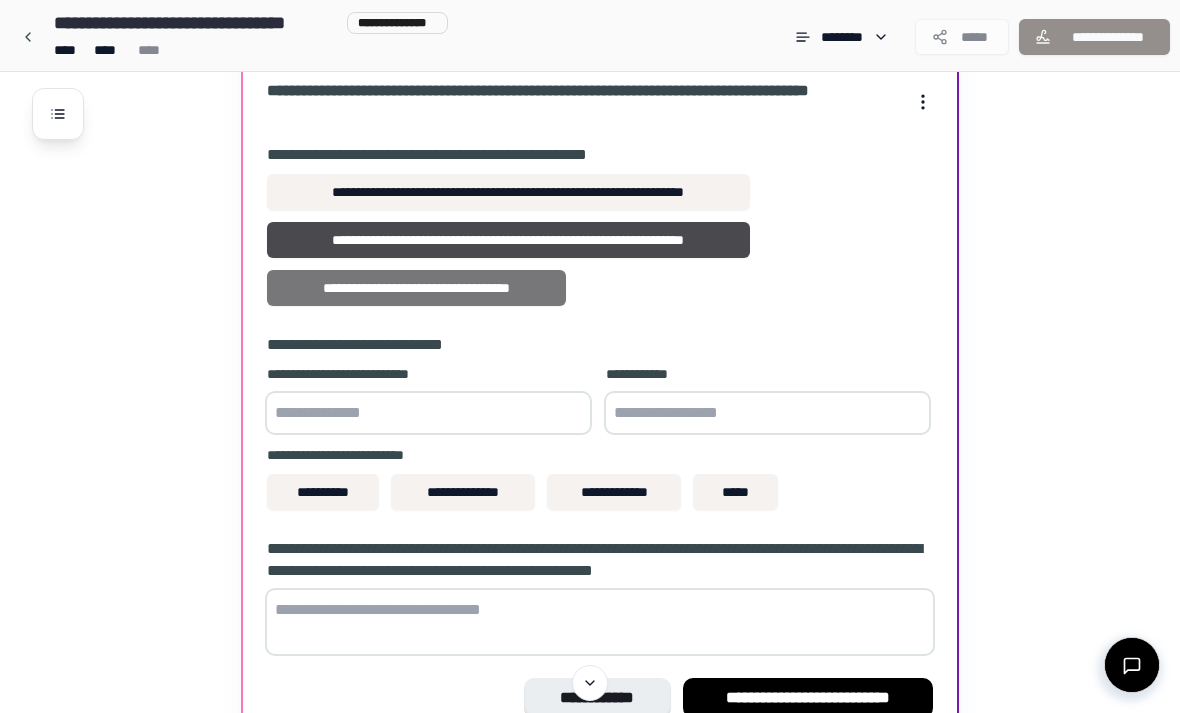 click on "**********" at bounding box center (416, 288) 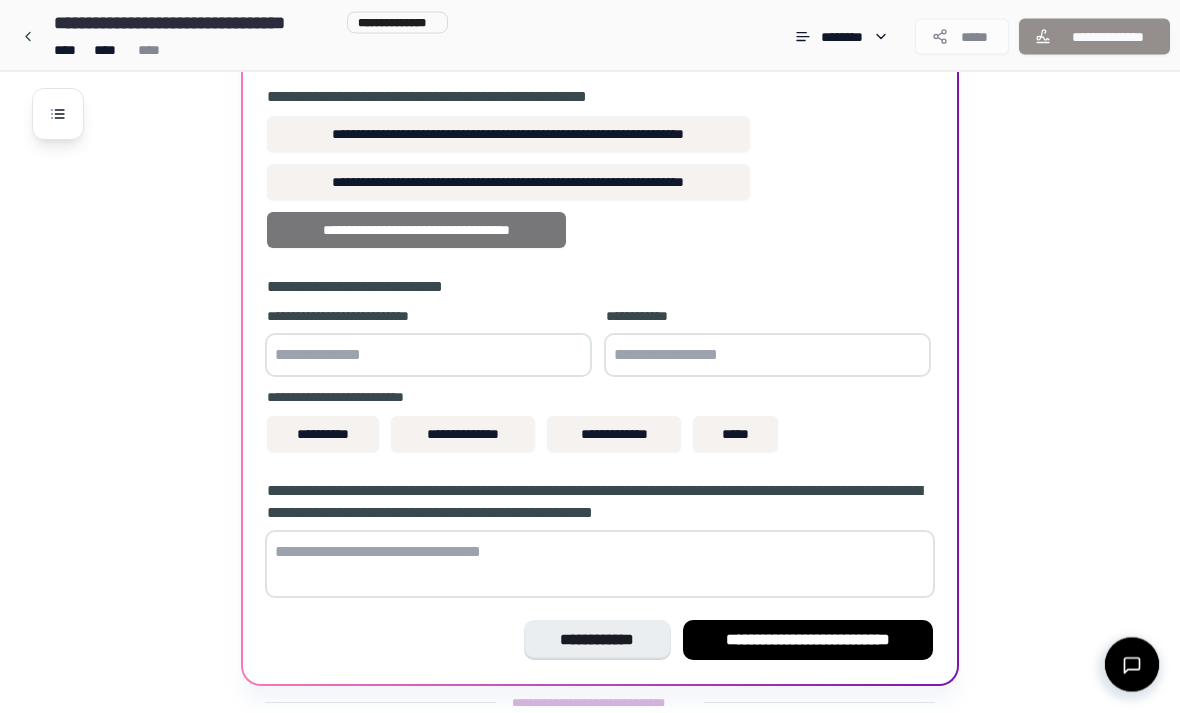 scroll, scrollTop: 1115, scrollLeft: 0, axis: vertical 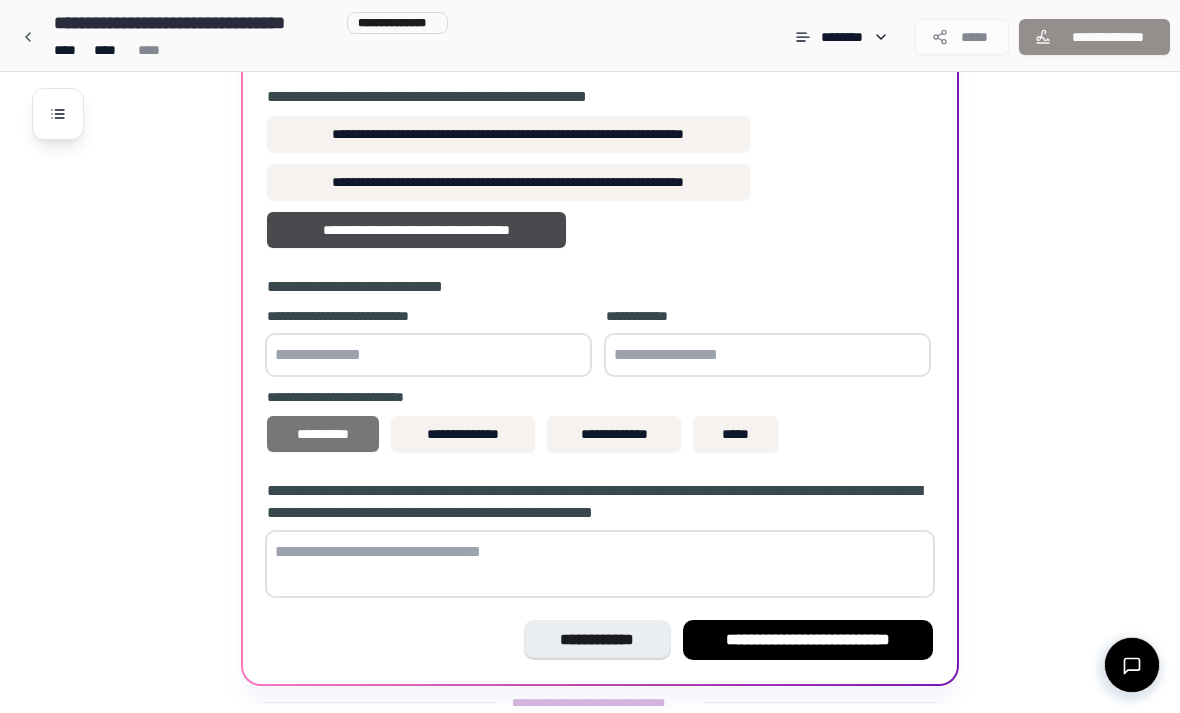 click on "**********" at bounding box center [323, 434] 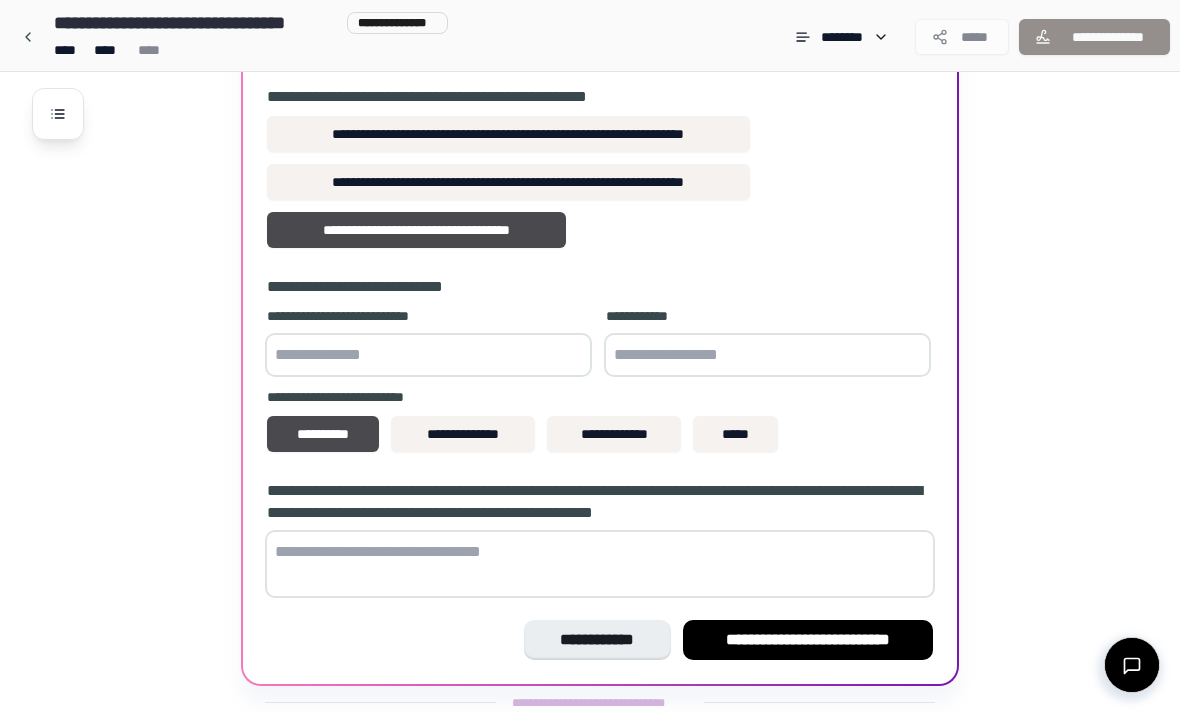 click at bounding box center [600, 564] 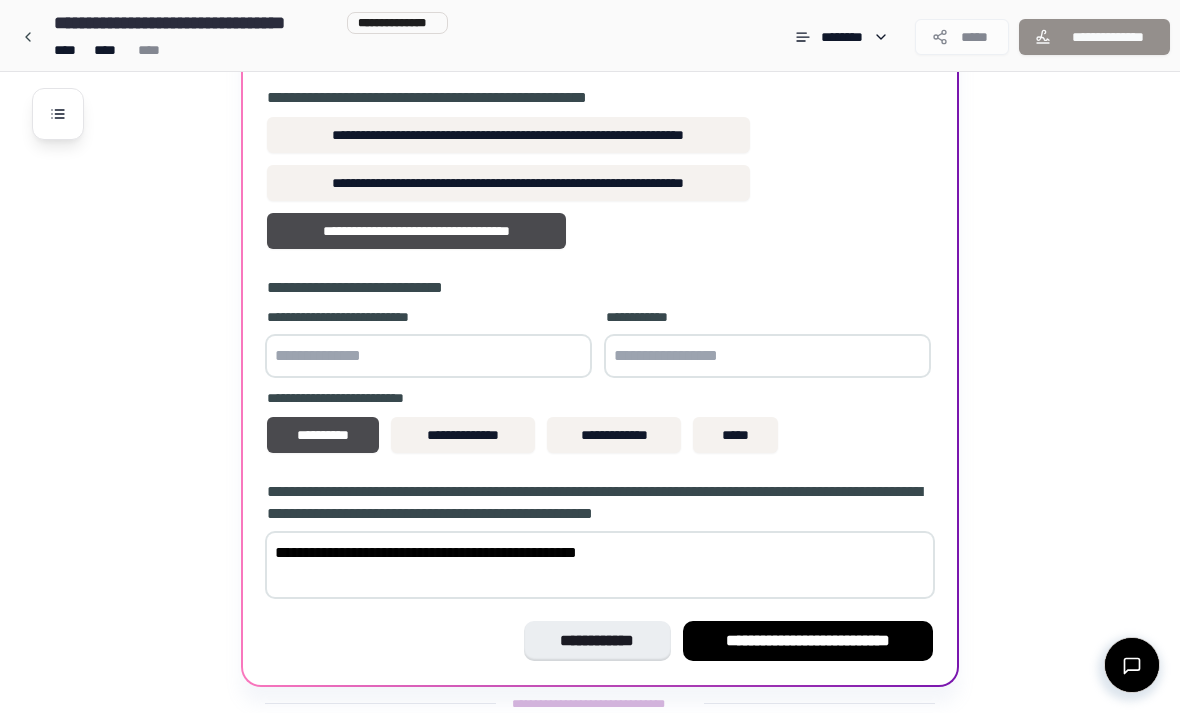 type on "**********" 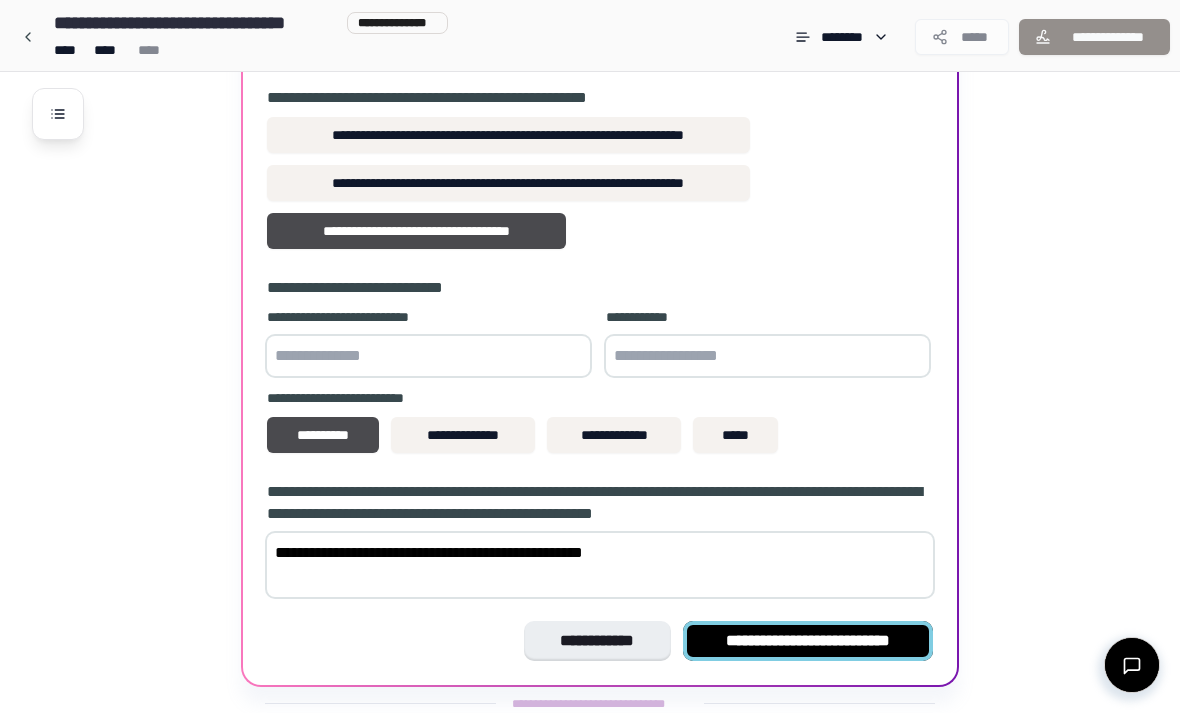 click on "**********" at bounding box center [808, 641] 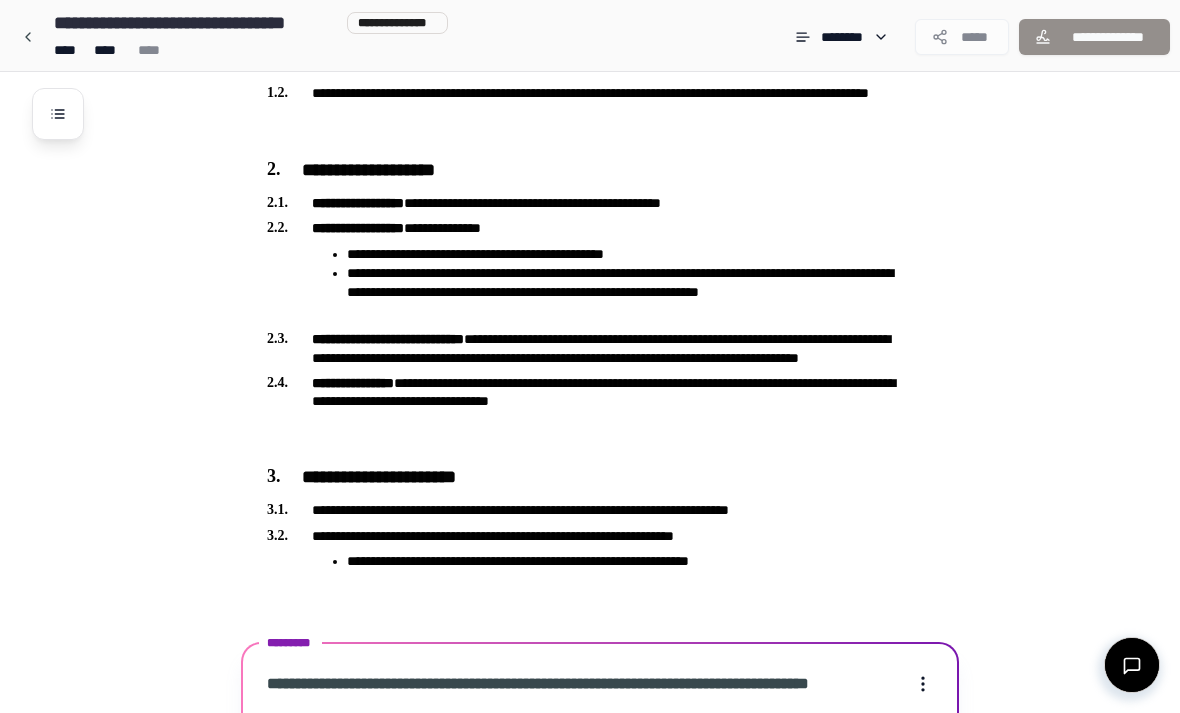 scroll, scrollTop: 1119, scrollLeft: 0, axis: vertical 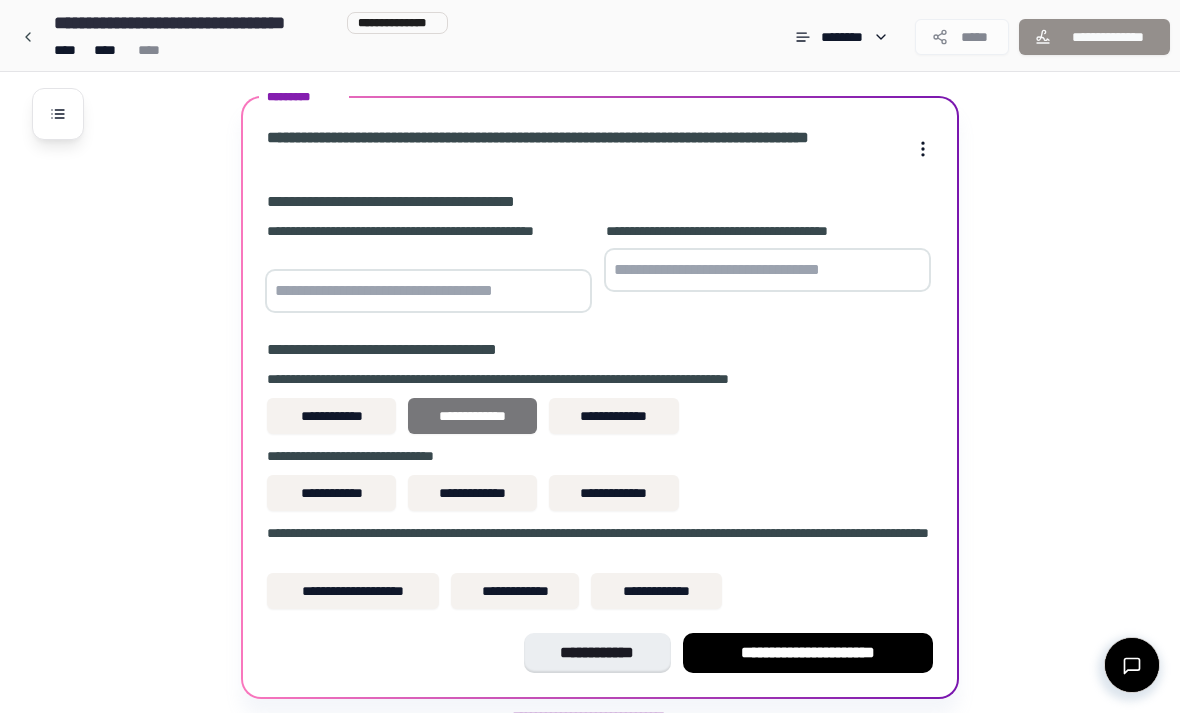 click on "**********" at bounding box center (472, 416) 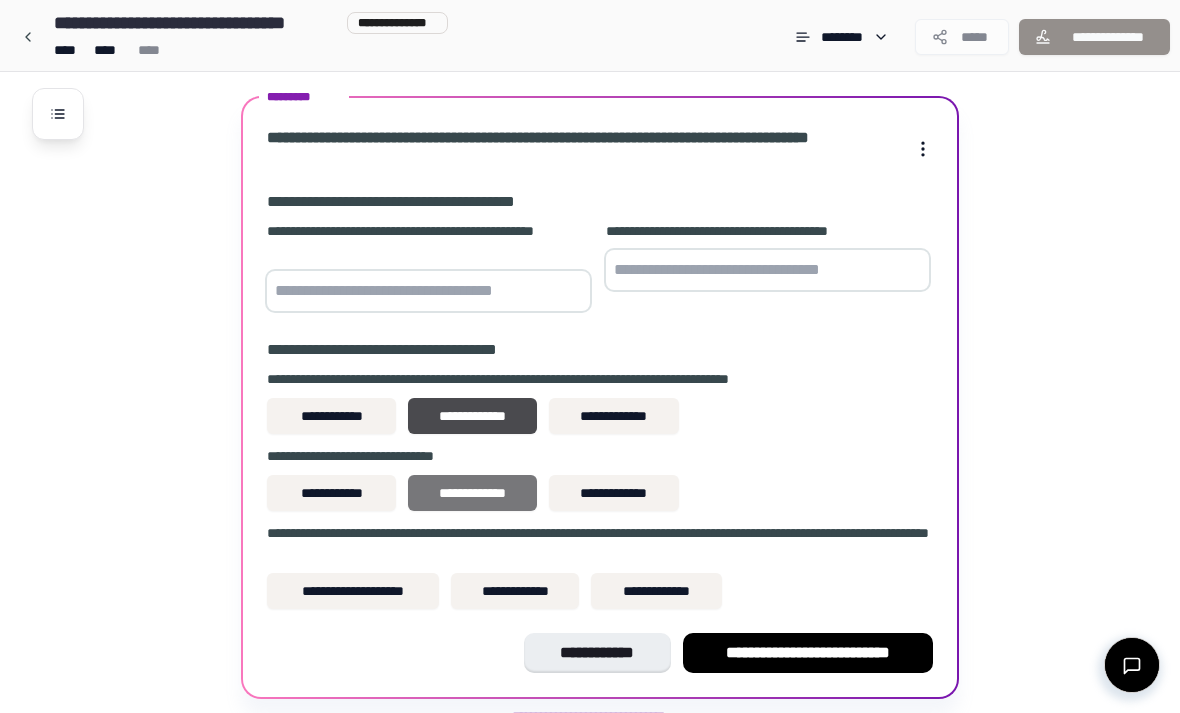 click on "**********" at bounding box center (472, 493) 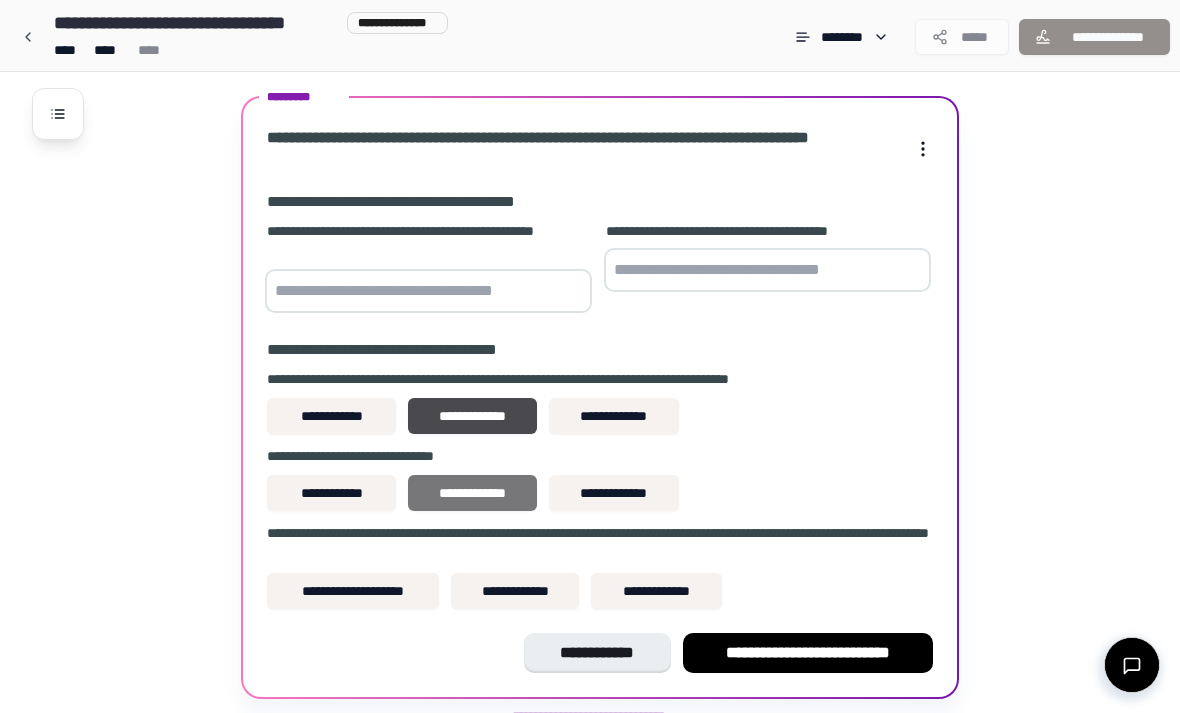 click on "**********" at bounding box center (472, 493) 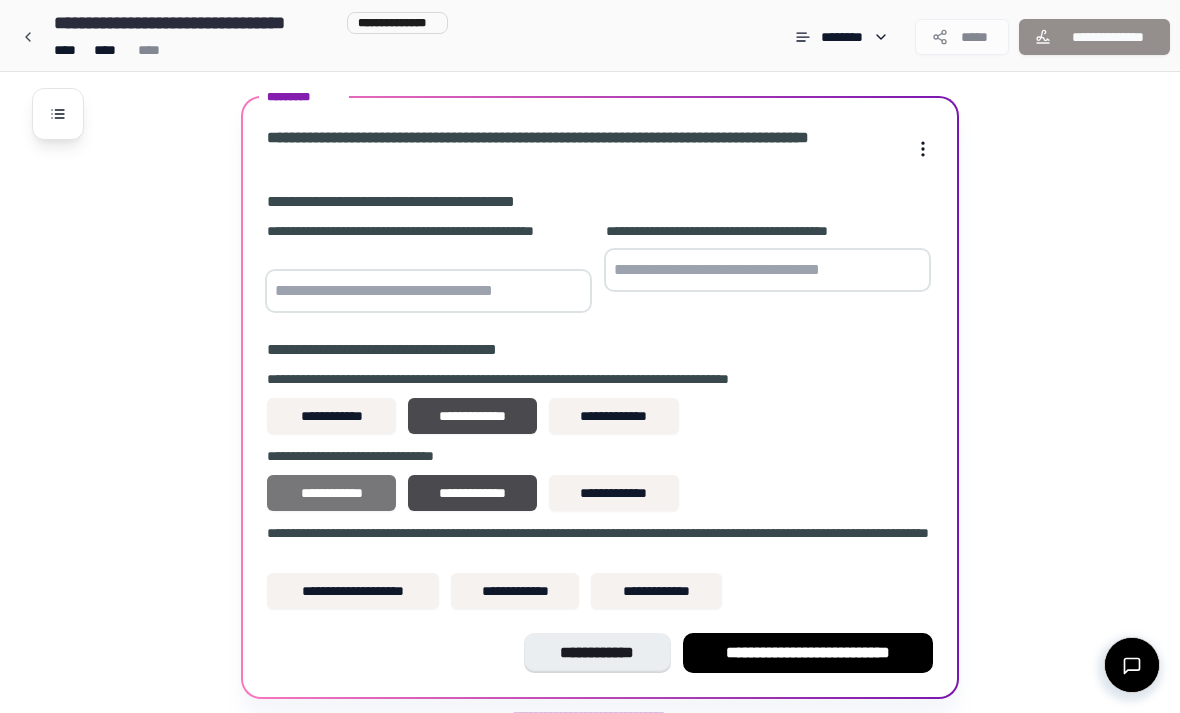 click on "**********" at bounding box center (331, 493) 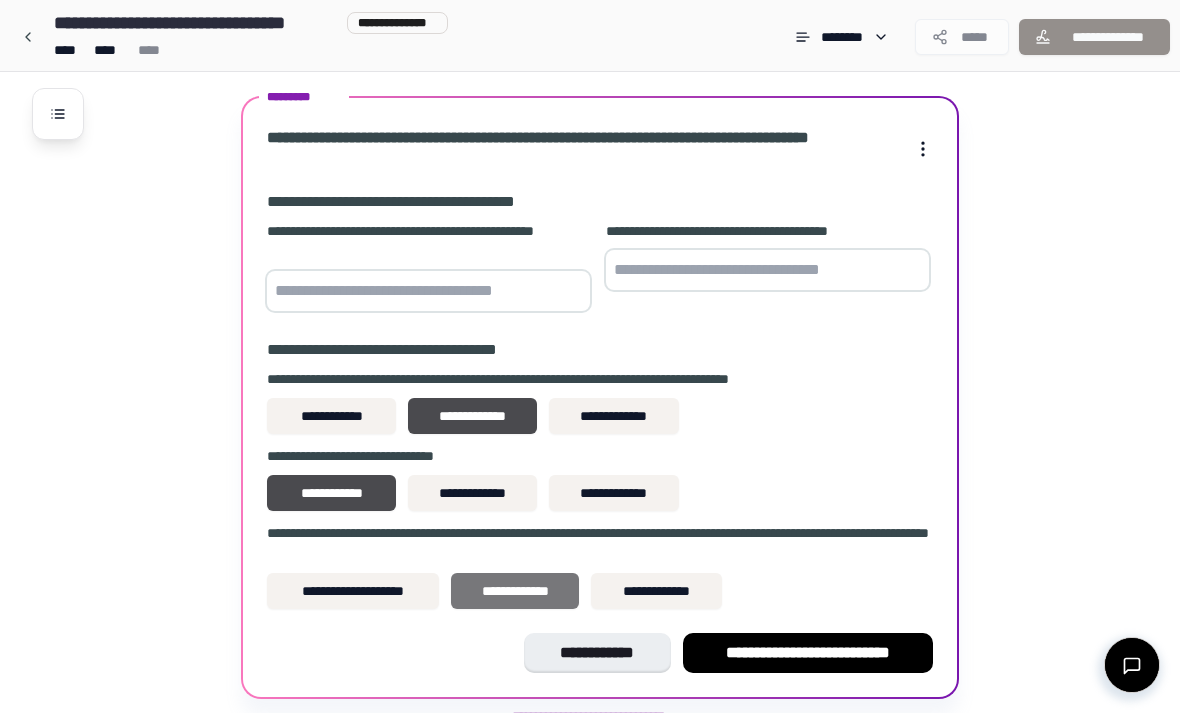 click on "**********" at bounding box center (515, 591) 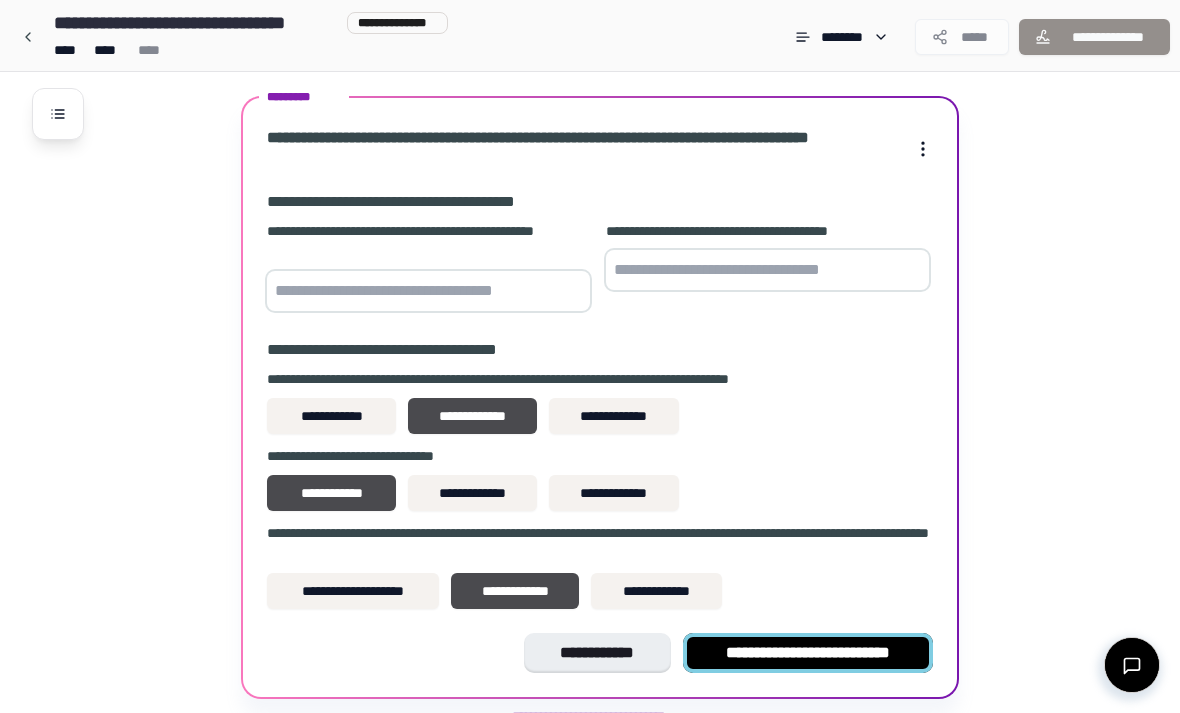 click on "**********" at bounding box center [808, 653] 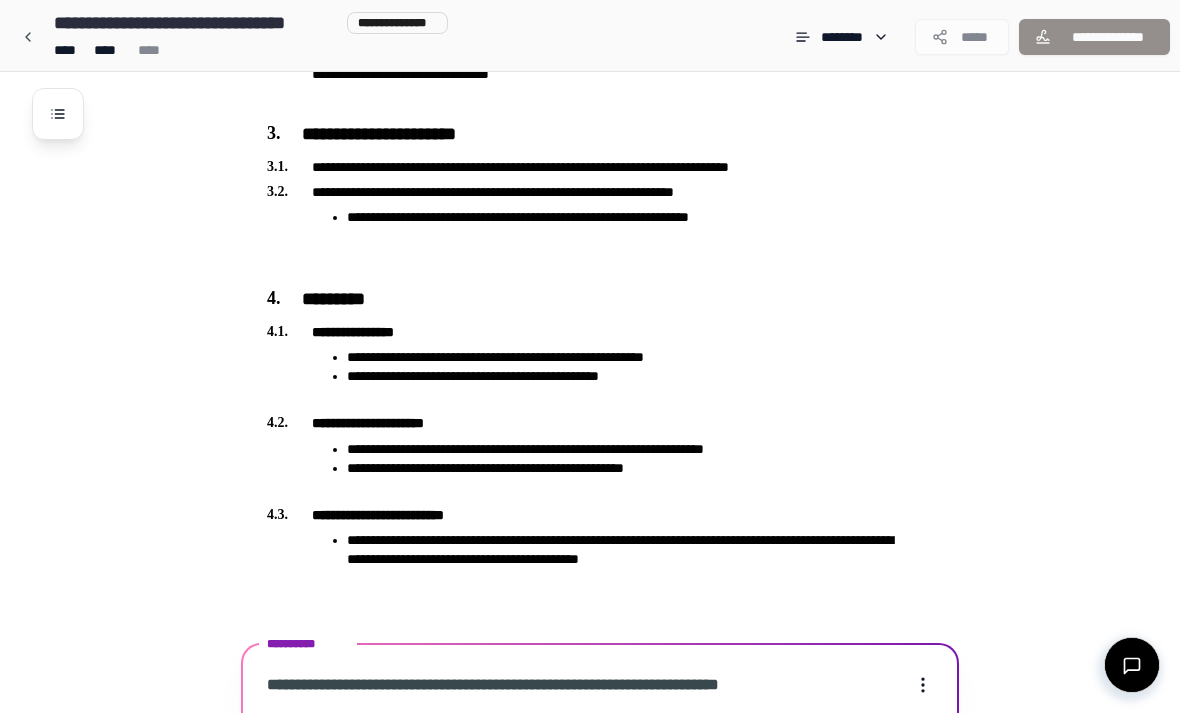 scroll, scrollTop: 1399, scrollLeft: 0, axis: vertical 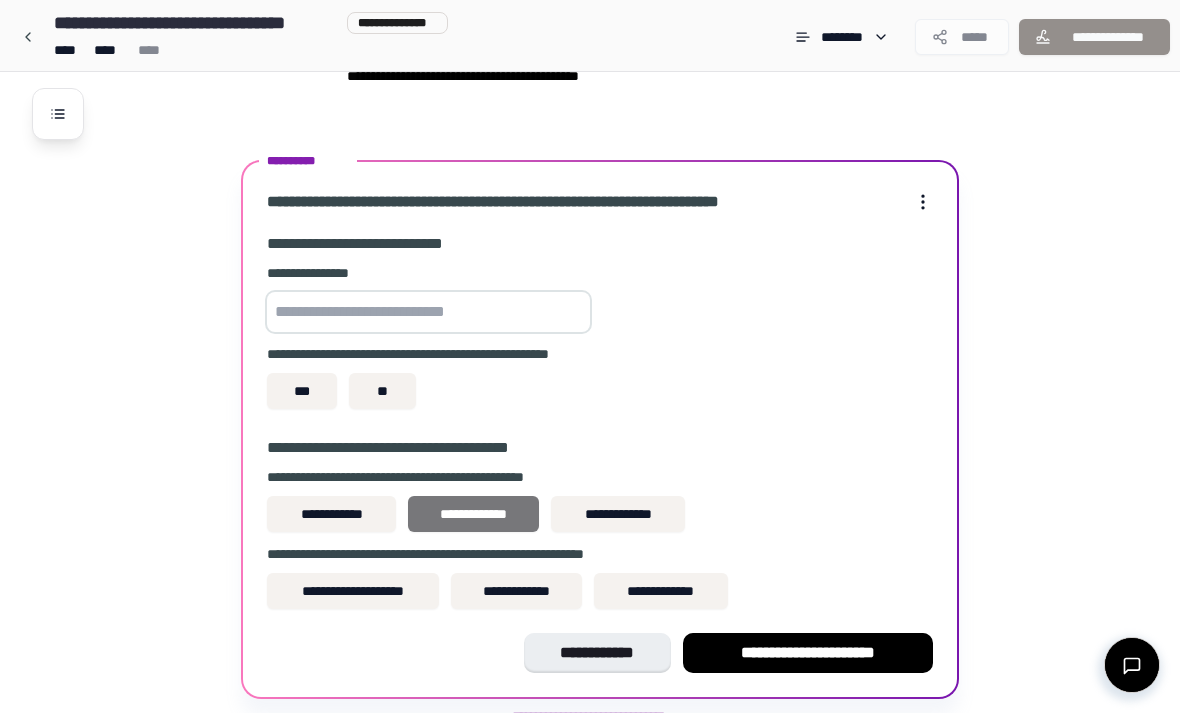 click on "**********" at bounding box center (473, 514) 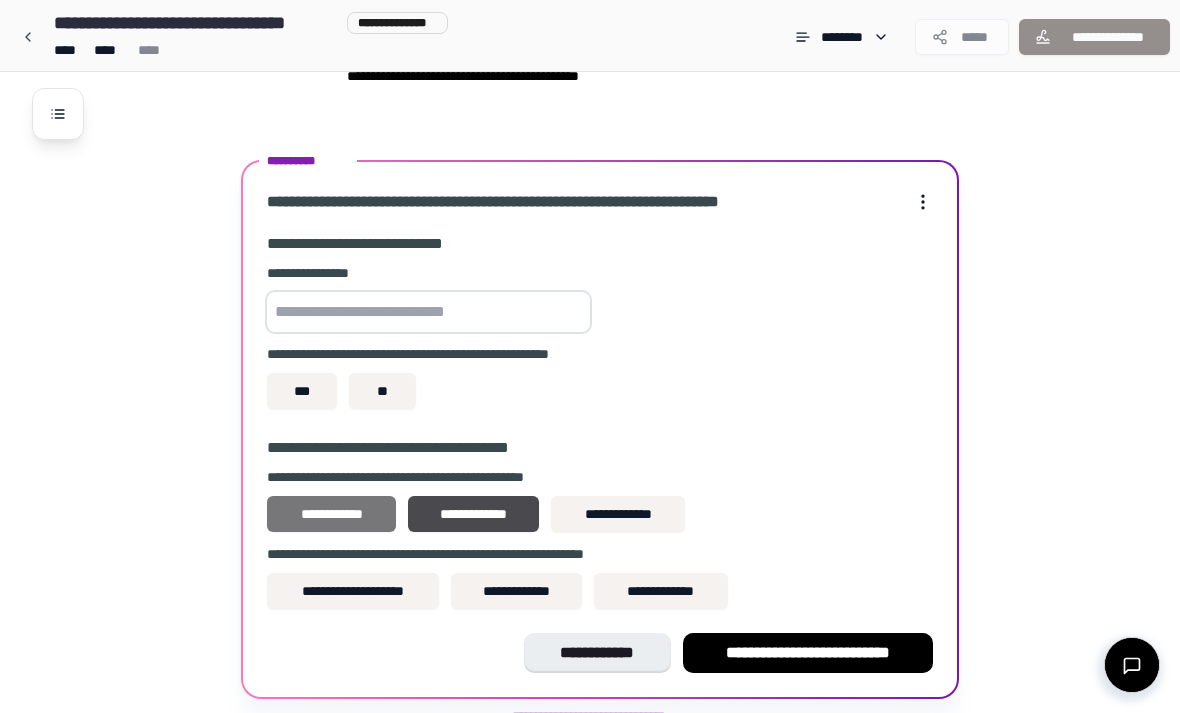 click on "**********" at bounding box center [331, 514] 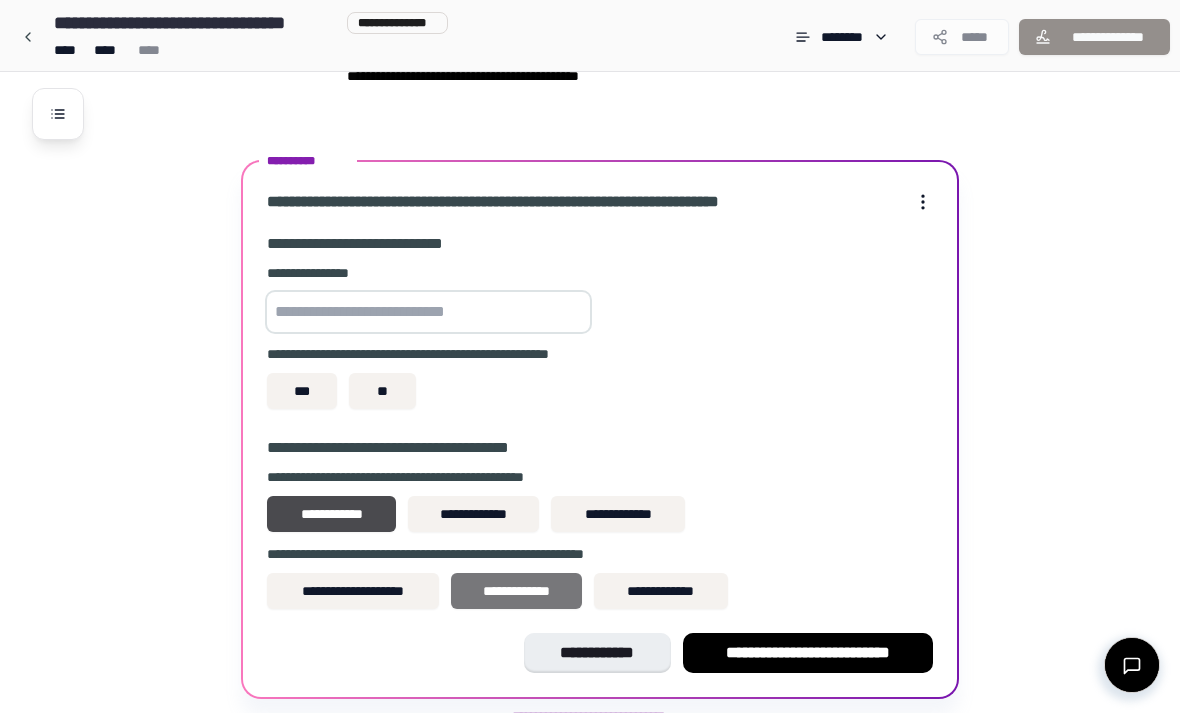 click on "**********" at bounding box center [516, 591] 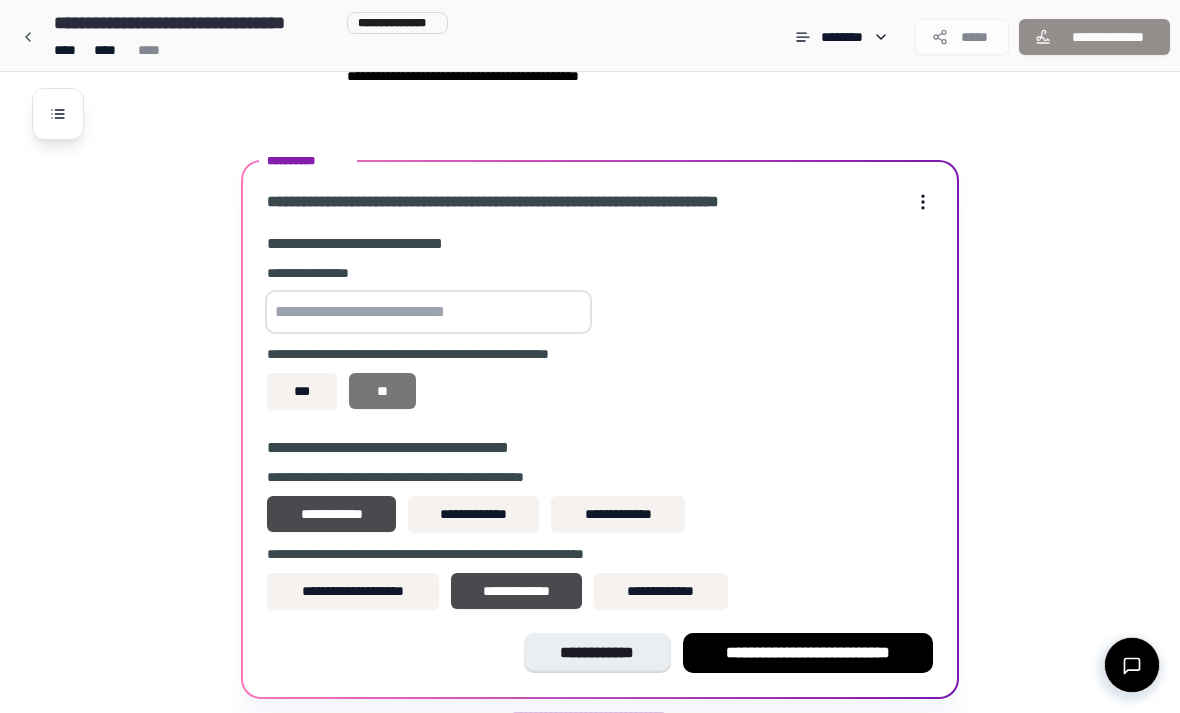 click on "**" at bounding box center [382, 391] 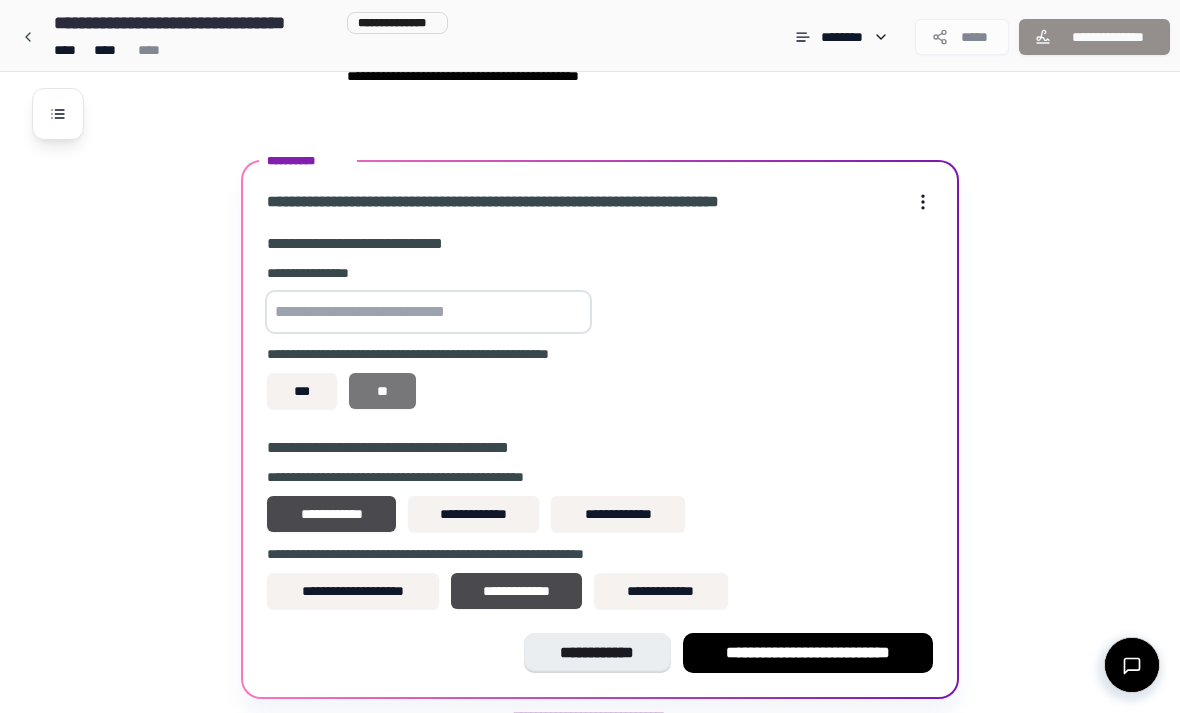 click on "**" at bounding box center [382, 391] 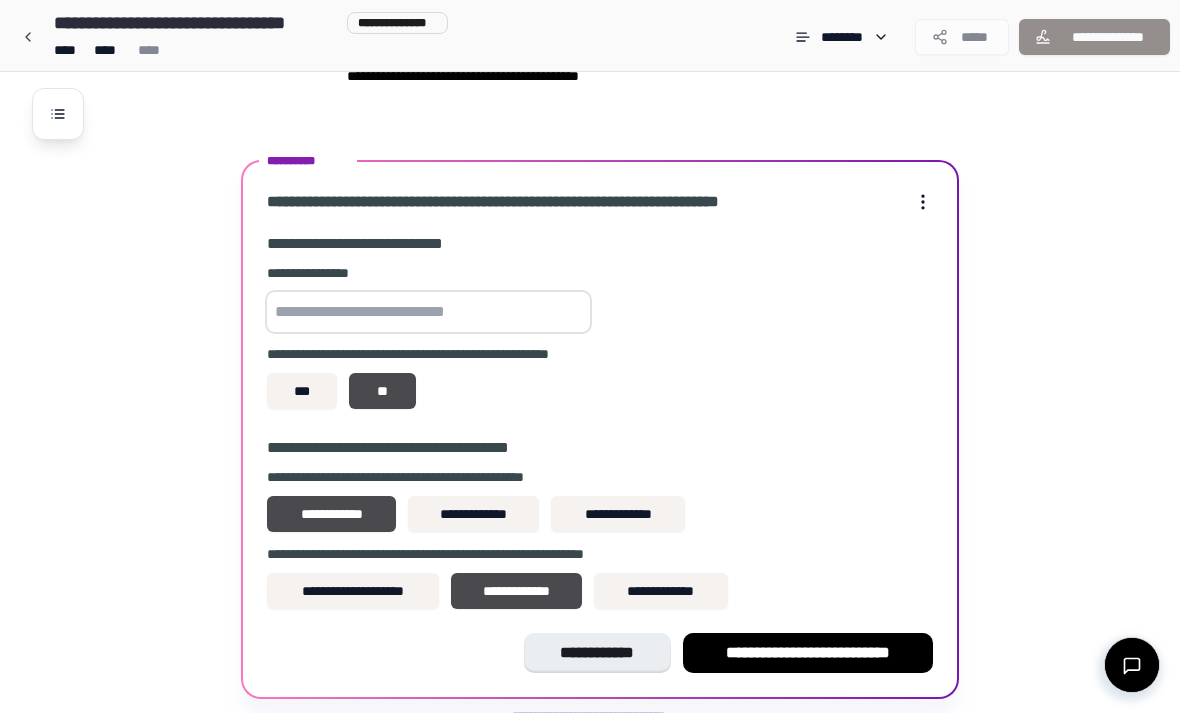 click on "**********" at bounding box center [600, 514] 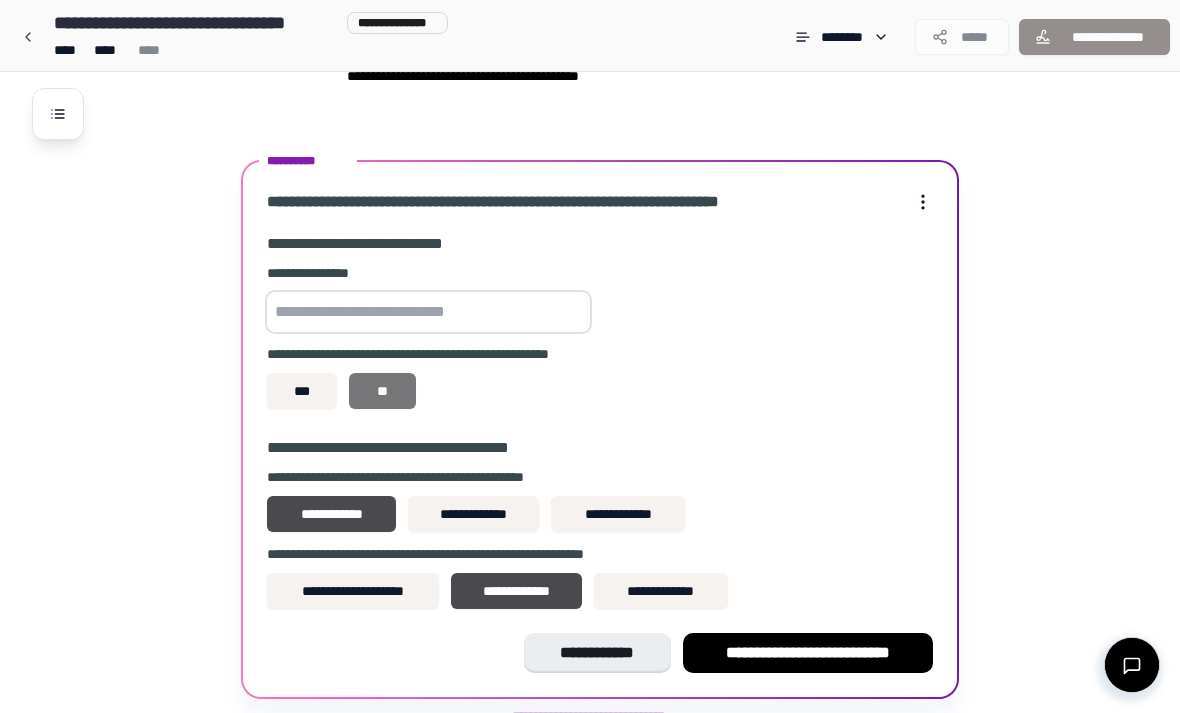 click on "**" at bounding box center (382, 391) 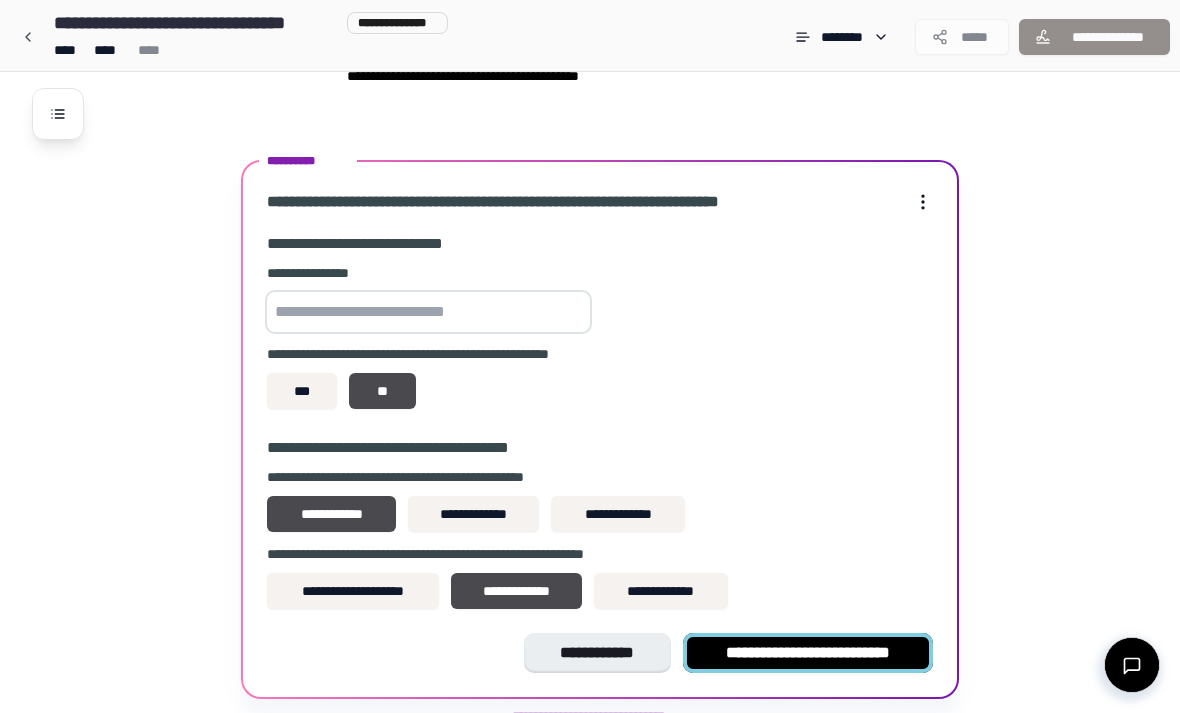 click on "**********" at bounding box center [808, 653] 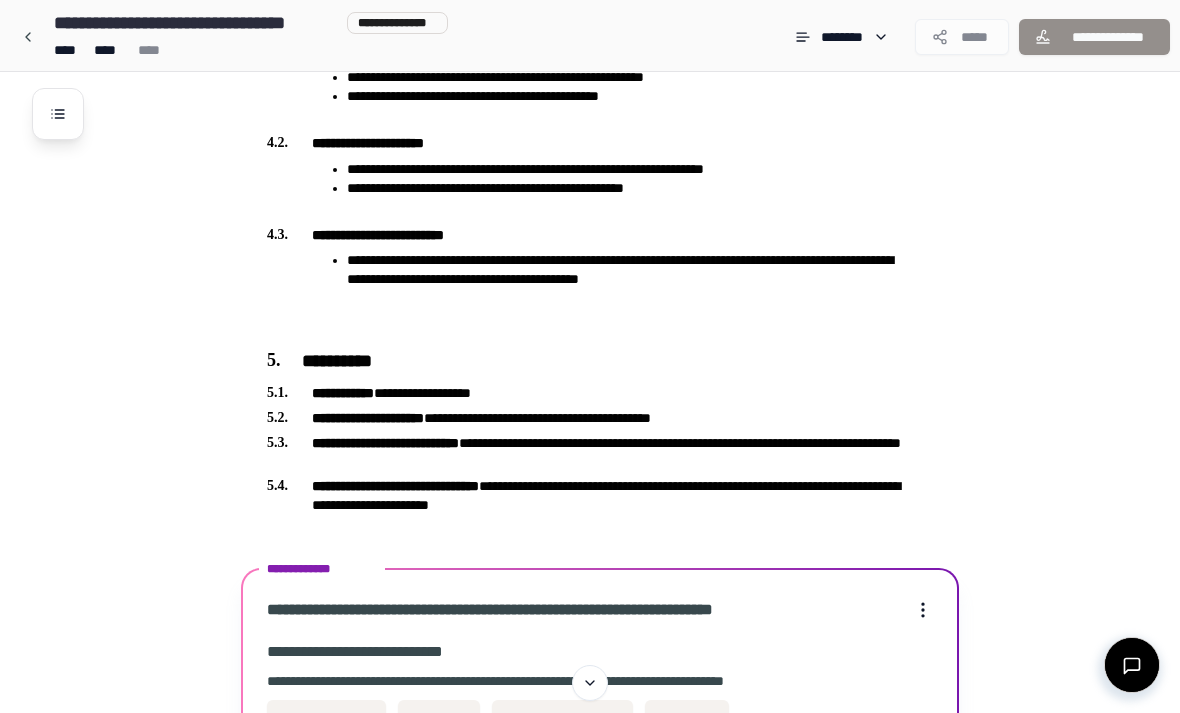 scroll, scrollTop: 1197, scrollLeft: 0, axis: vertical 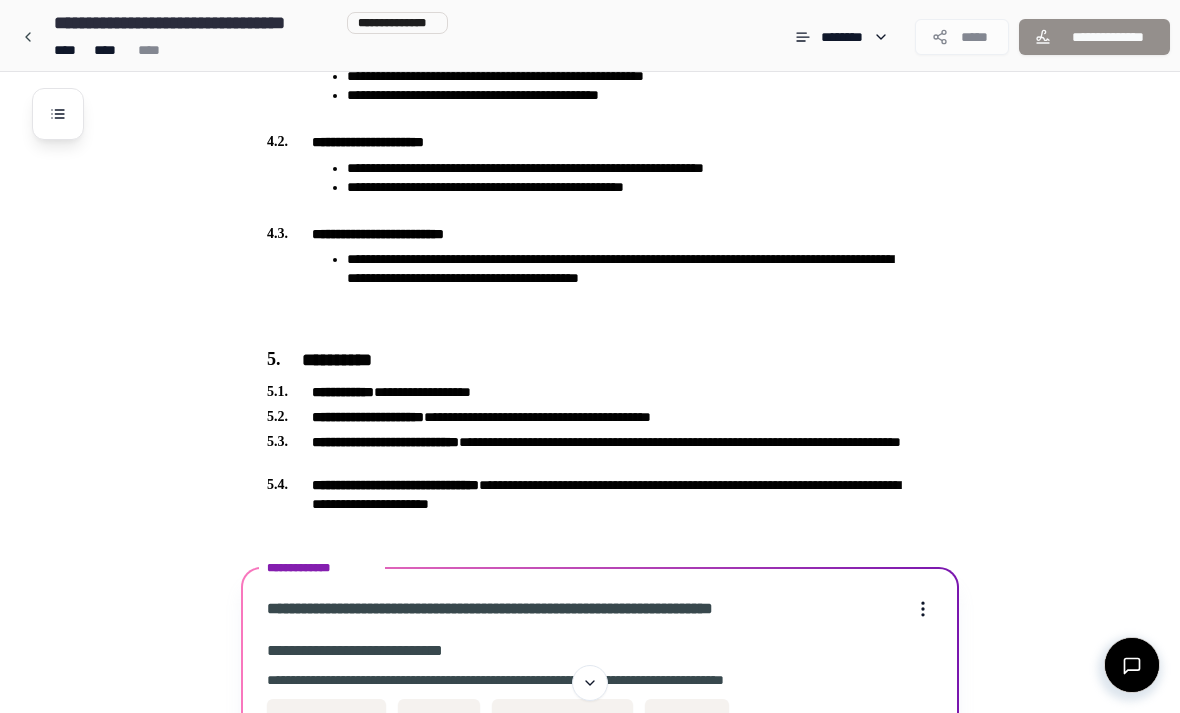 click on "**********" at bounding box center (385, 442) 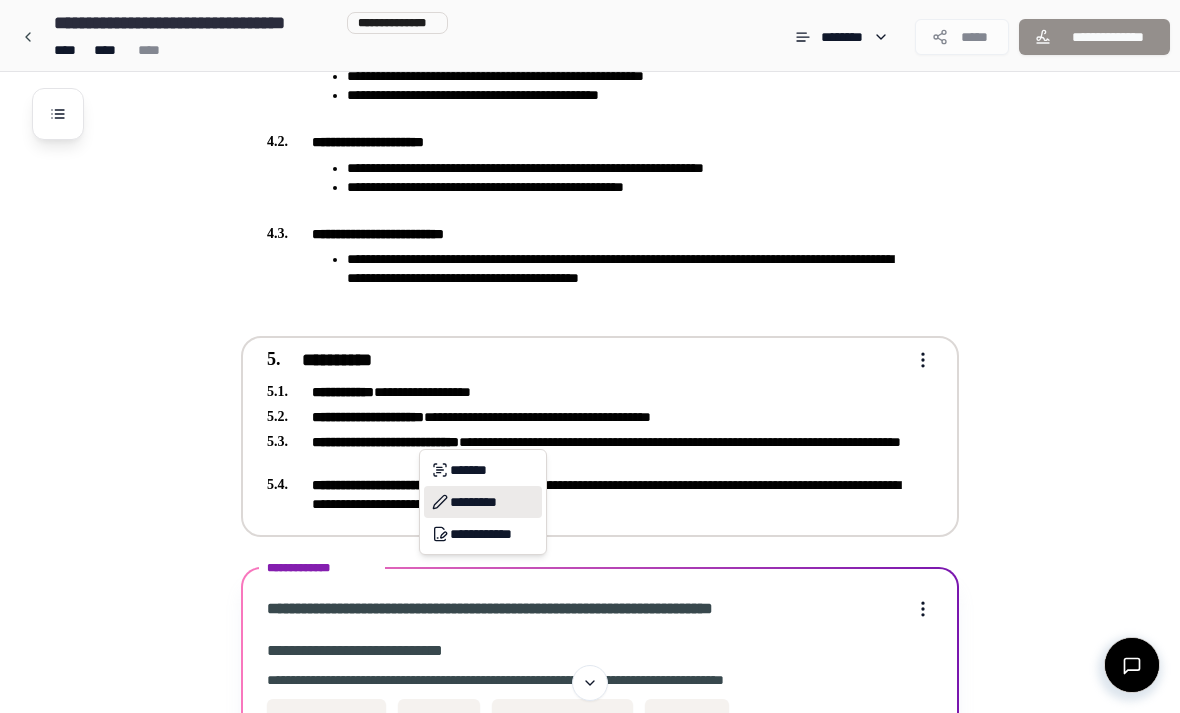 click on "*********" at bounding box center [483, 502] 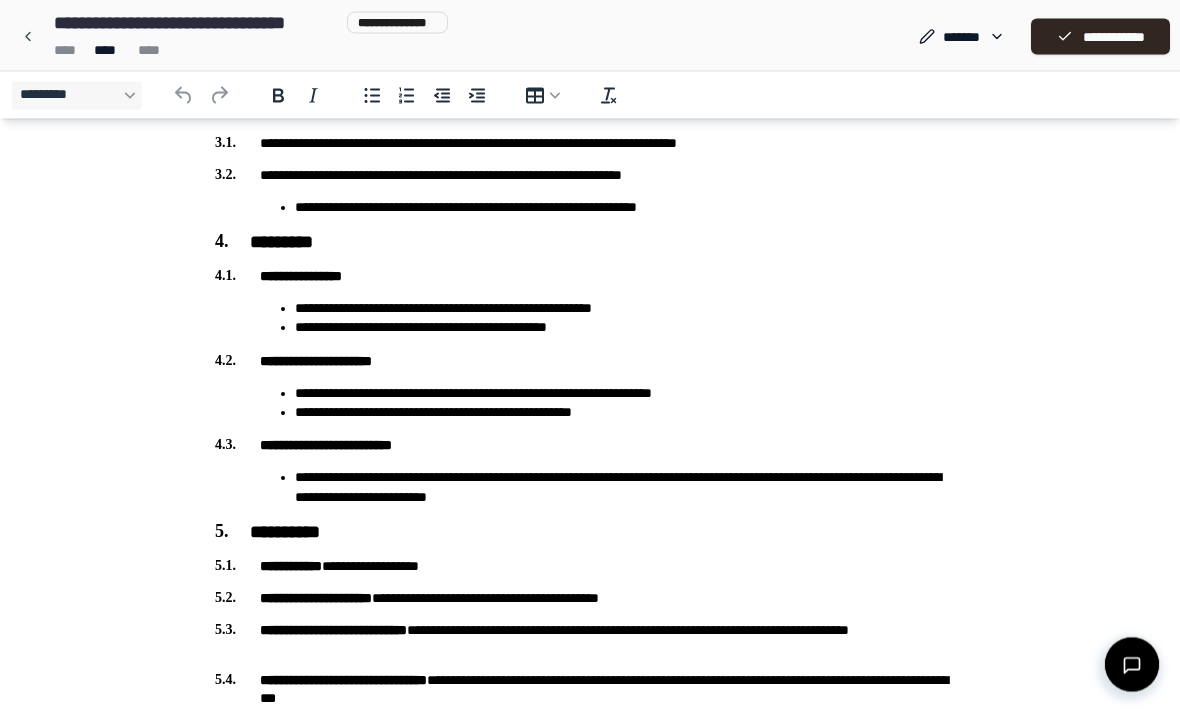 scroll, scrollTop: 910, scrollLeft: 0, axis: vertical 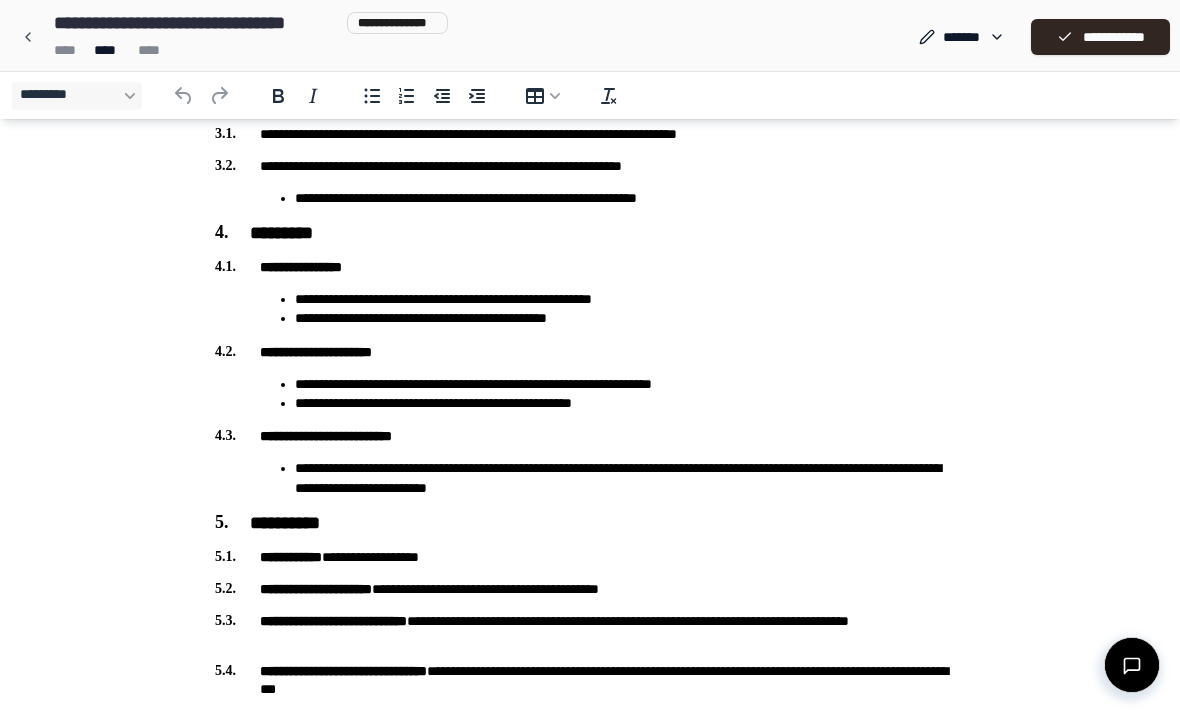 click on "**********" at bounding box center (590, -35) 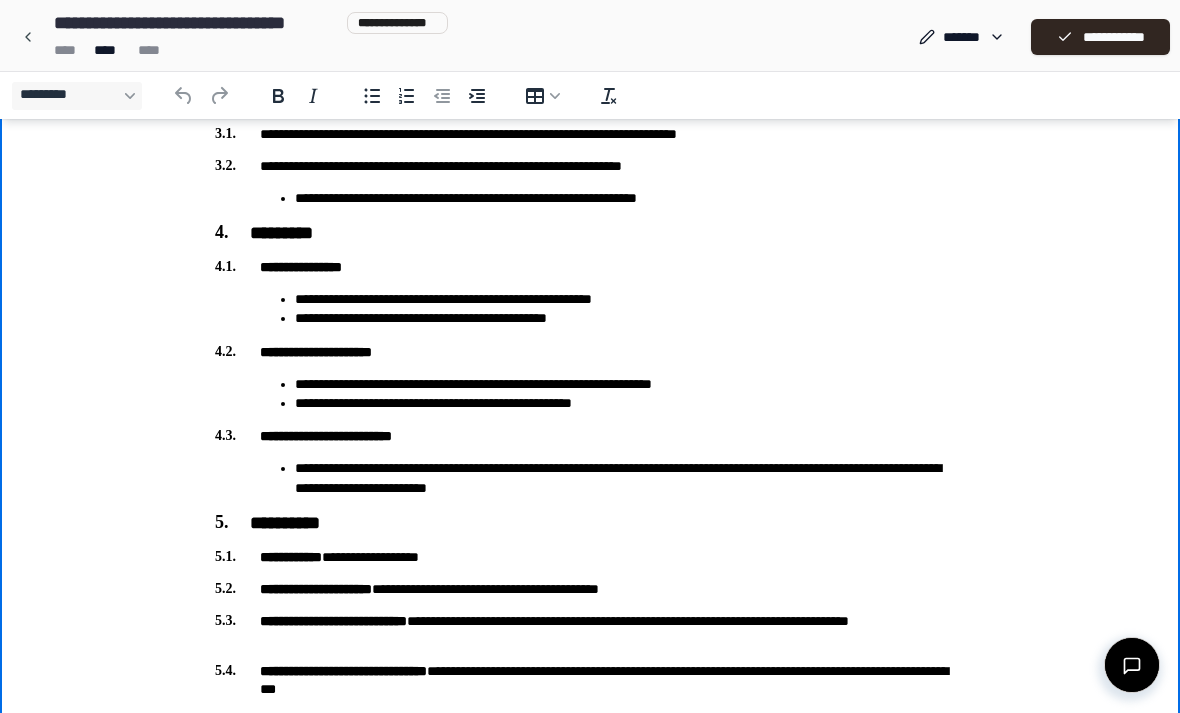 click on "**********" at bounding box center [590, 557] 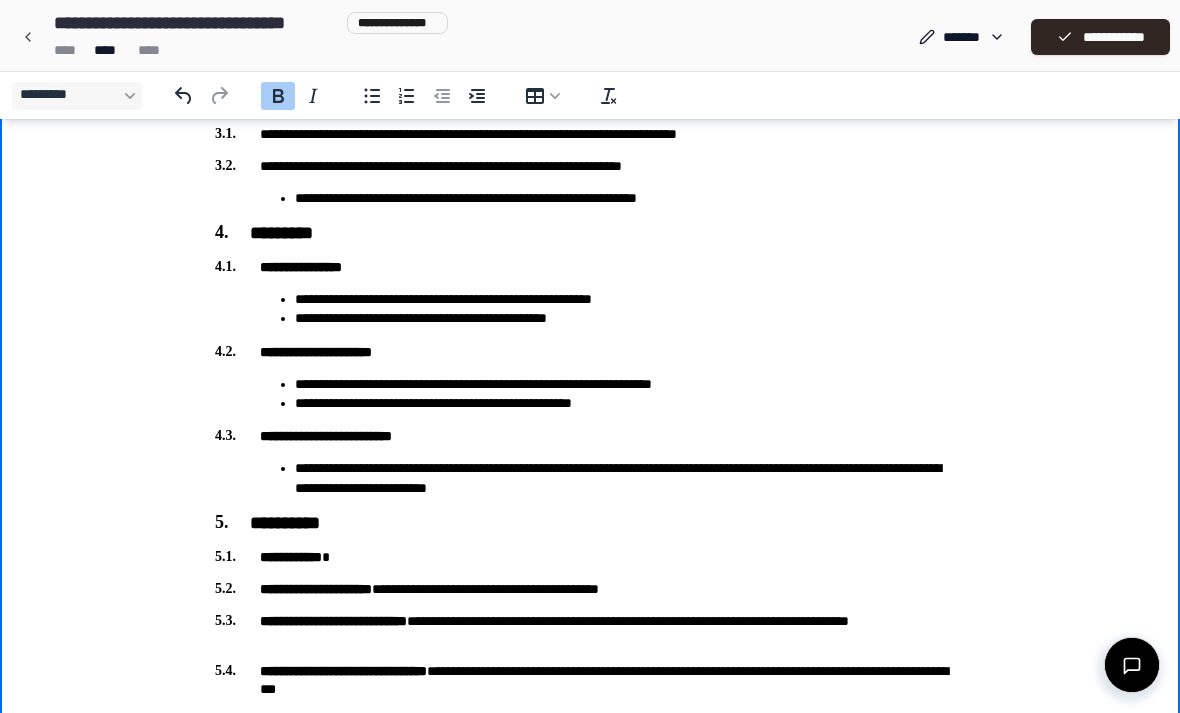 click on "**********" at bounding box center (590, -35) 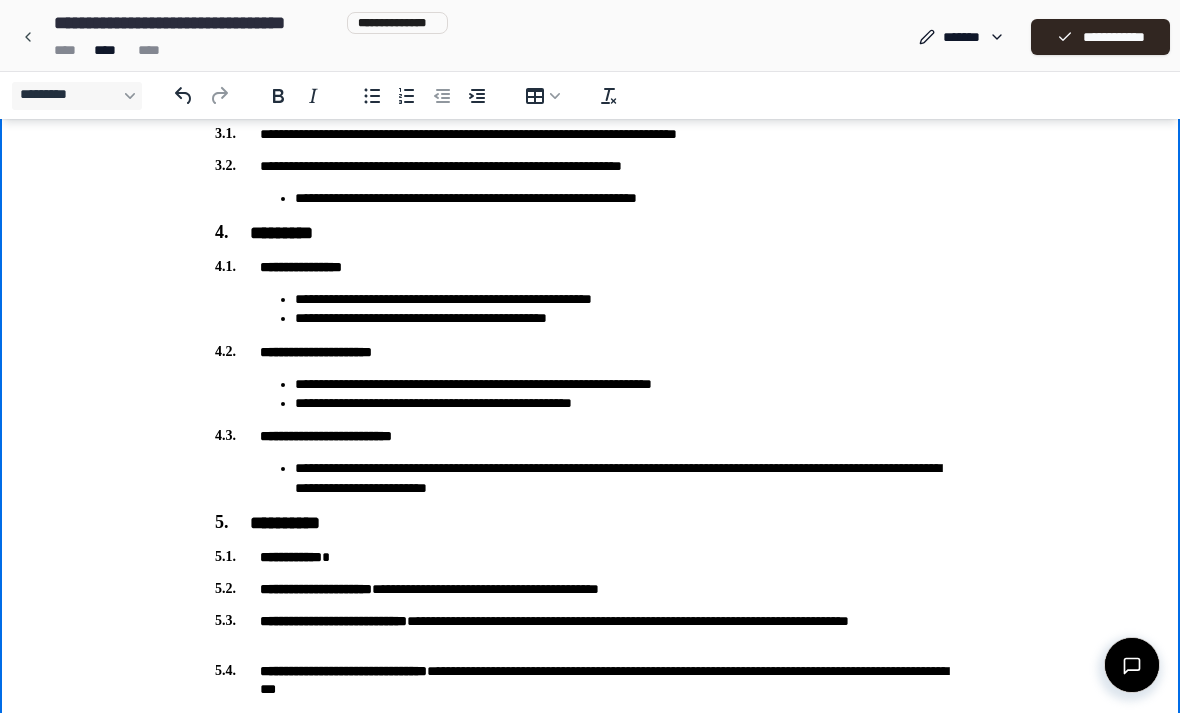 click on "**********" at bounding box center [590, 557] 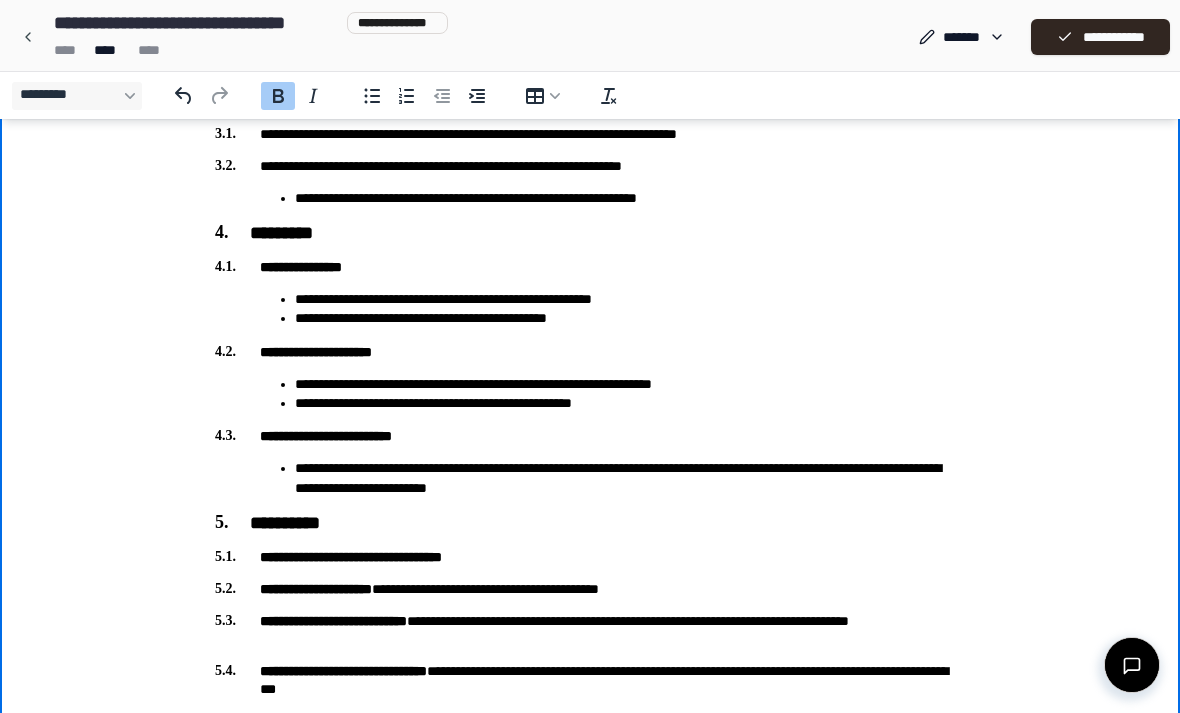 click on "**********" at bounding box center [351, 557] 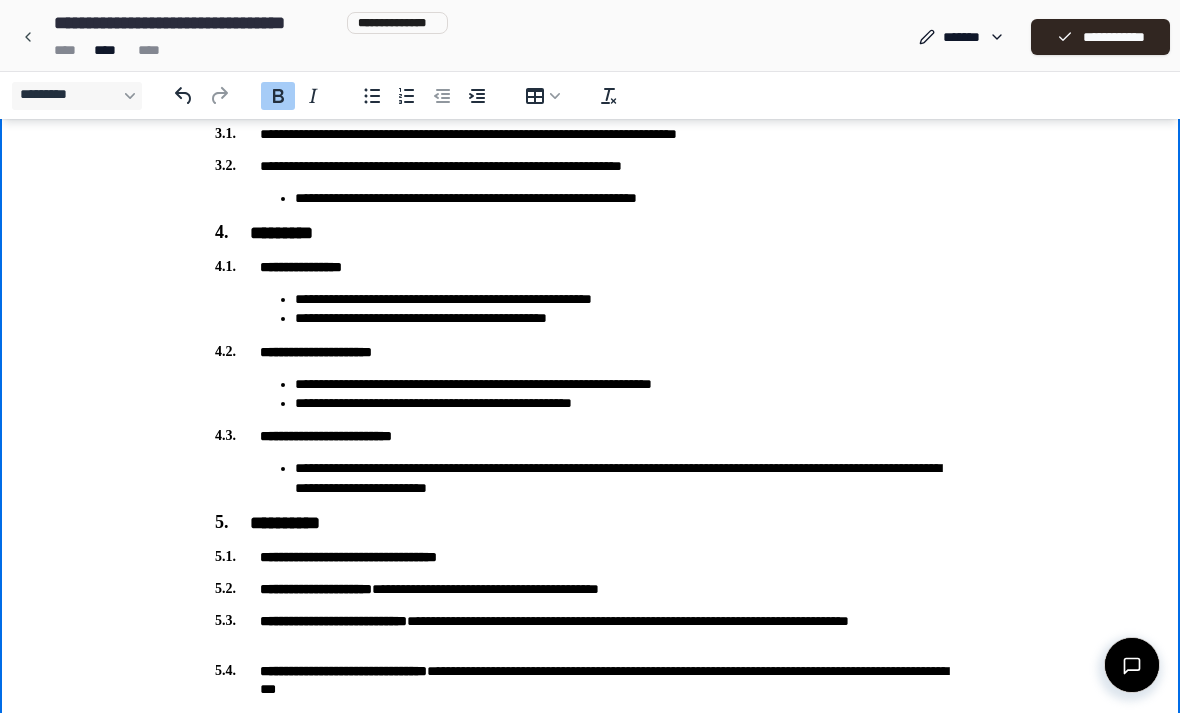 click on "**********" at bounding box center (590, 557) 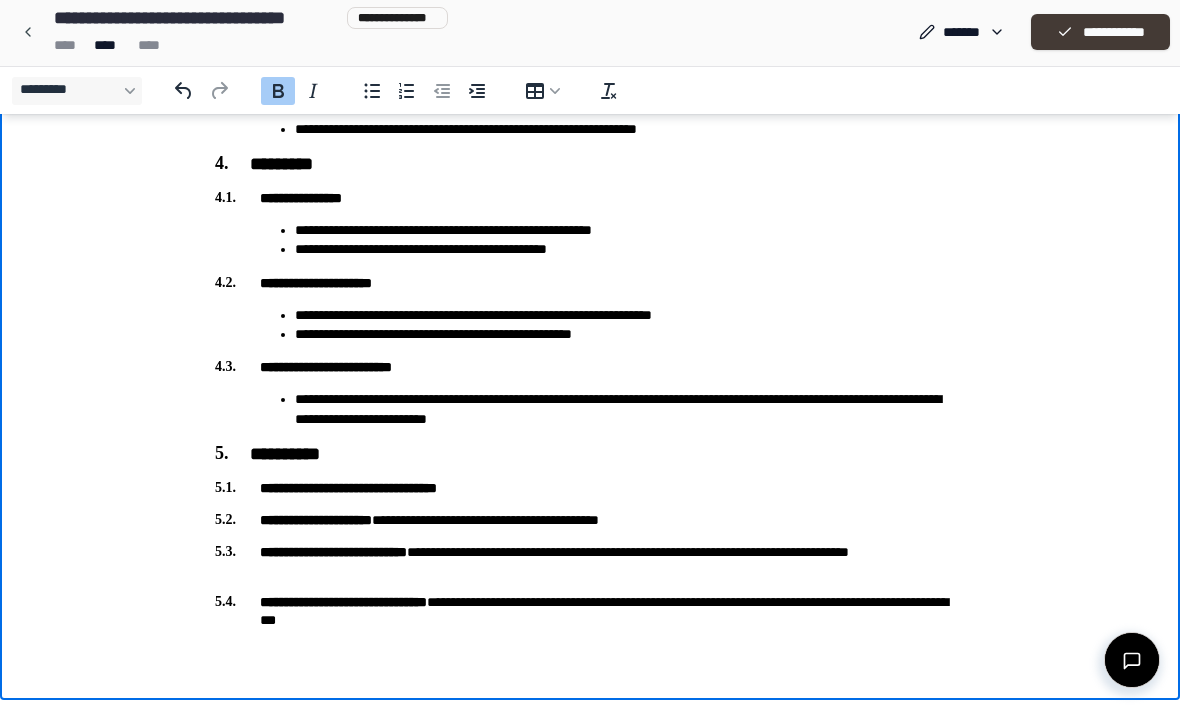 click on "**********" at bounding box center [1100, 37] 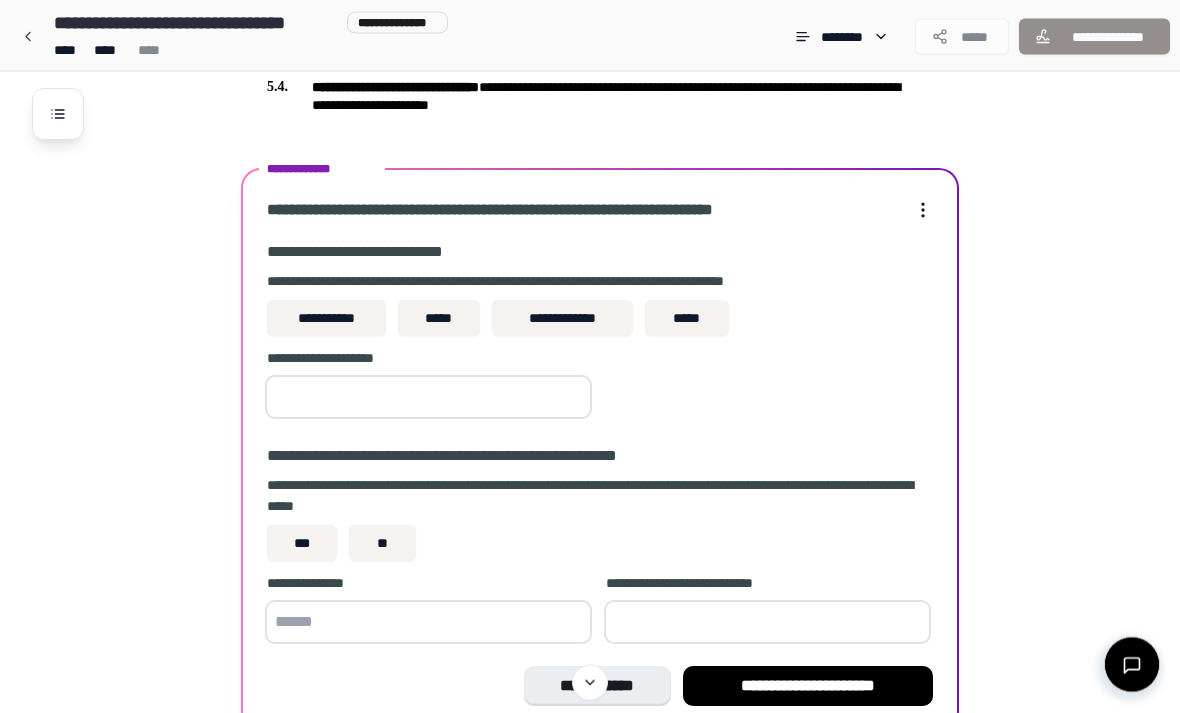 scroll, scrollTop: 1596, scrollLeft: 0, axis: vertical 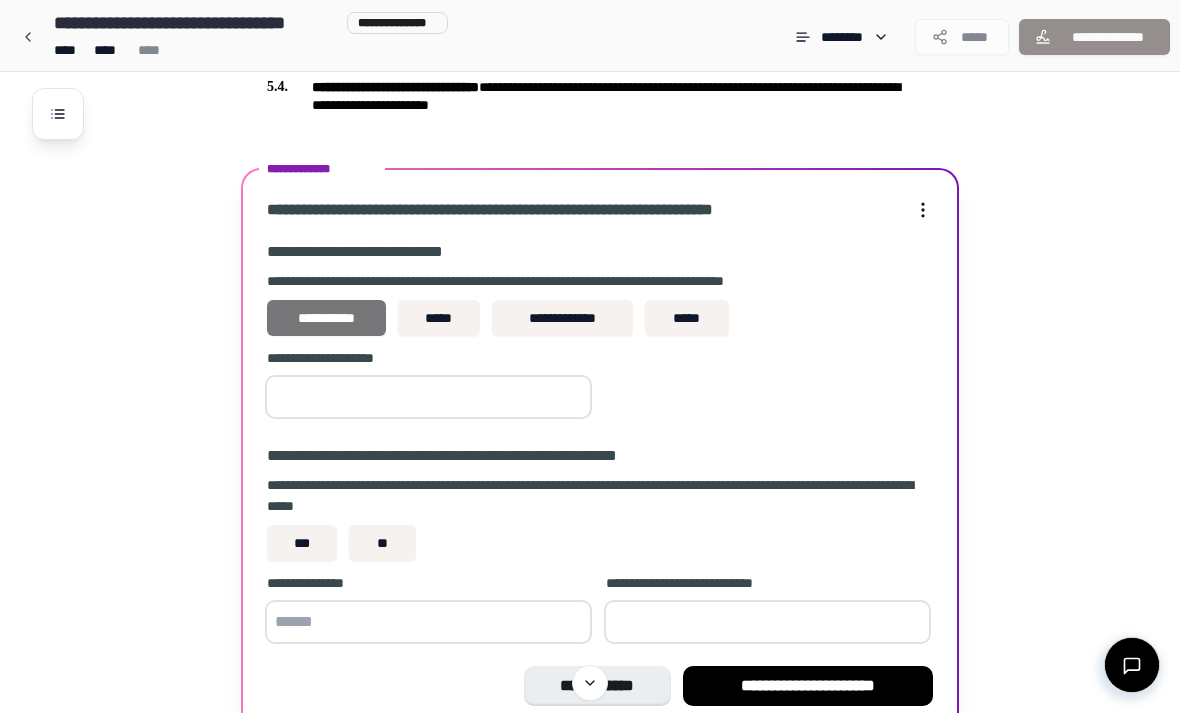 click on "**********" at bounding box center [326, 318] 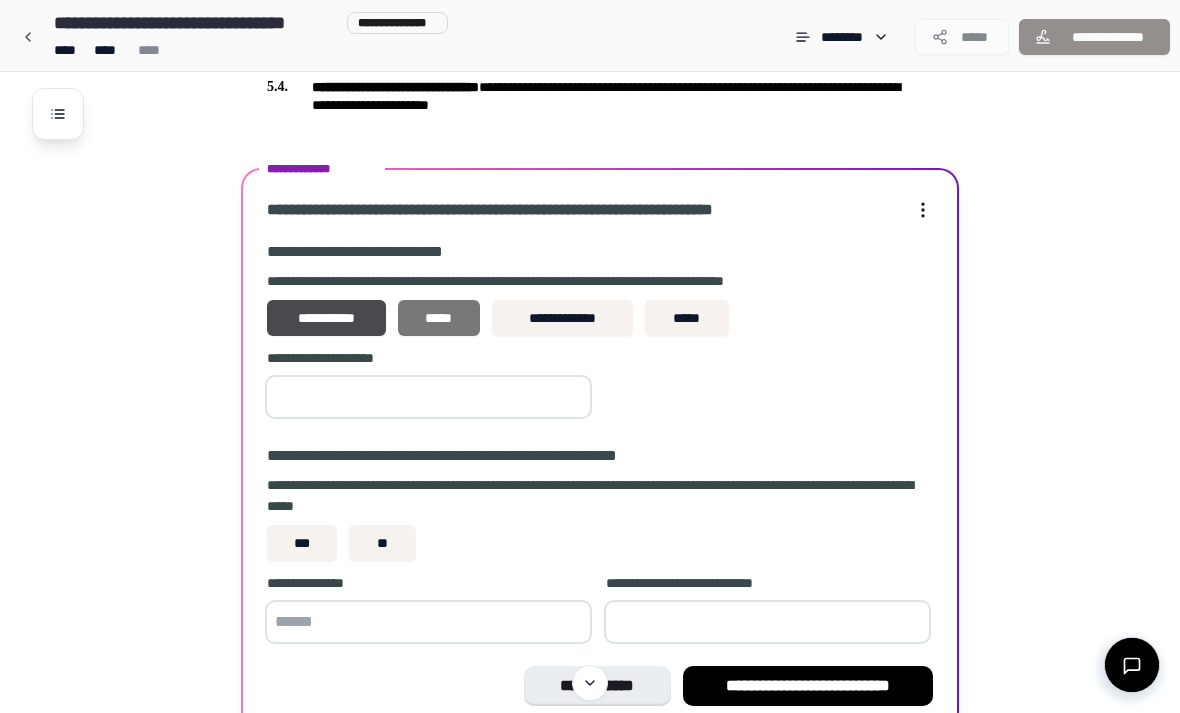 click on "*****" at bounding box center (439, 318) 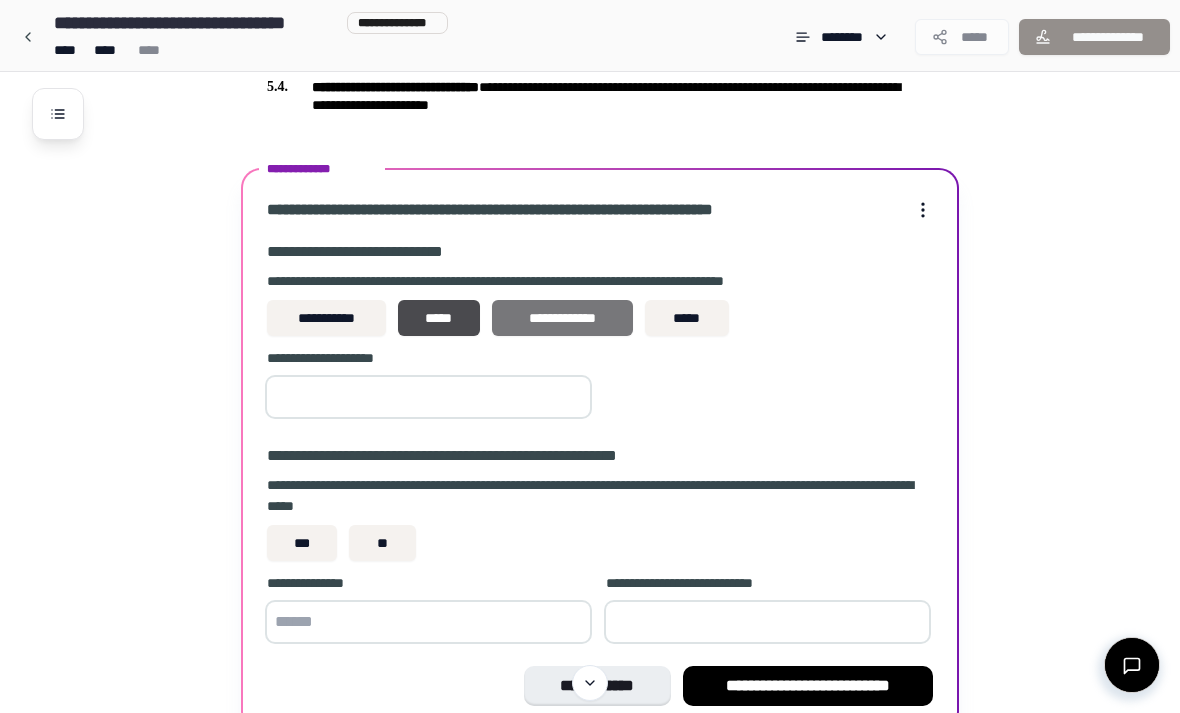 click on "**********" at bounding box center (562, 318) 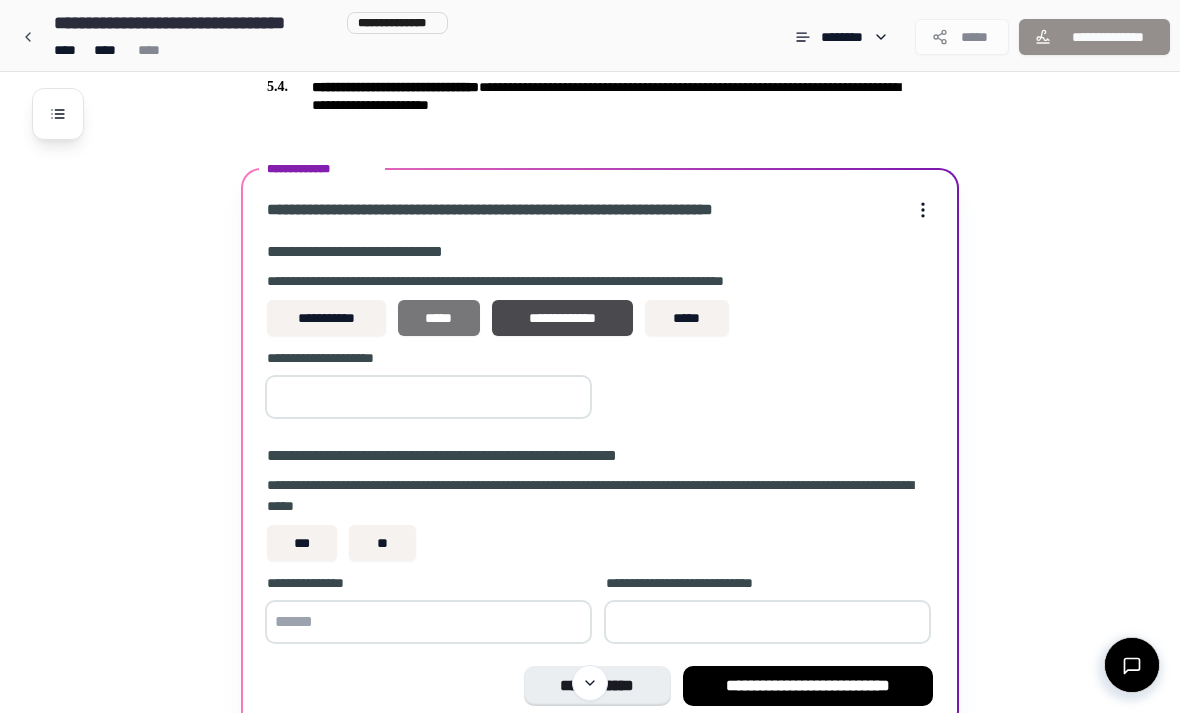 click on "*****" at bounding box center [439, 318] 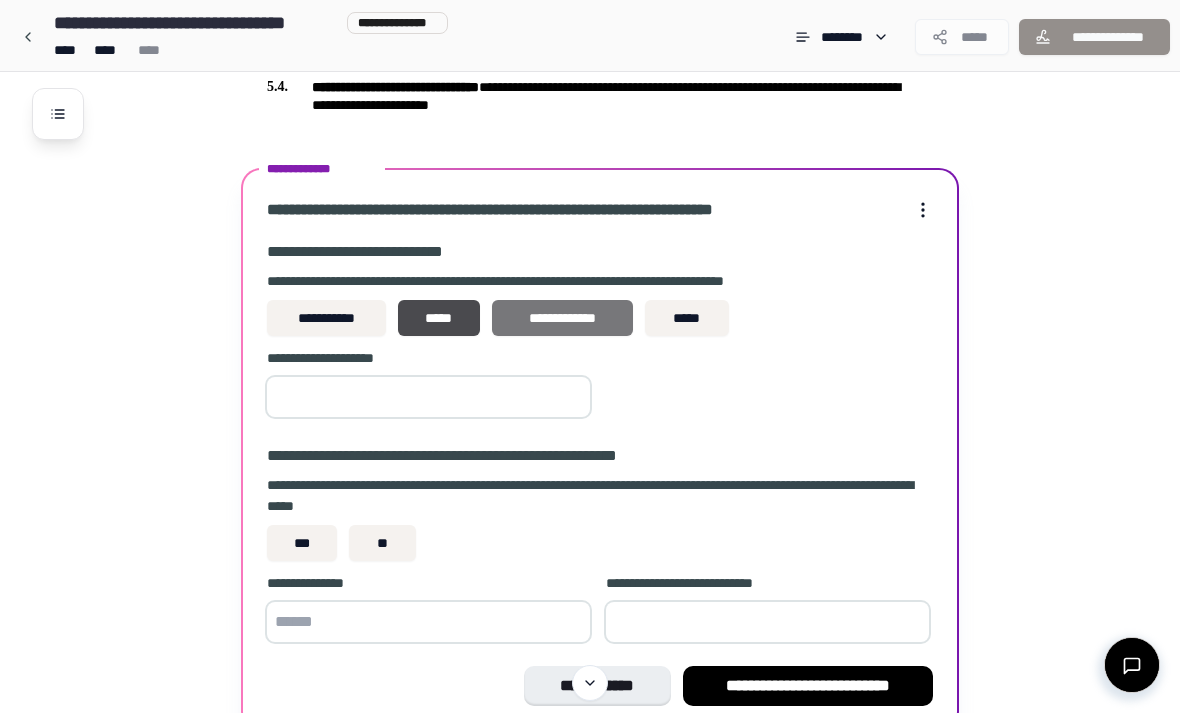 click on "**********" at bounding box center (562, 318) 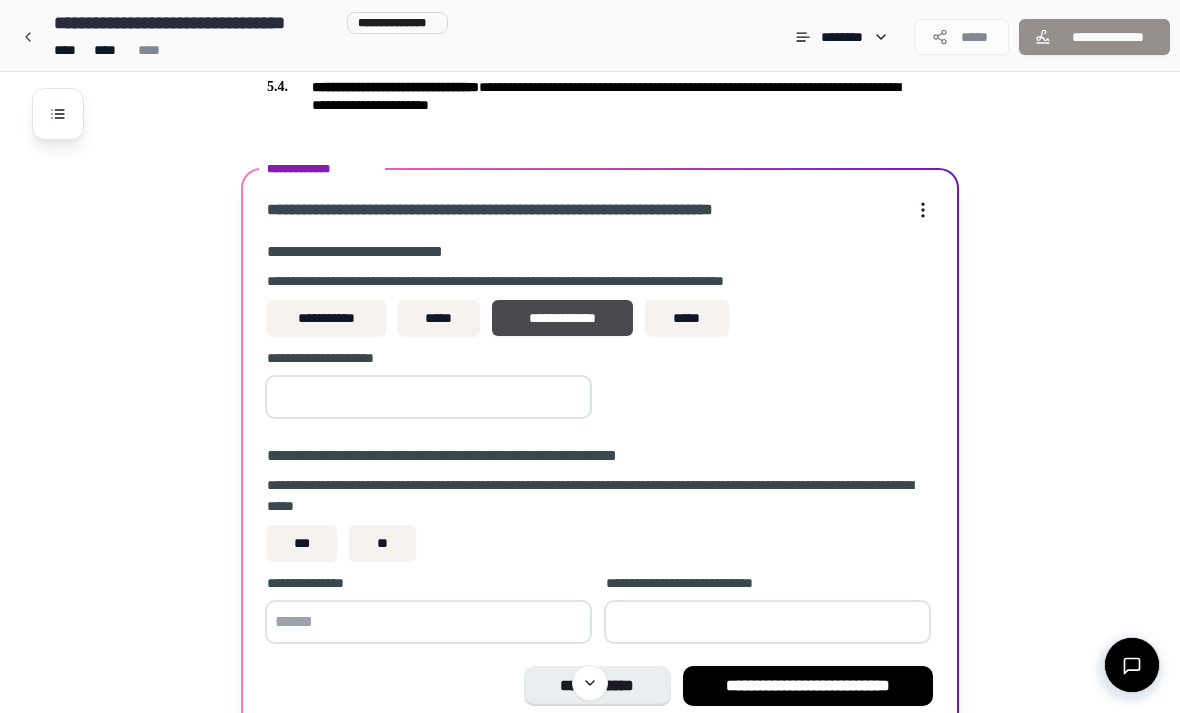 click at bounding box center (428, 397) 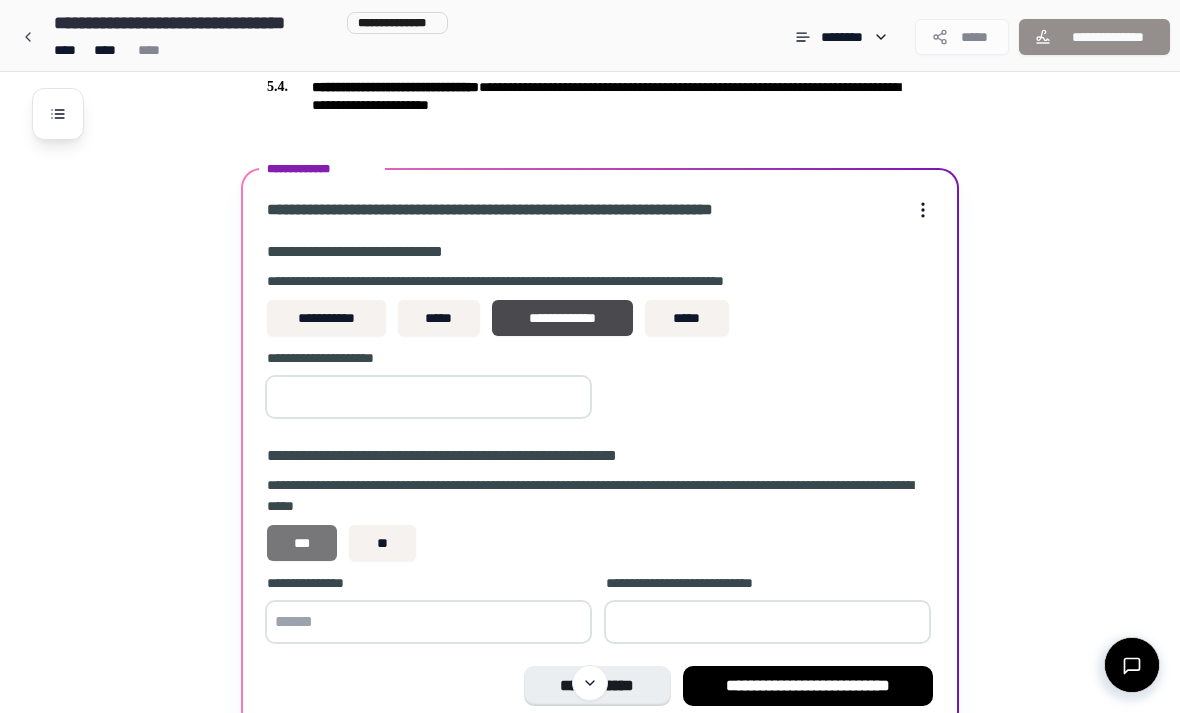 click on "***" at bounding box center (302, 543) 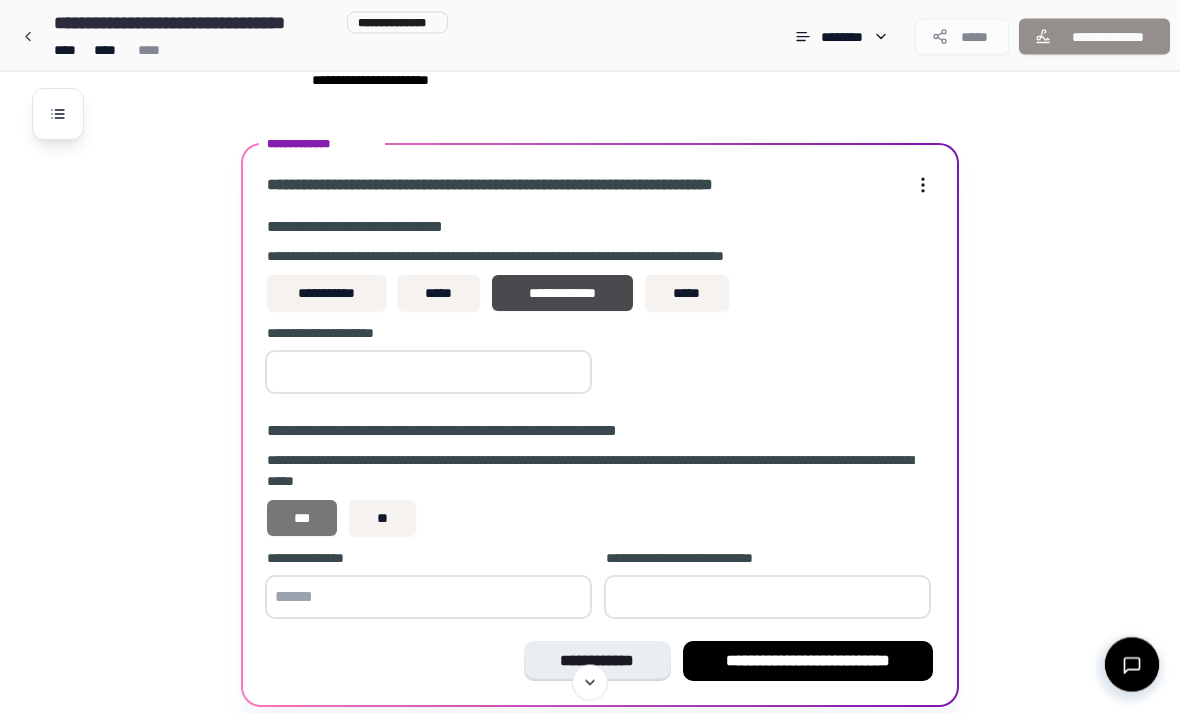 scroll, scrollTop: 1629, scrollLeft: 0, axis: vertical 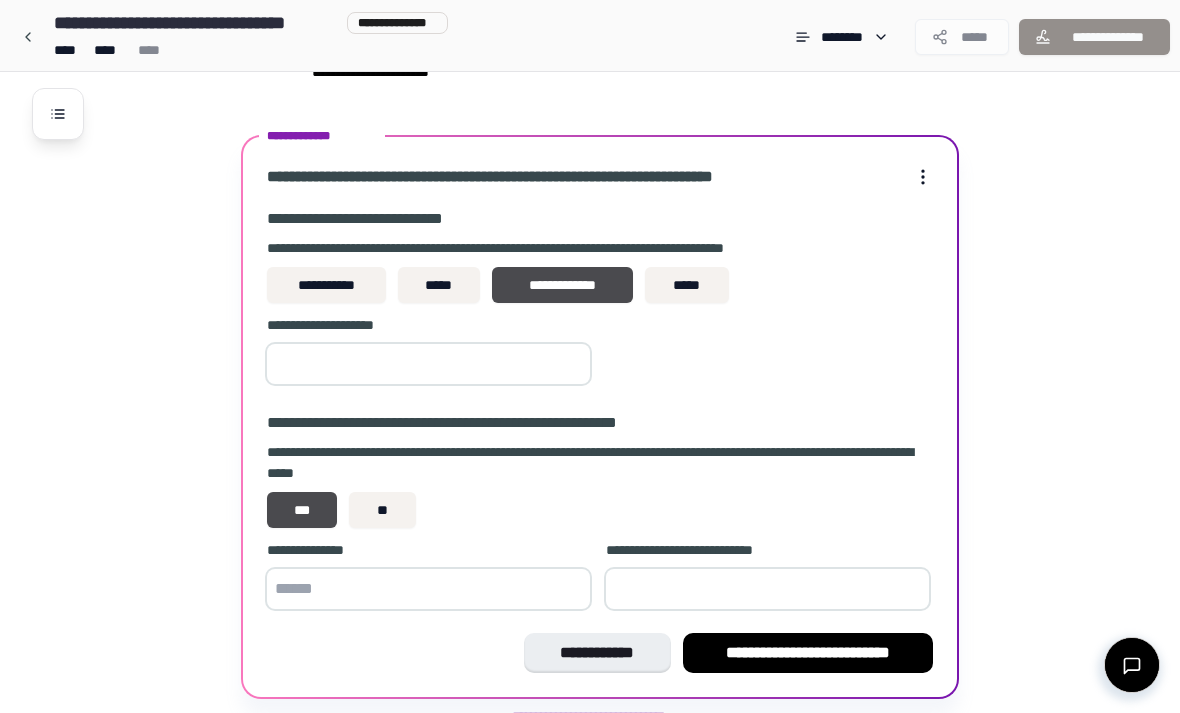 click at bounding box center (428, 589) 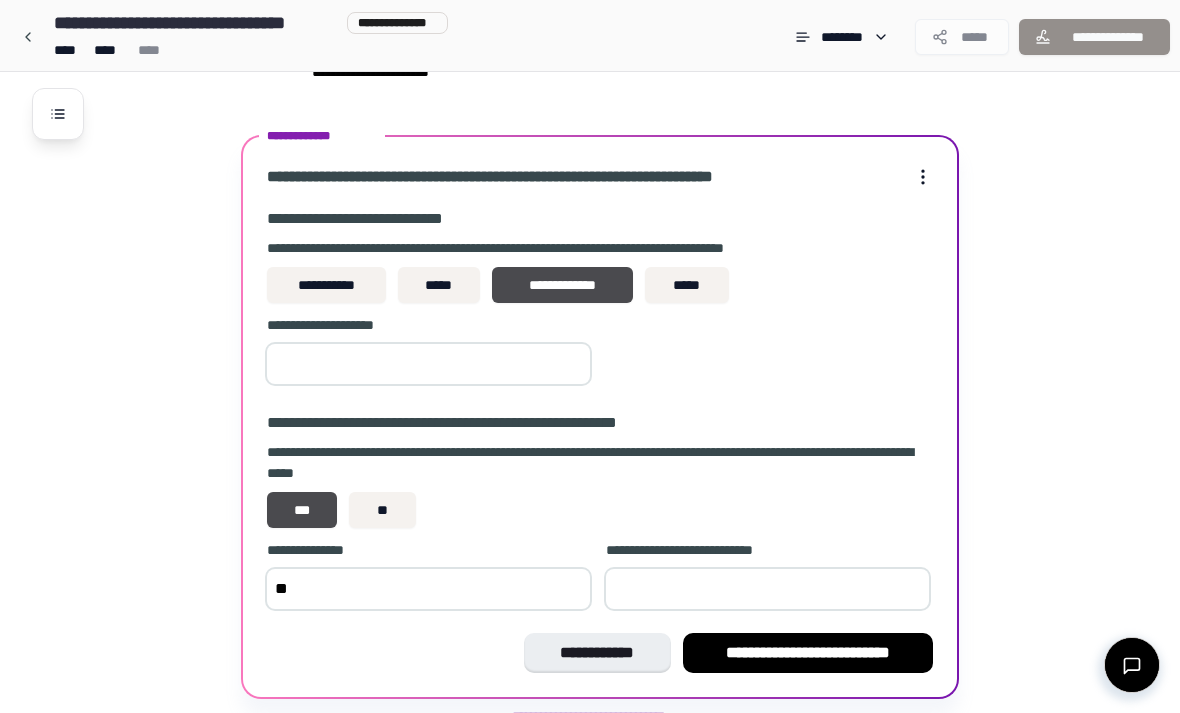 type on "*" 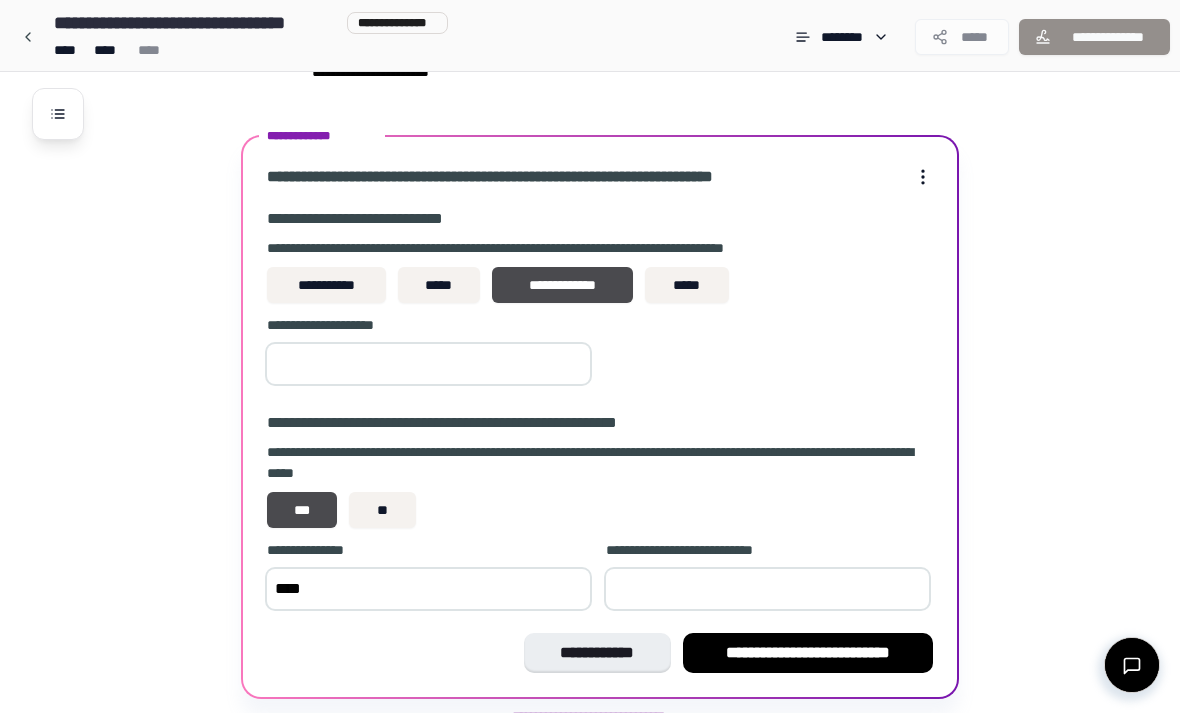 type on "****" 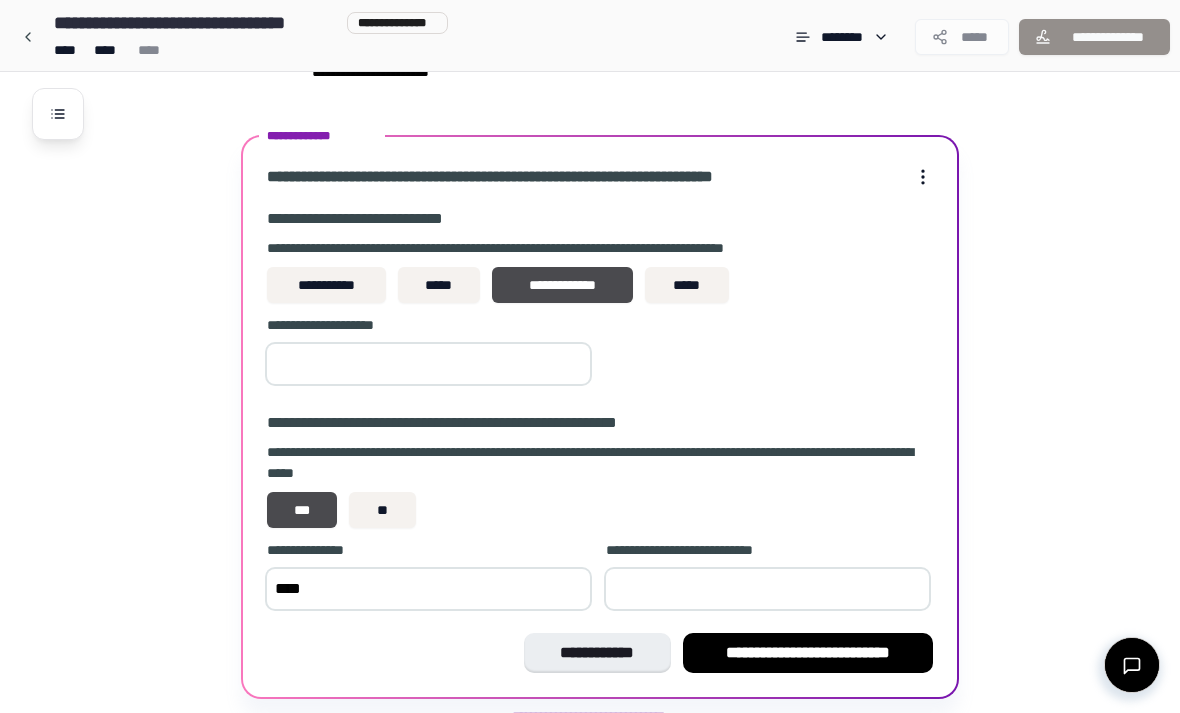 type on "*" 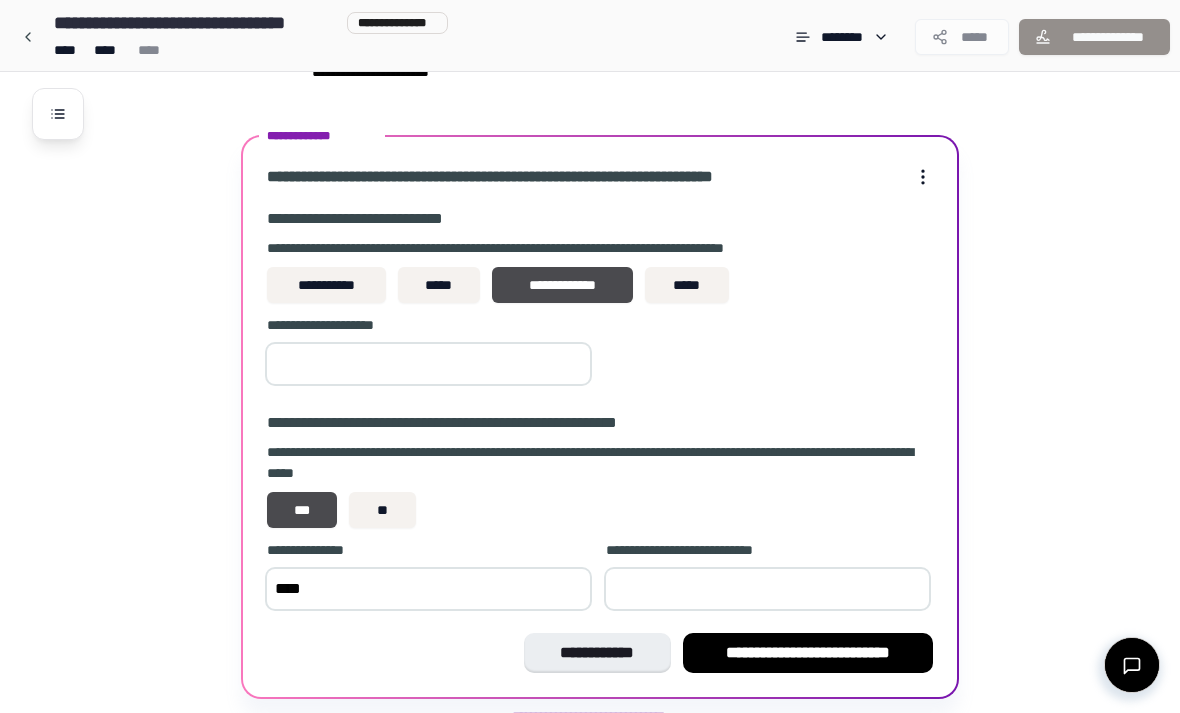 click at bounding box center (428, 364) 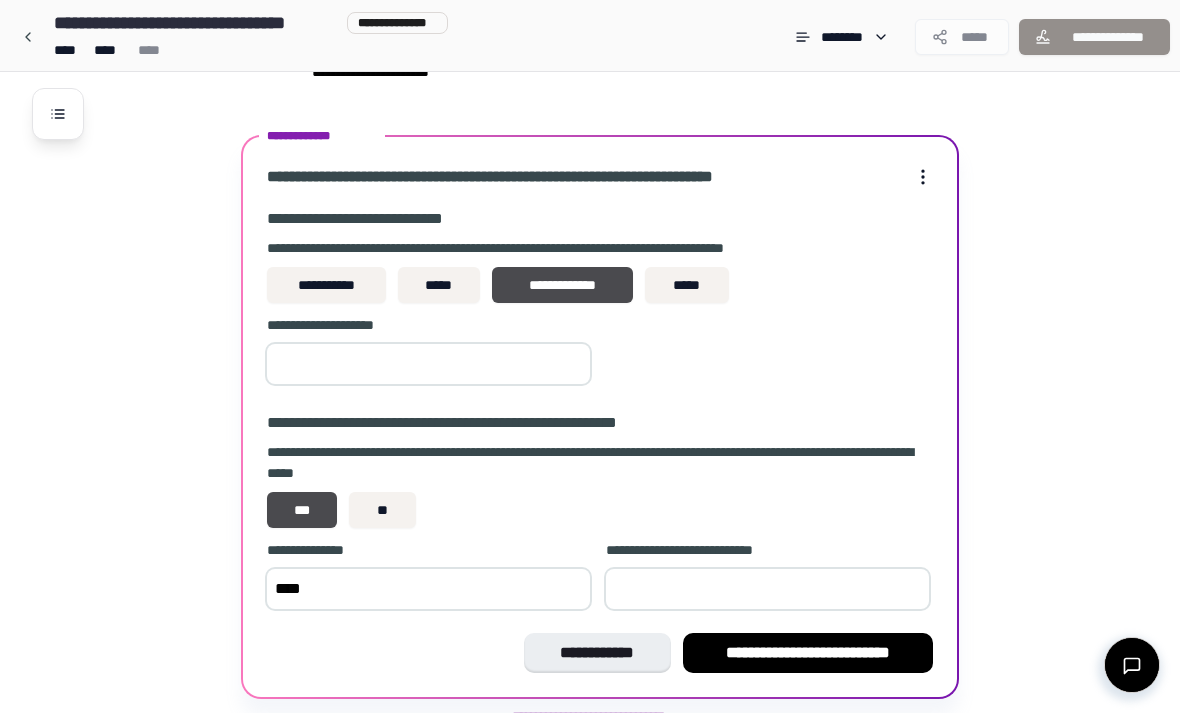 click at bounding box center [428, 364] 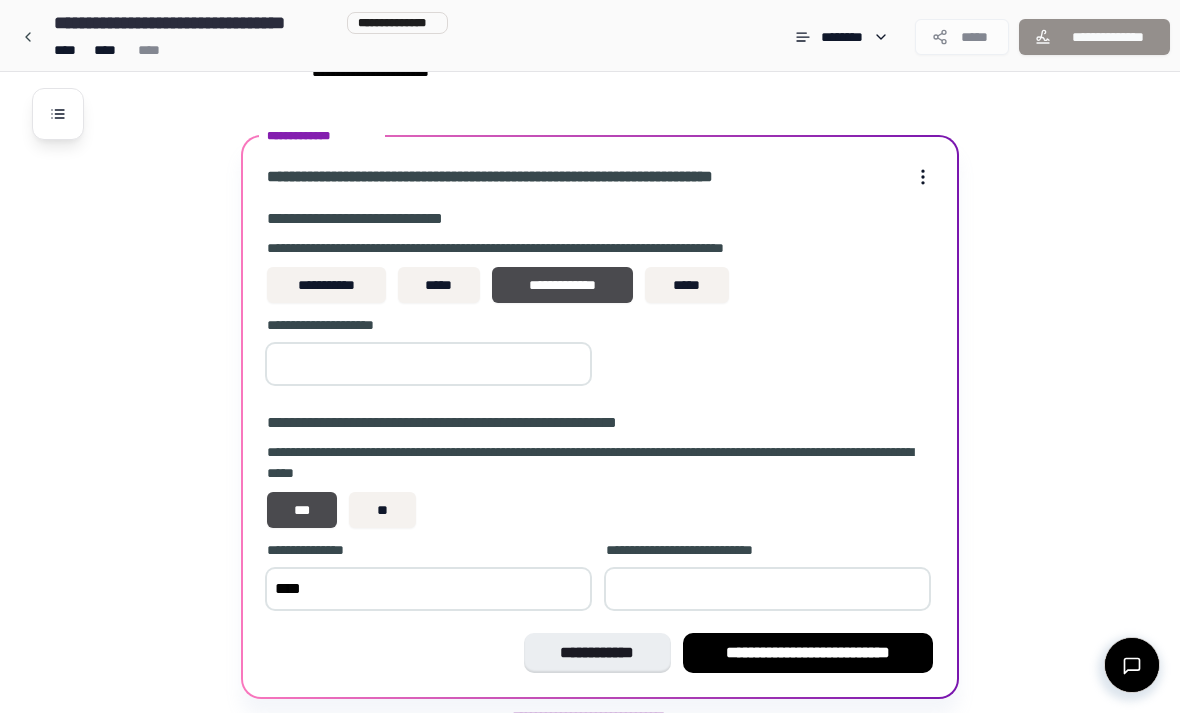 click on "**********" at bounding box center (808, 653) 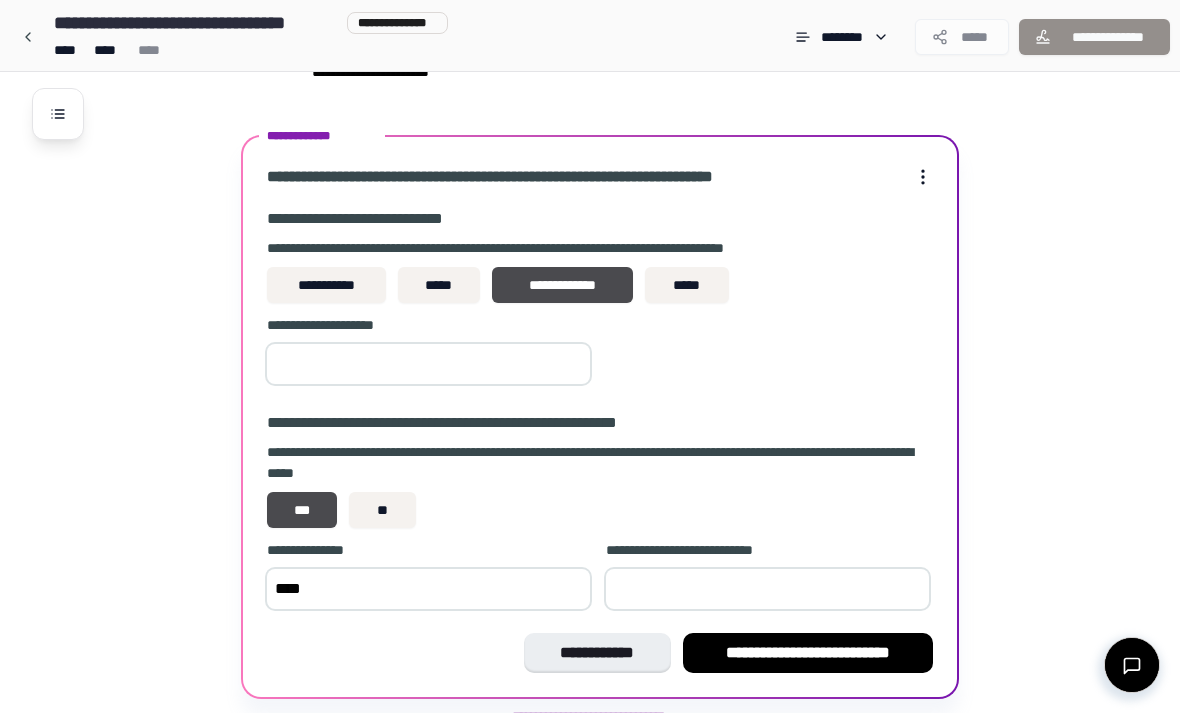 click at bounding box center [767, 589] 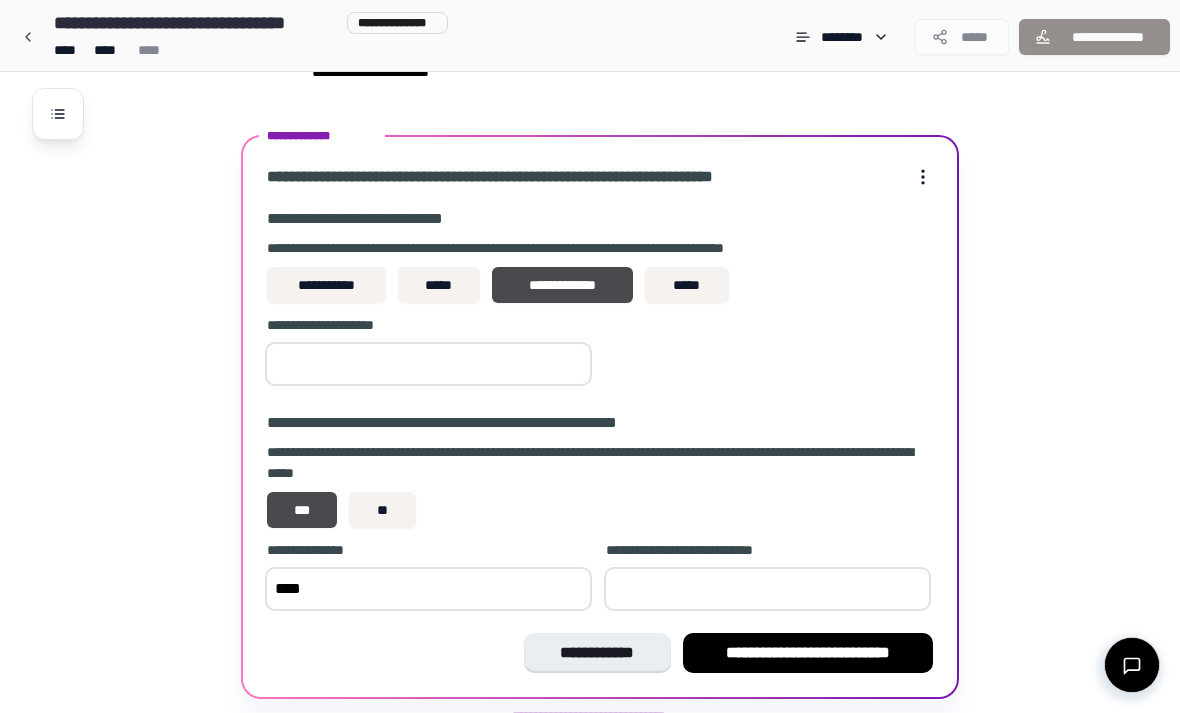 type on "**" 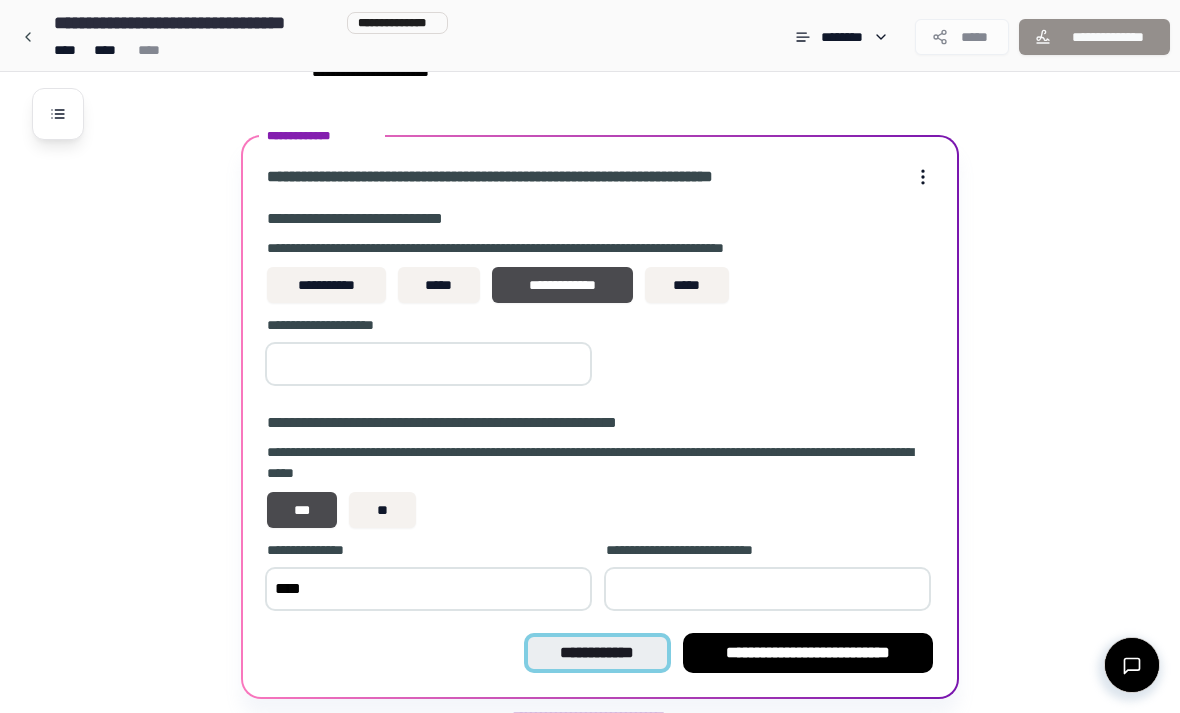 click on "**********" at bounding box center (597, 653) 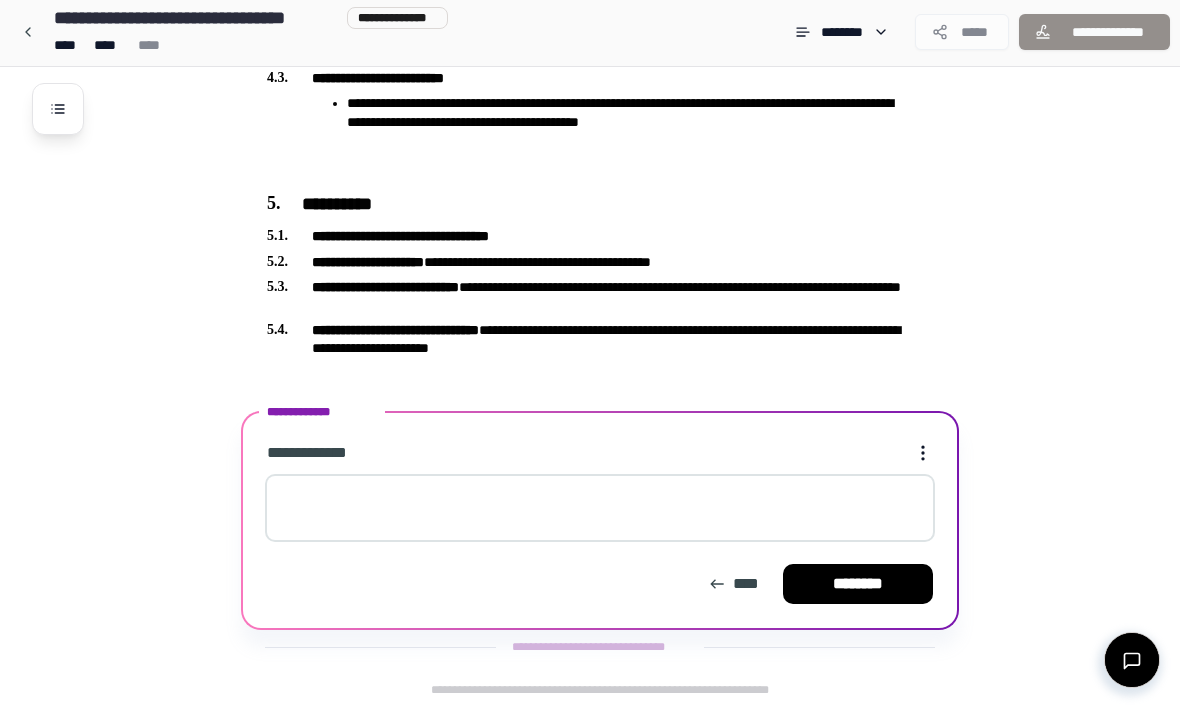 scroll, scrollTop: 1284, scrollLeft: 0, axis: vertical 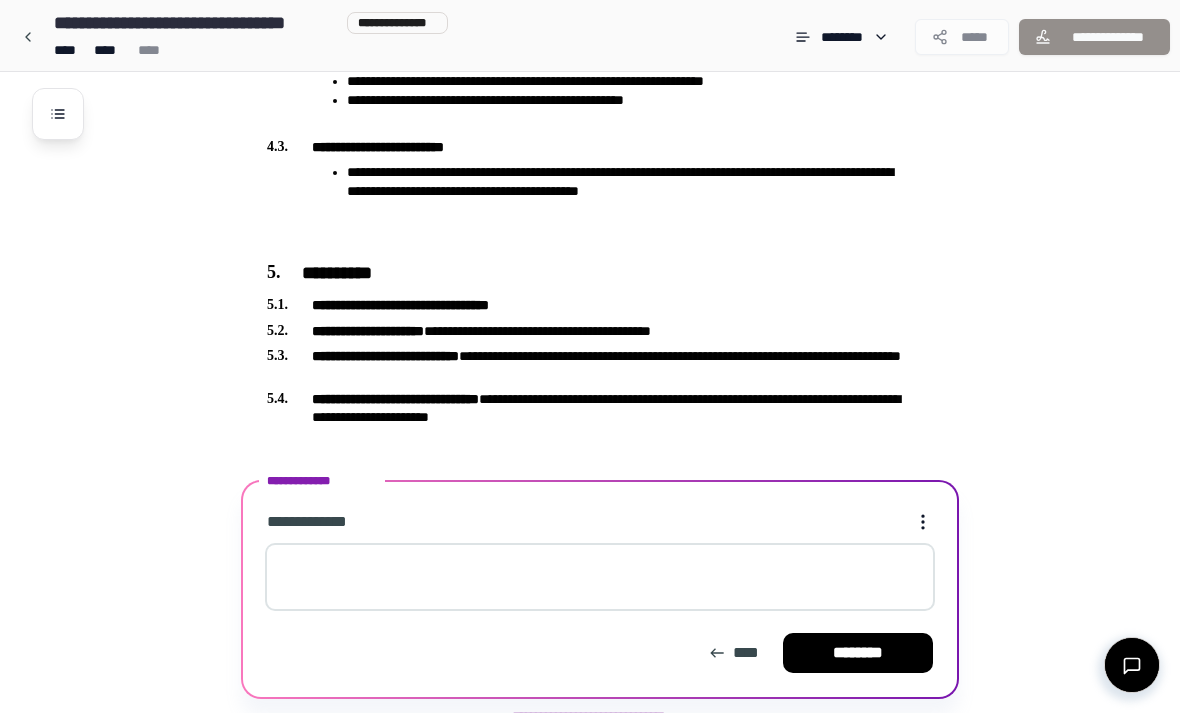 click at bounding box center (600, 577) 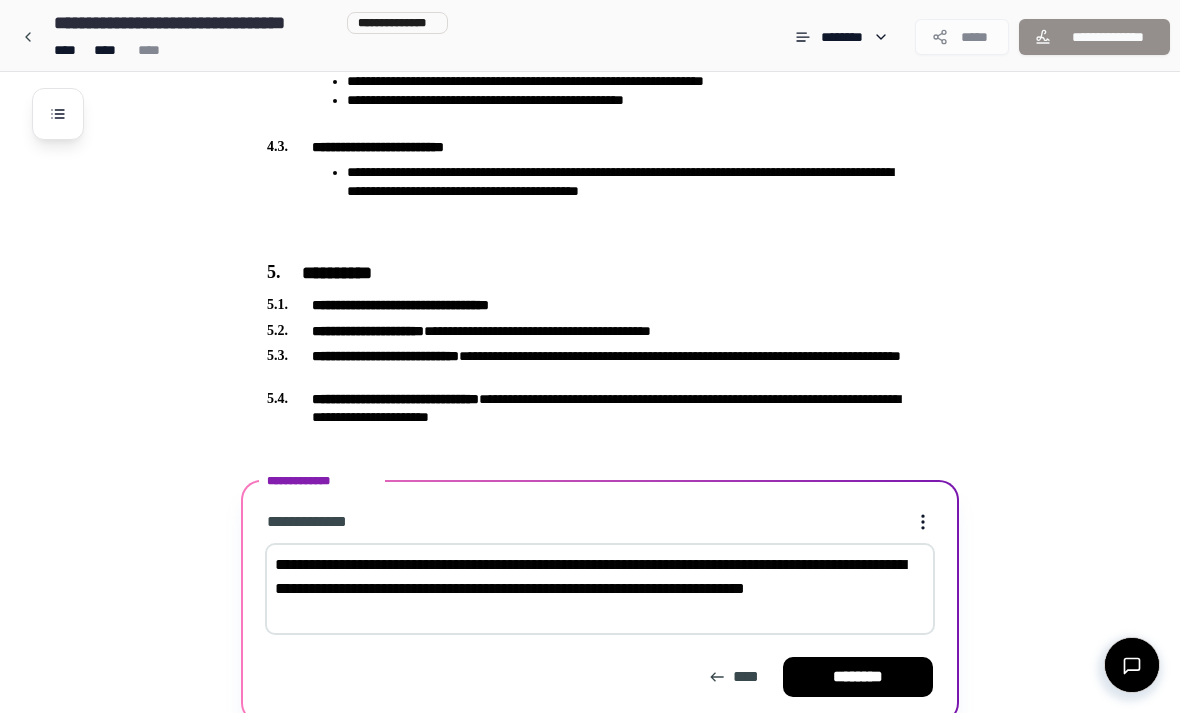 scroll, scrollTop: 1372, scrollLeft: 0, axis: vertical 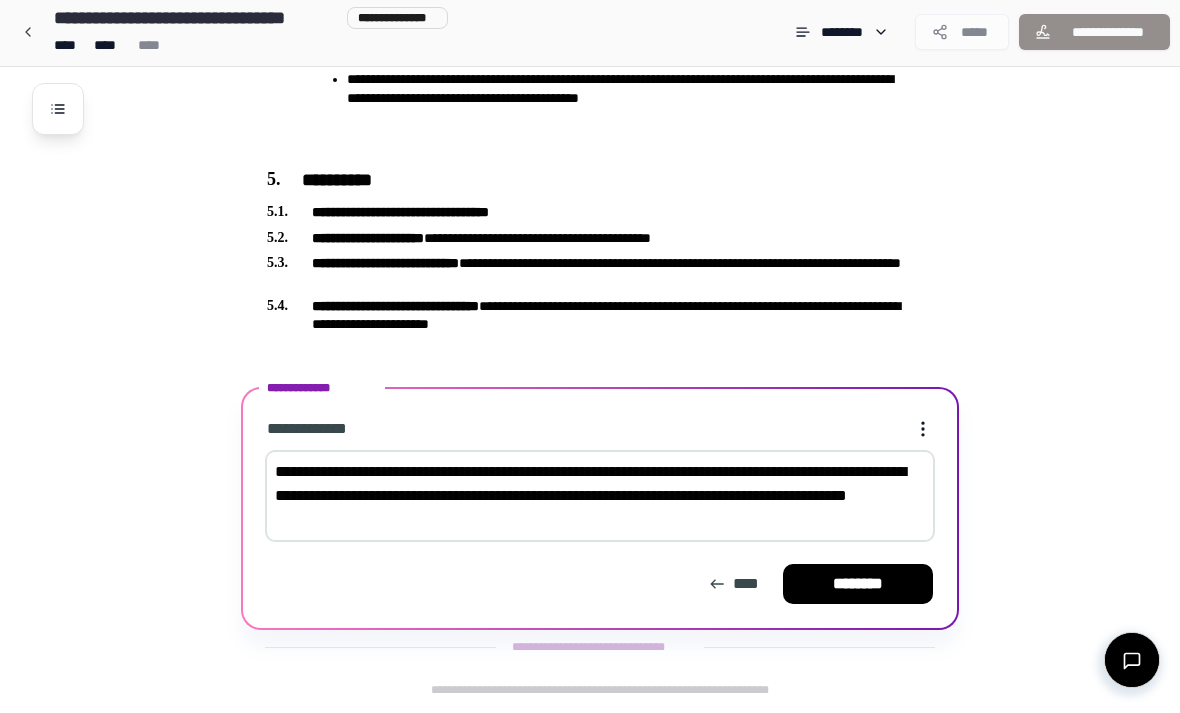 type on "**********" 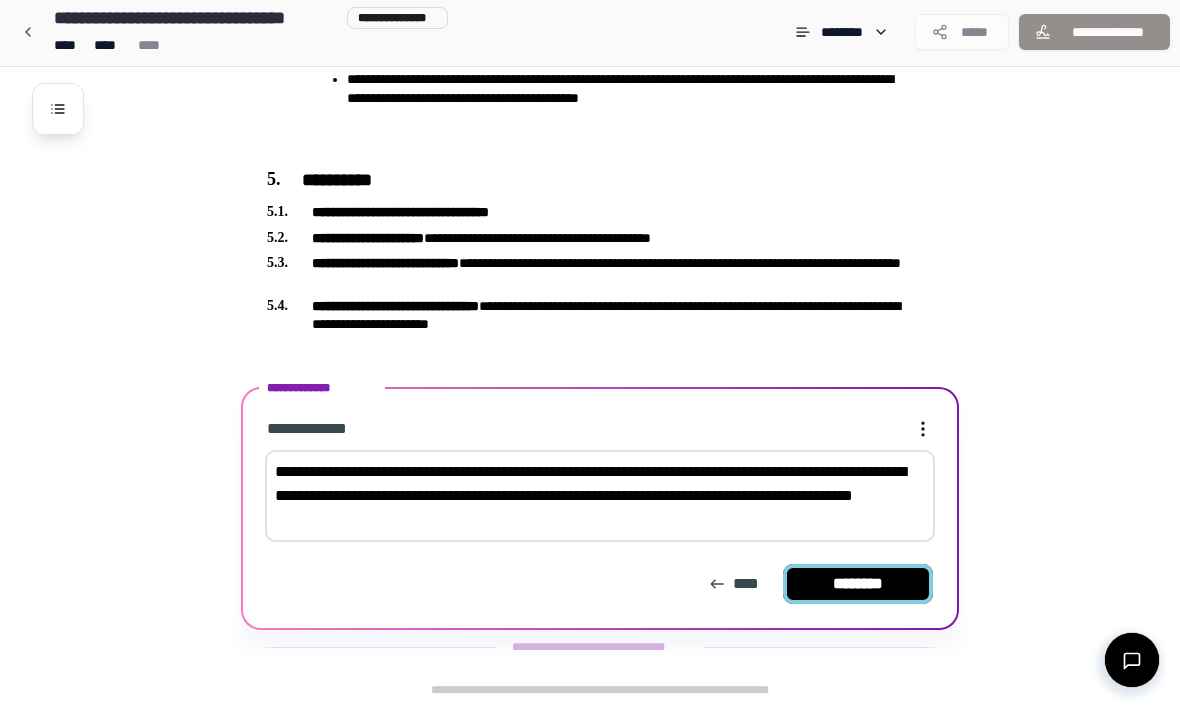 click on "********" at bounding box center [858, 589] 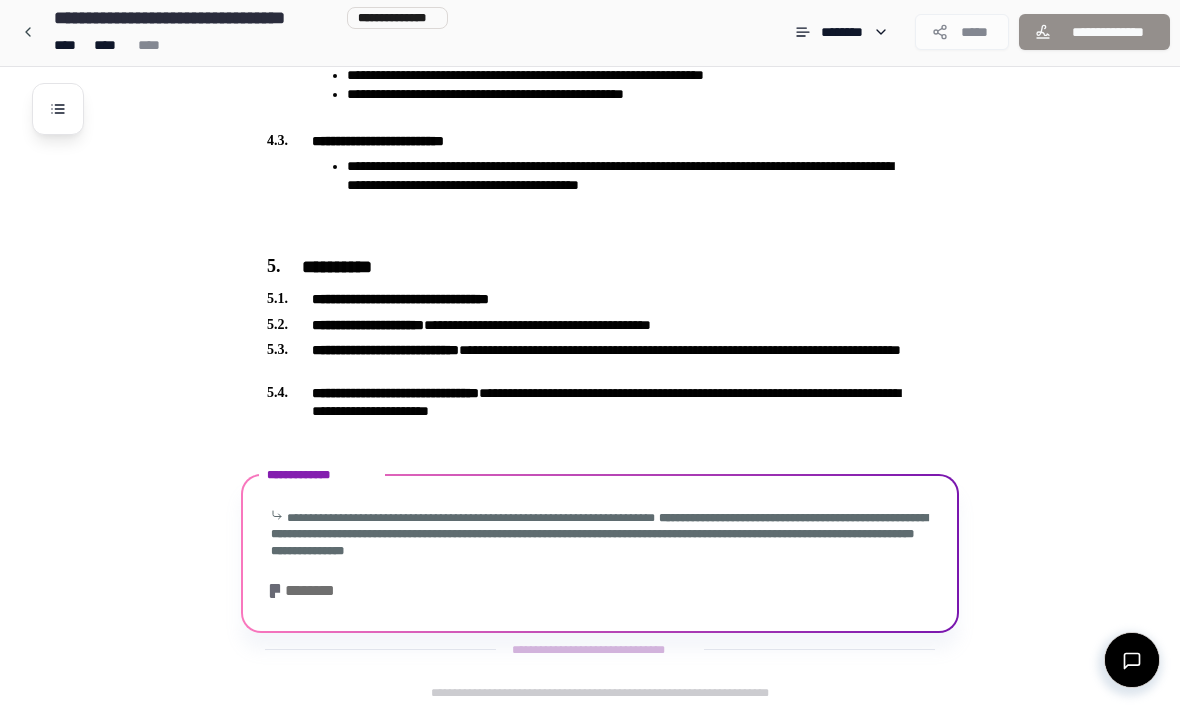scroll, scrollTop: 1221, scrollLeft: 0, axis: vertical 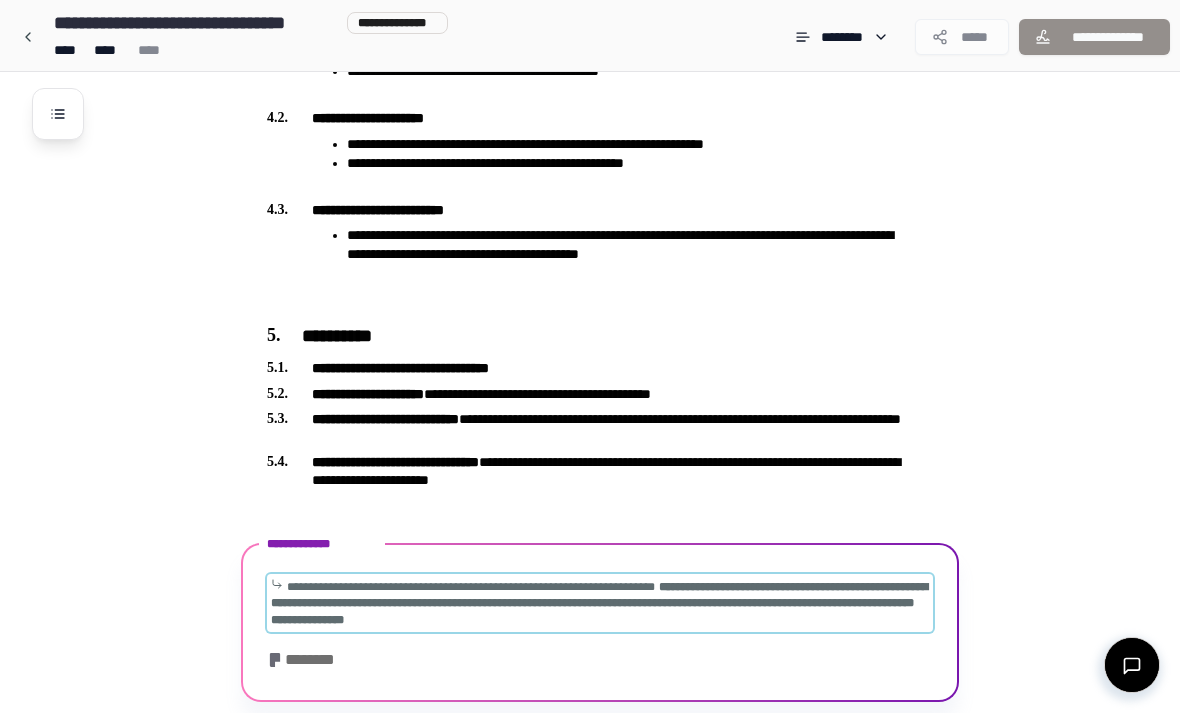 click on "**********" at bounding box center [600, 603] 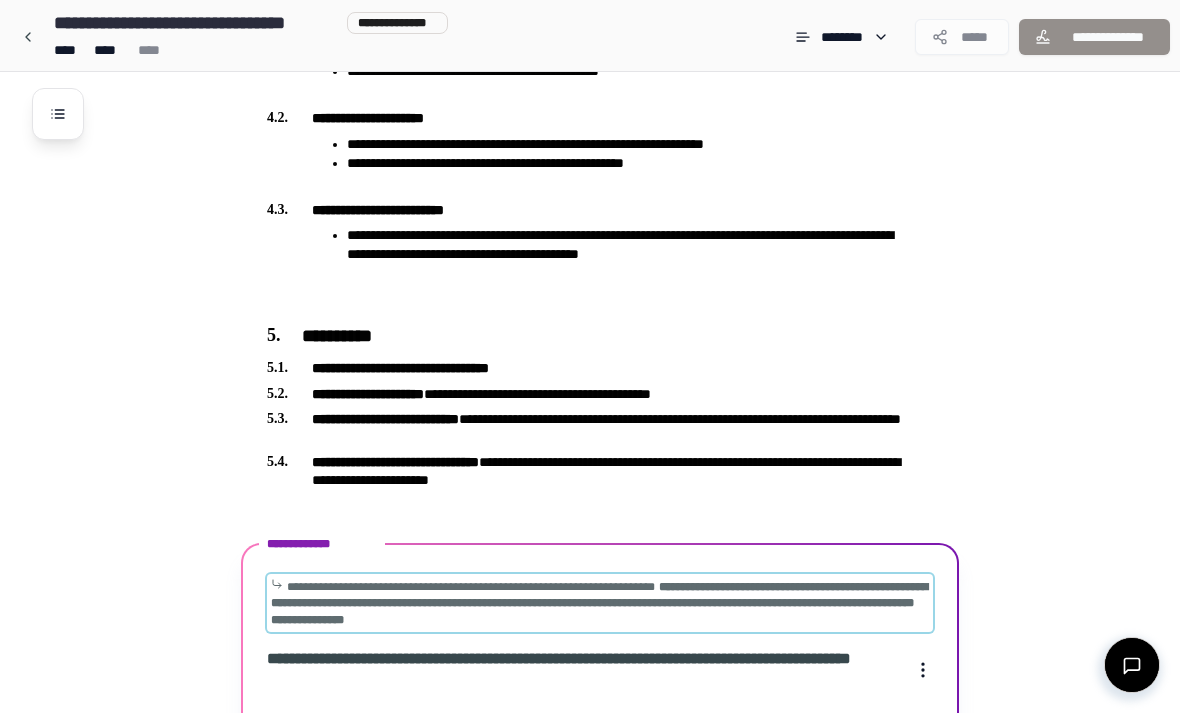 scroll, scrollTop: 1597, scrollLeft: 0, axis: vertical 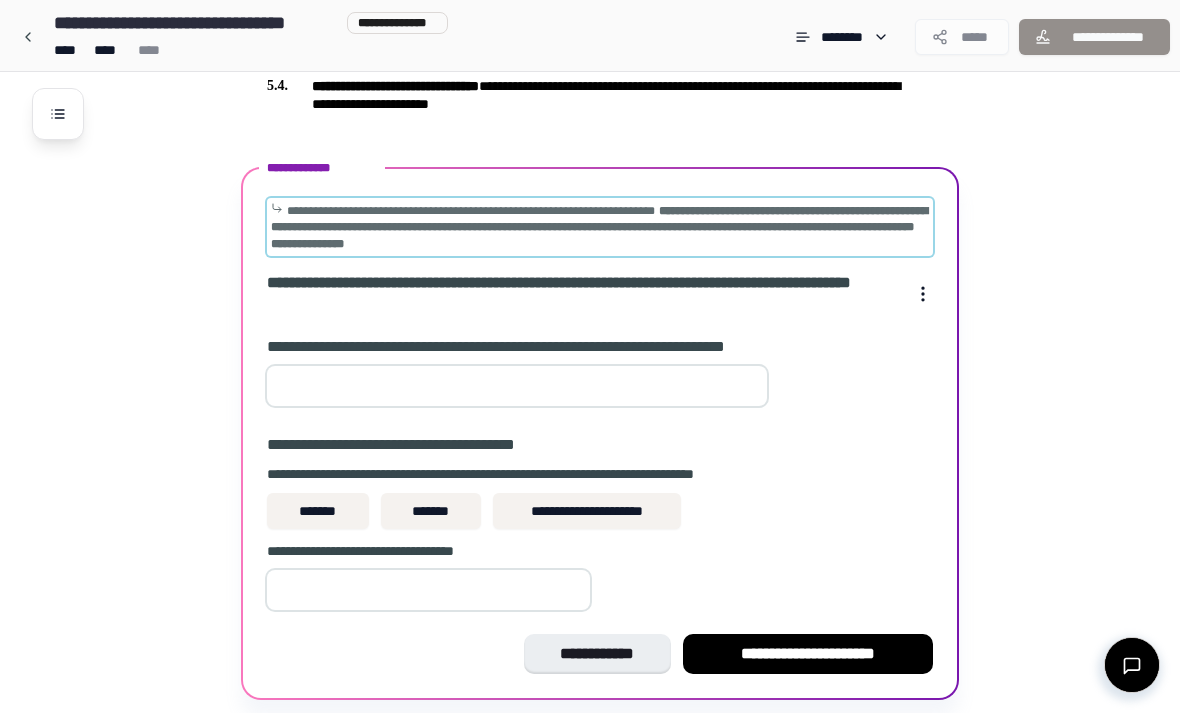 click on "**********" at bounding box center (599, 227) 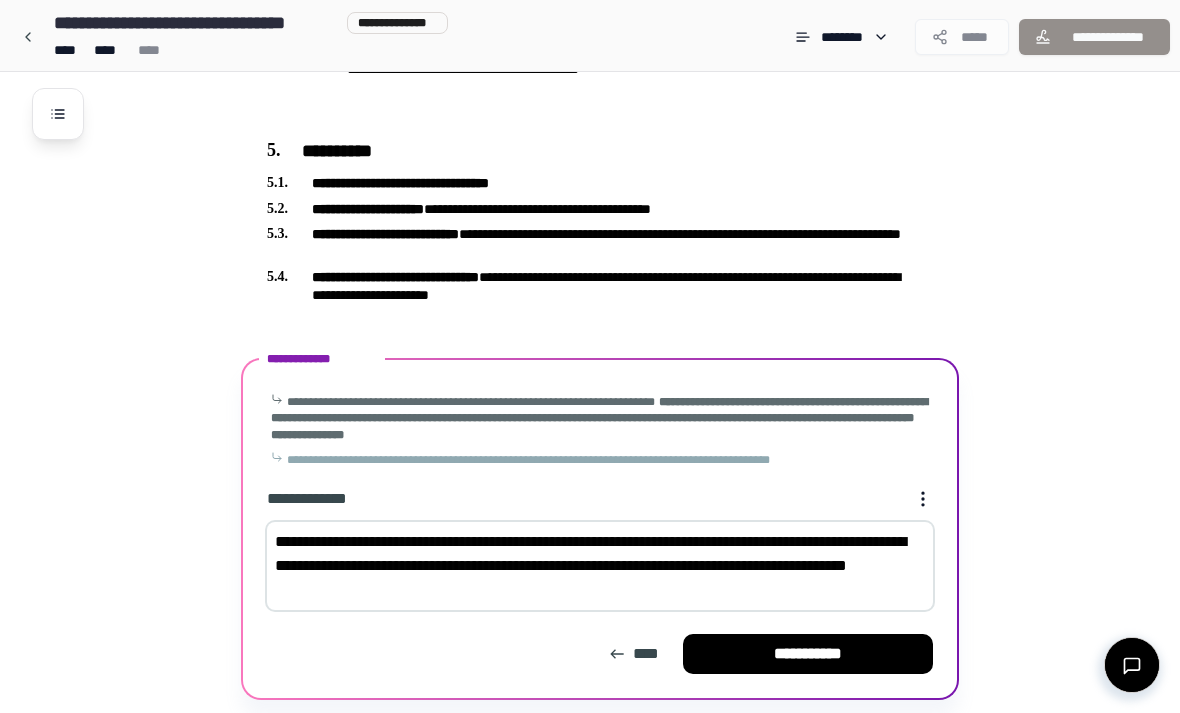 click on "**********" at bounding box center (600, 566) 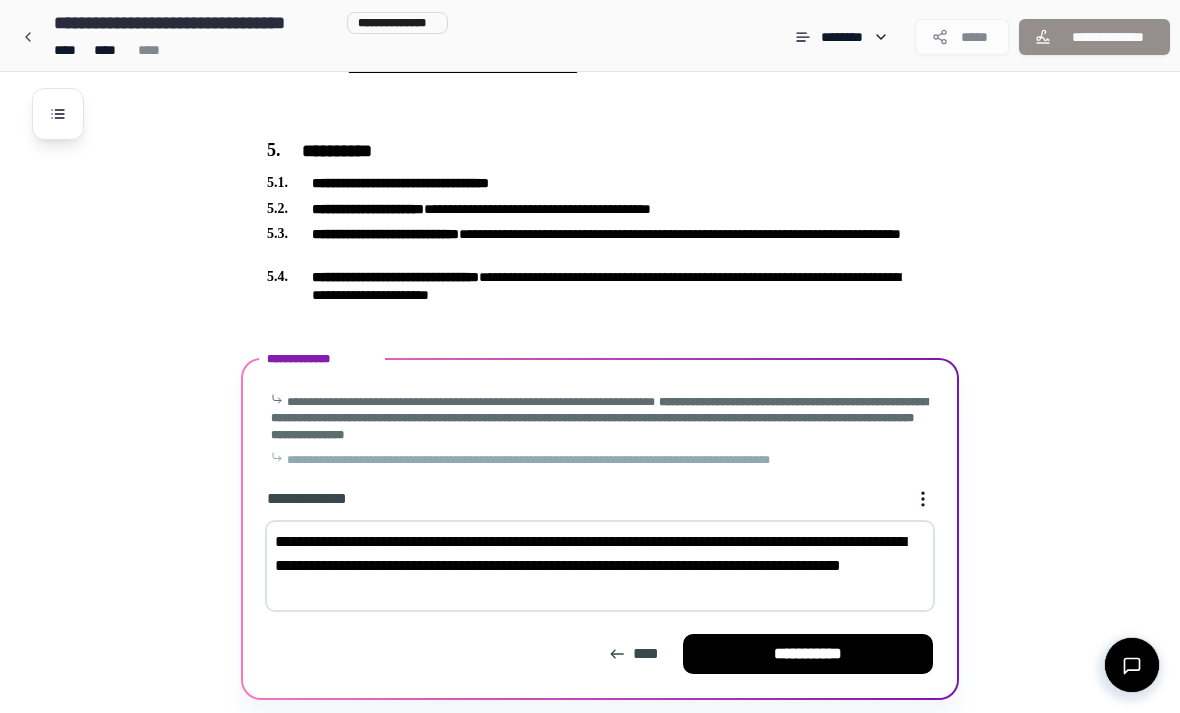 scroll, scrollTop: 1382, scrollLeft: 0, axis: vertical 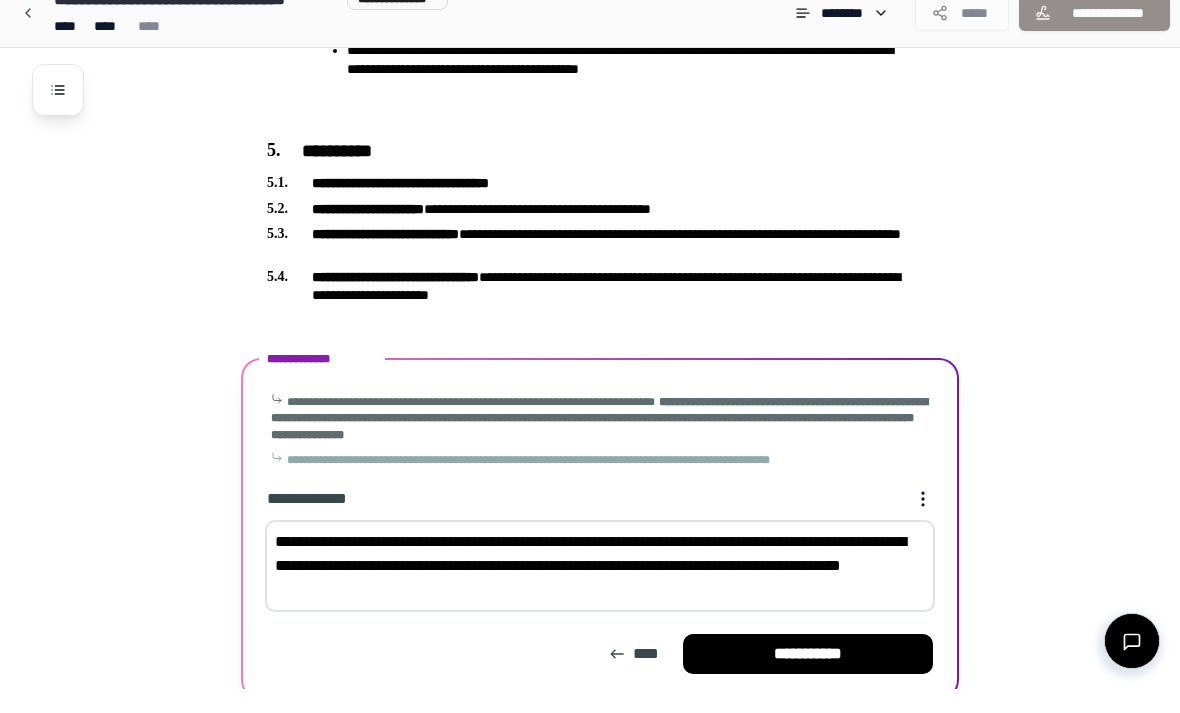 click on "**********" at bounding box center [600, 590] 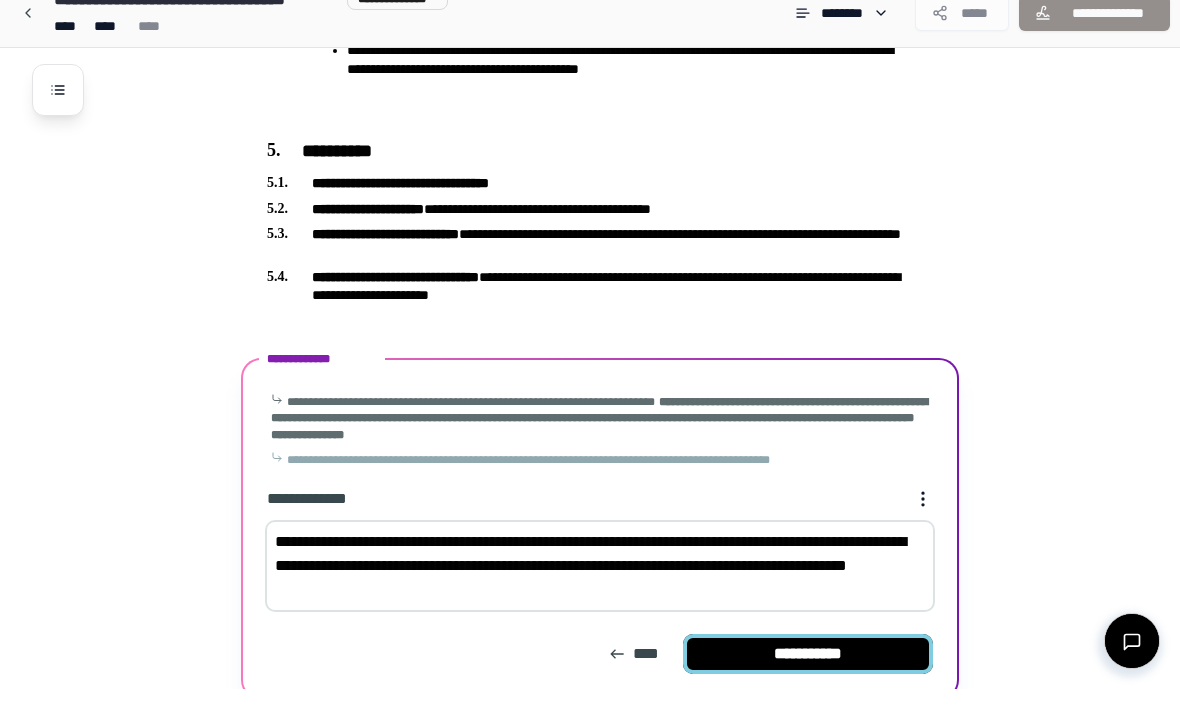 click on "**********" at bounding box center [808, 678] 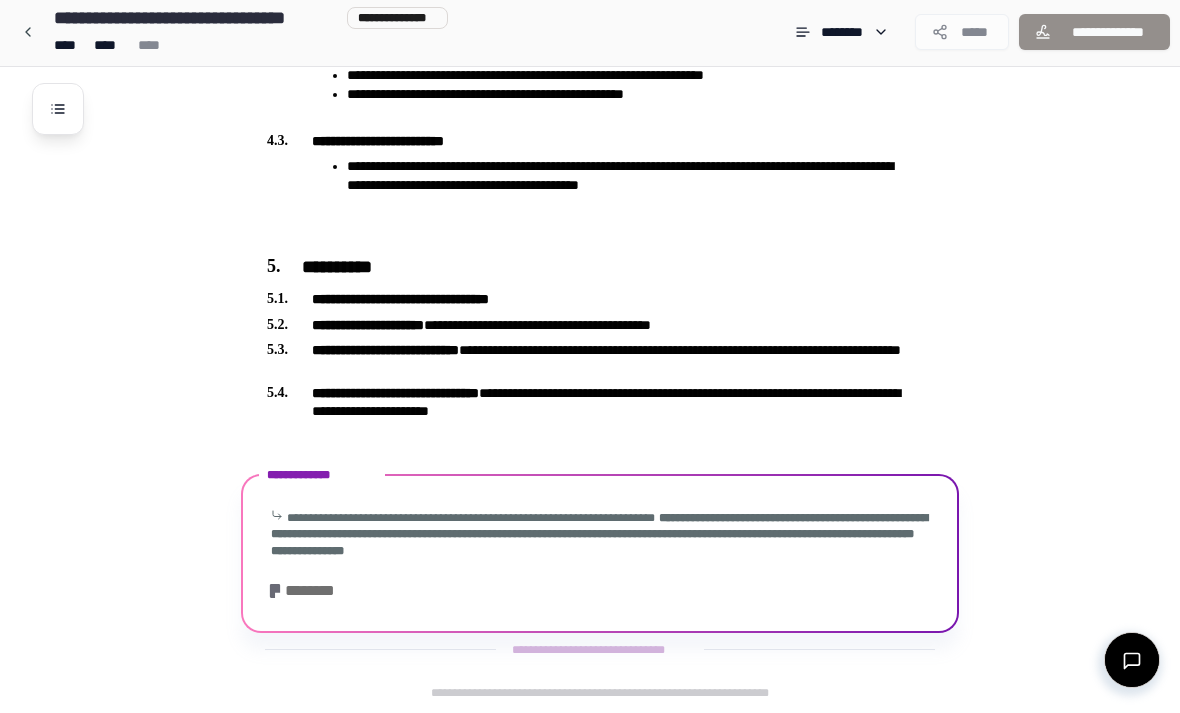 scroll, scrollTop: 1221, scrollLeft: 0, axis: vertical 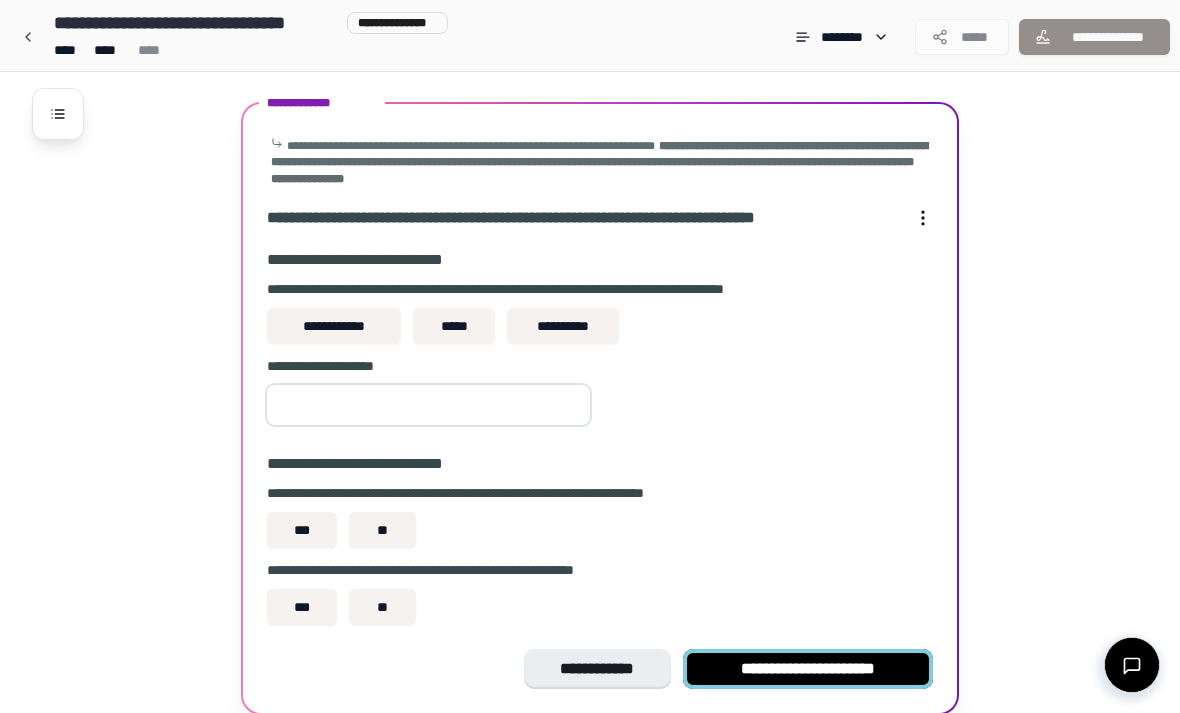 click on "**********" at bounding box center (808, 669) 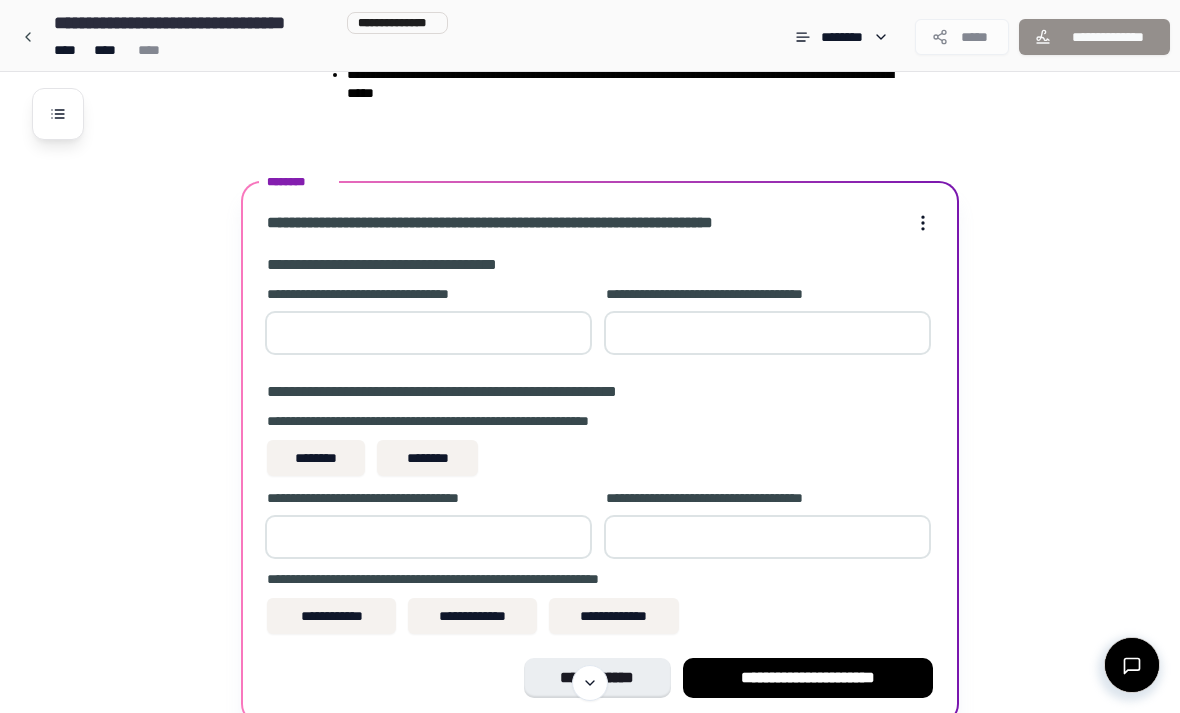 scroll, scrollTop: 1842, scrollLeft: 0, axis: vertical 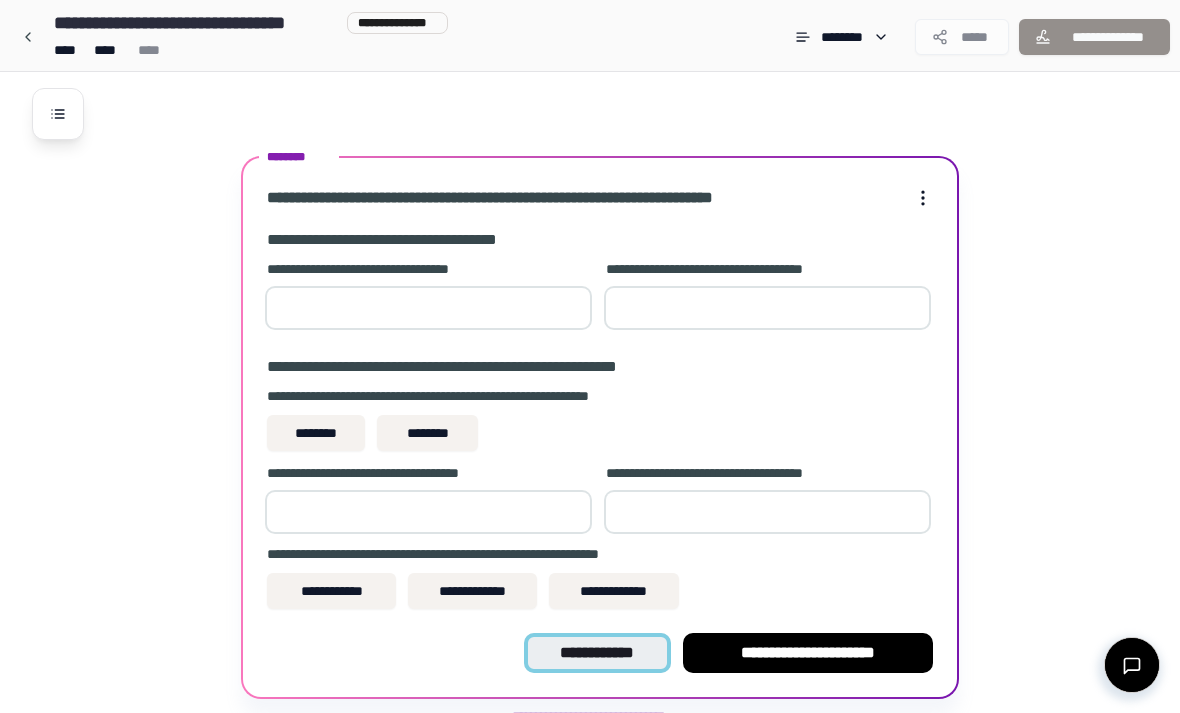 click on "**********" at bounding box center [597, 653] 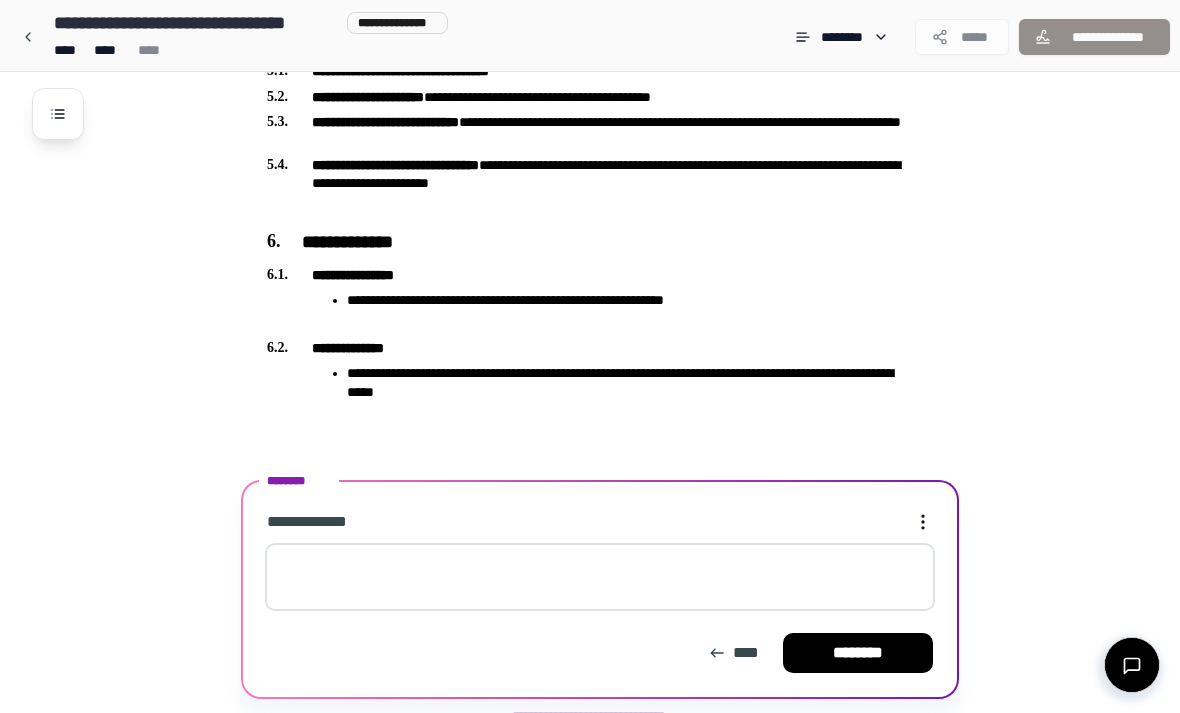 click at bounding box center [600, 577] 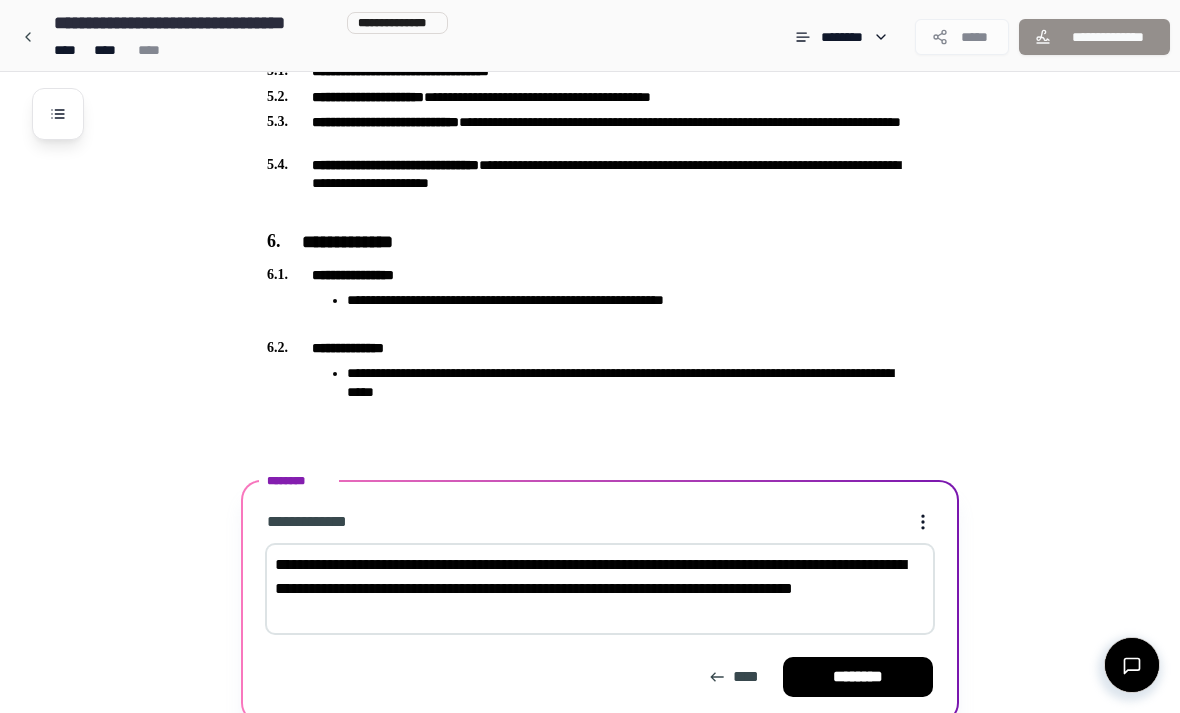 scroll, scrollTop: 1606, scrollLeft: 0, axis: vertical 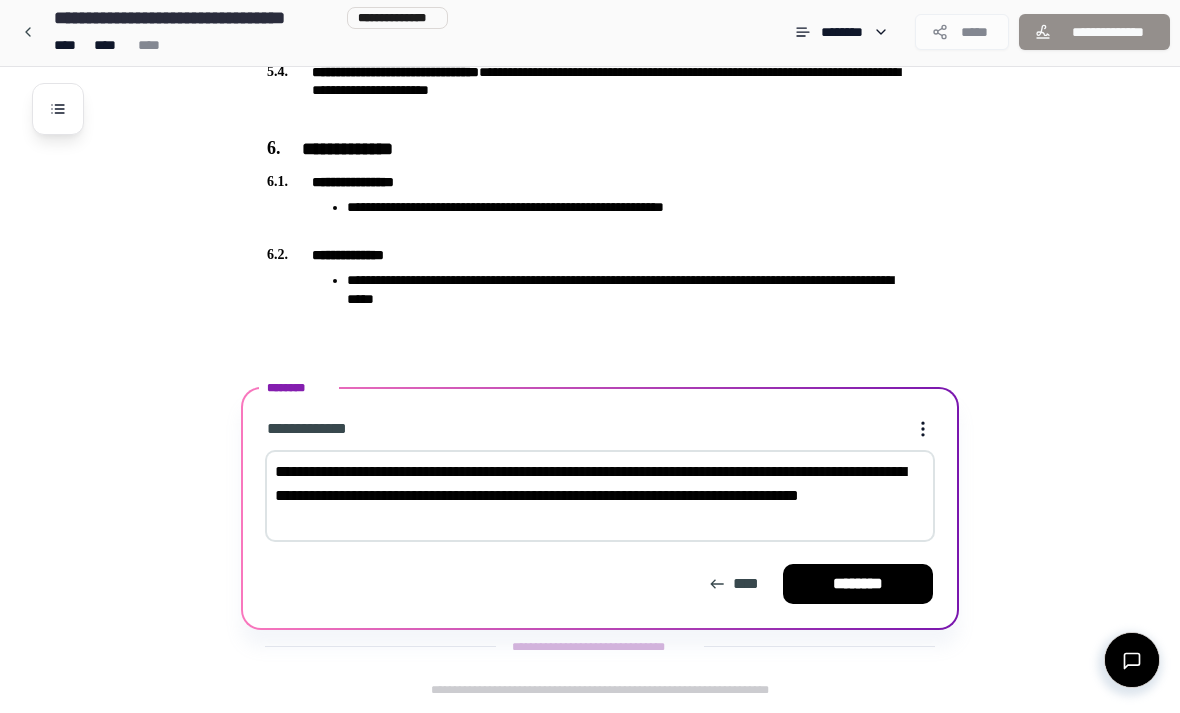 type on "**********" 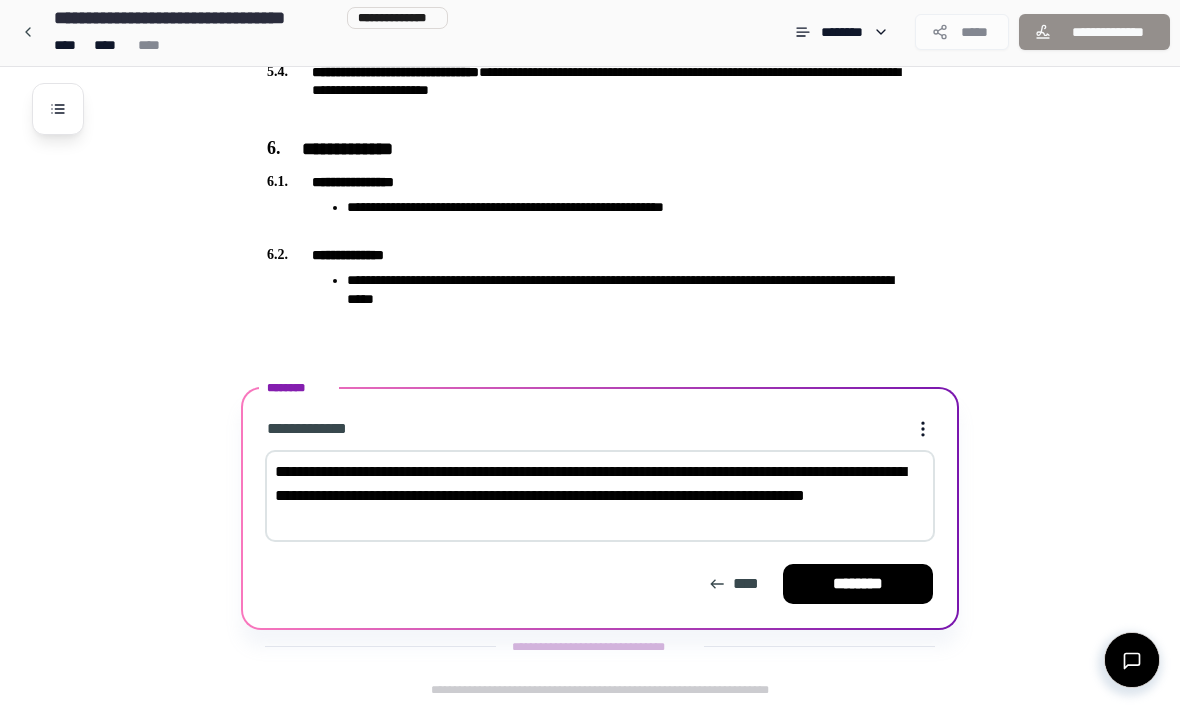 scroll, scrollTop: 0, scrollLeft: 0, axis: both 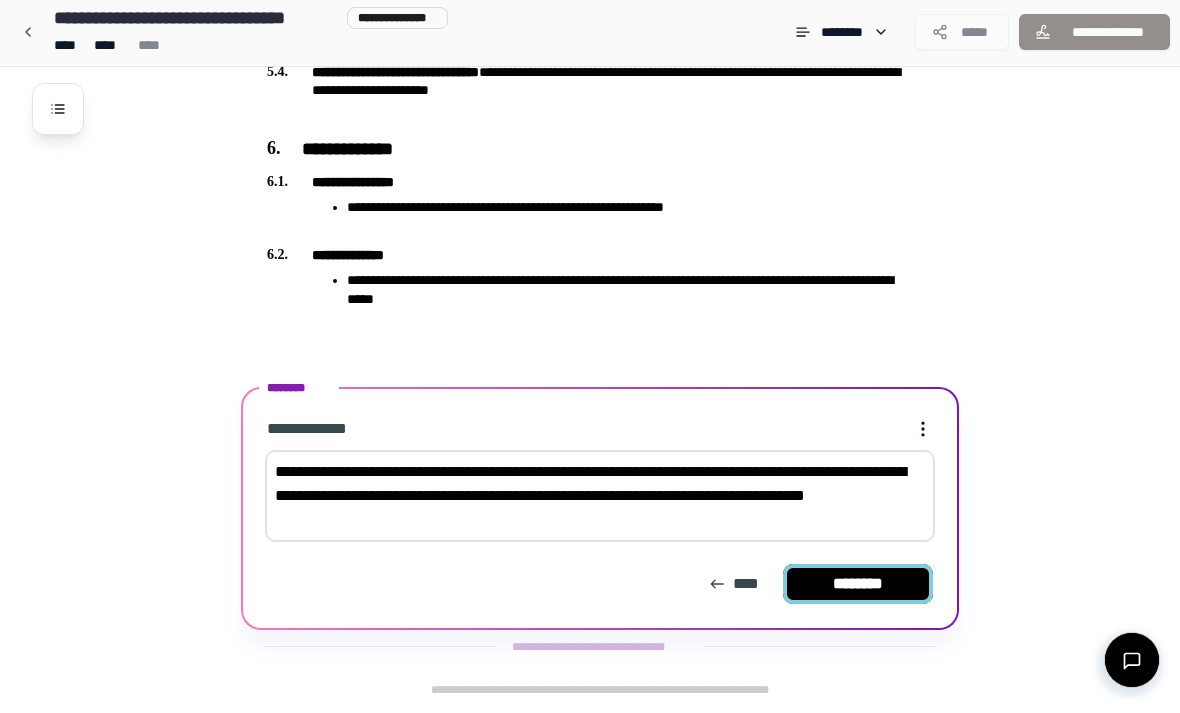 click on "********" at bounding box center [858, 589] 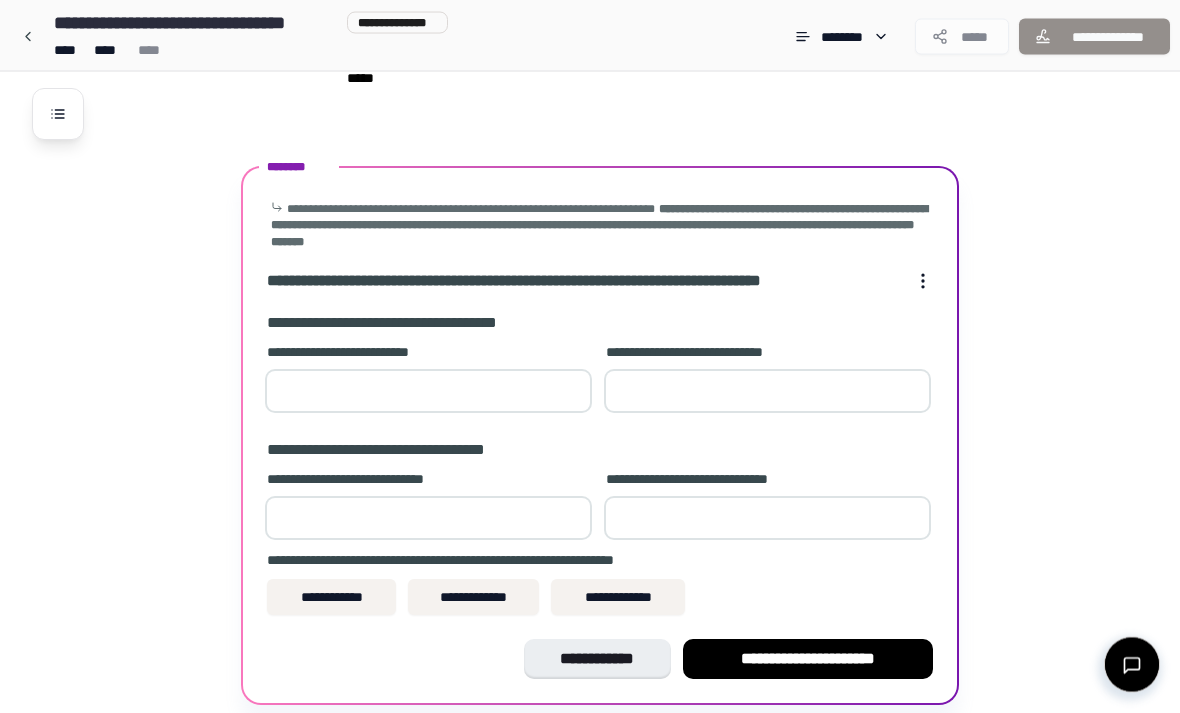 scroll, scrollTop: 1832, scrollLeft: 0, axis: vertical 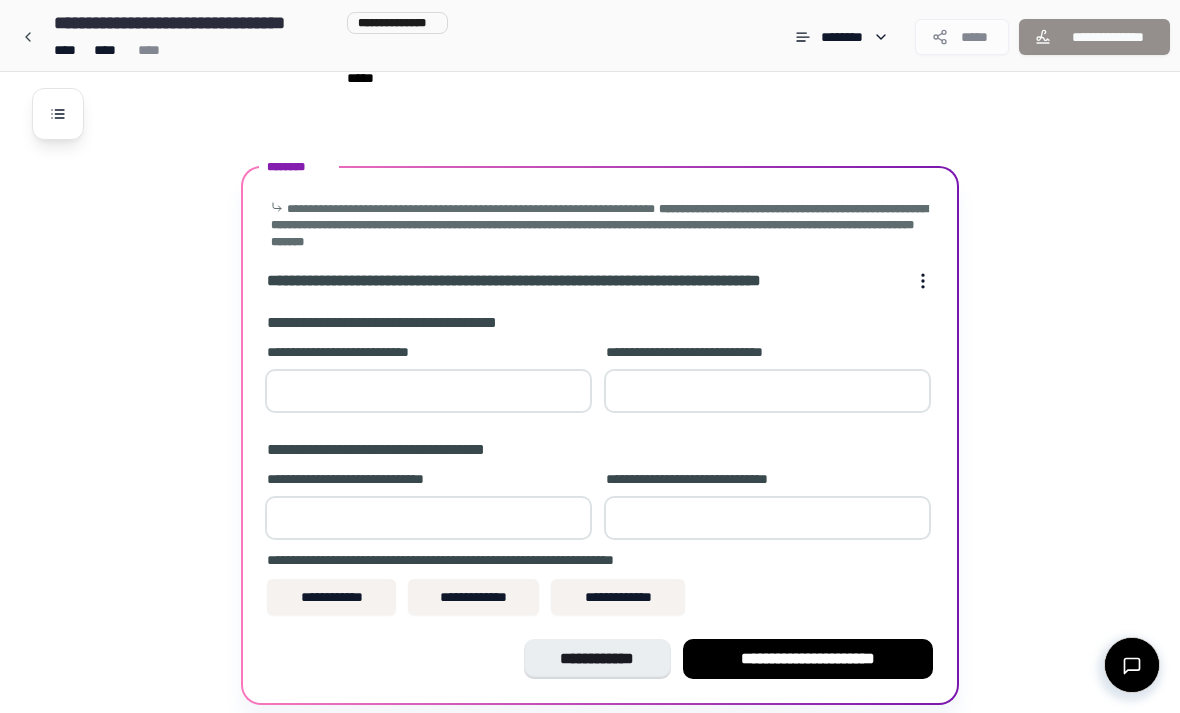 click at bounding box center [767, 391] 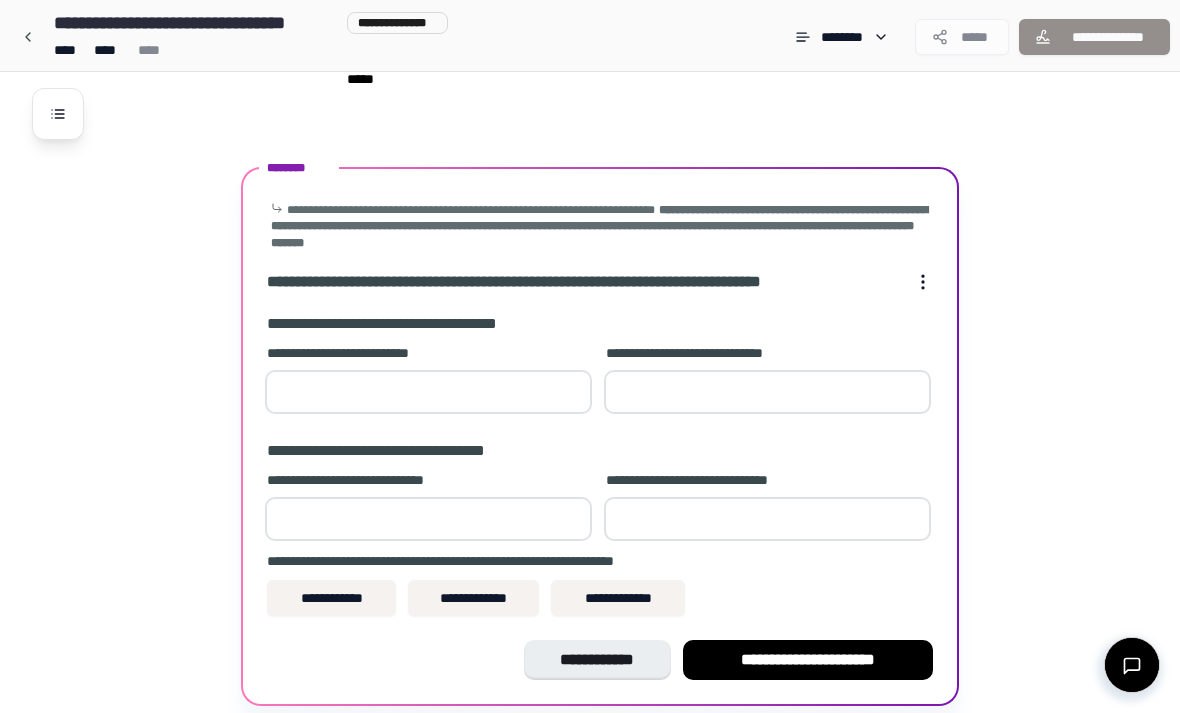 click at bounding box center [428, 392] 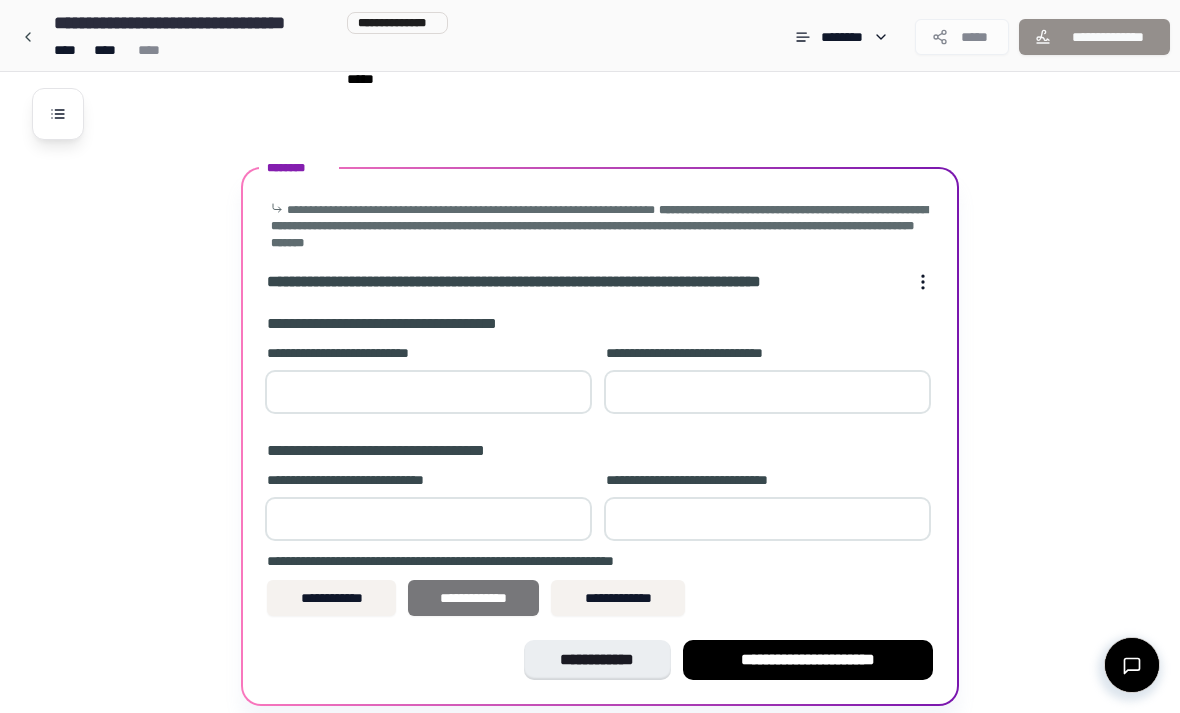 click on "**********" at bounding box center [473, 598] 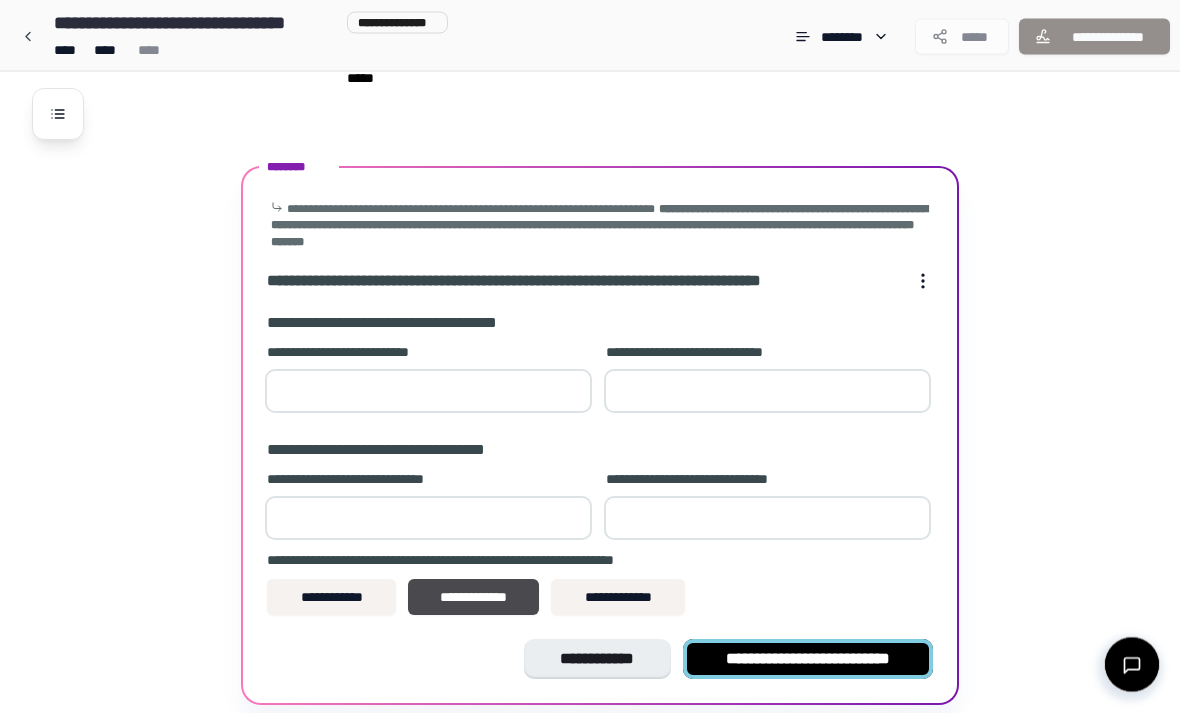 click on "**********" at bounding box center (808, 660) 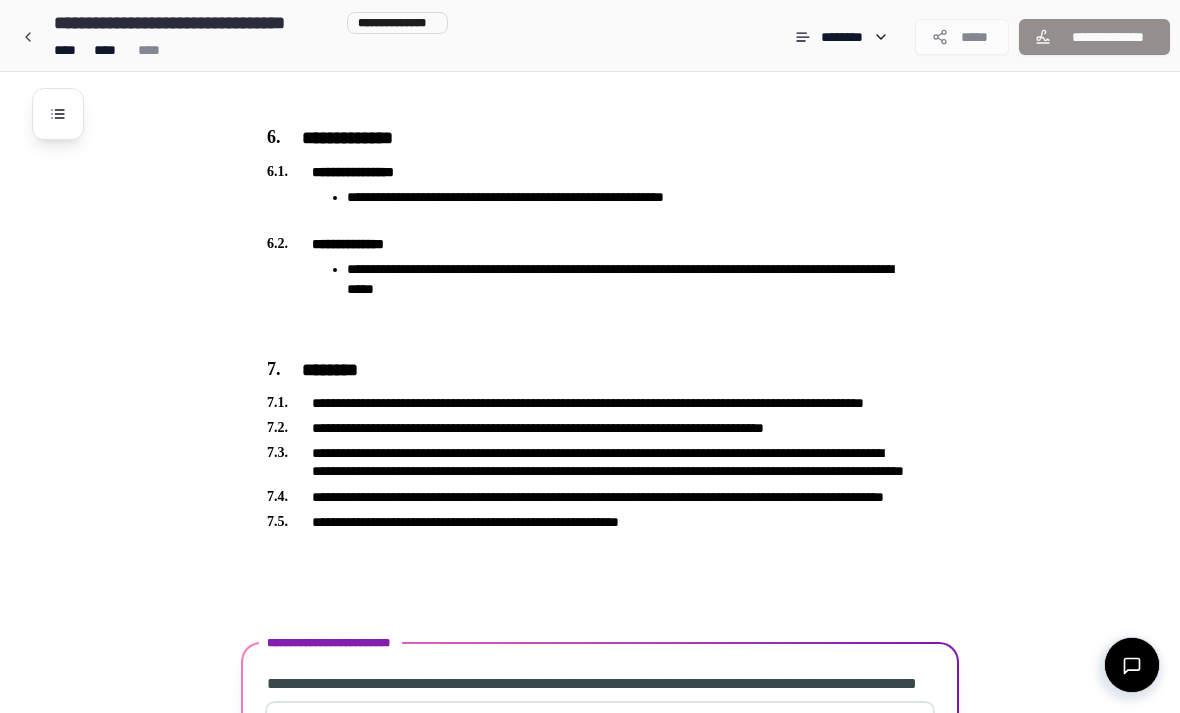 scroll, scrollTop: 1802, scrollLeft: 0, axis: vertical 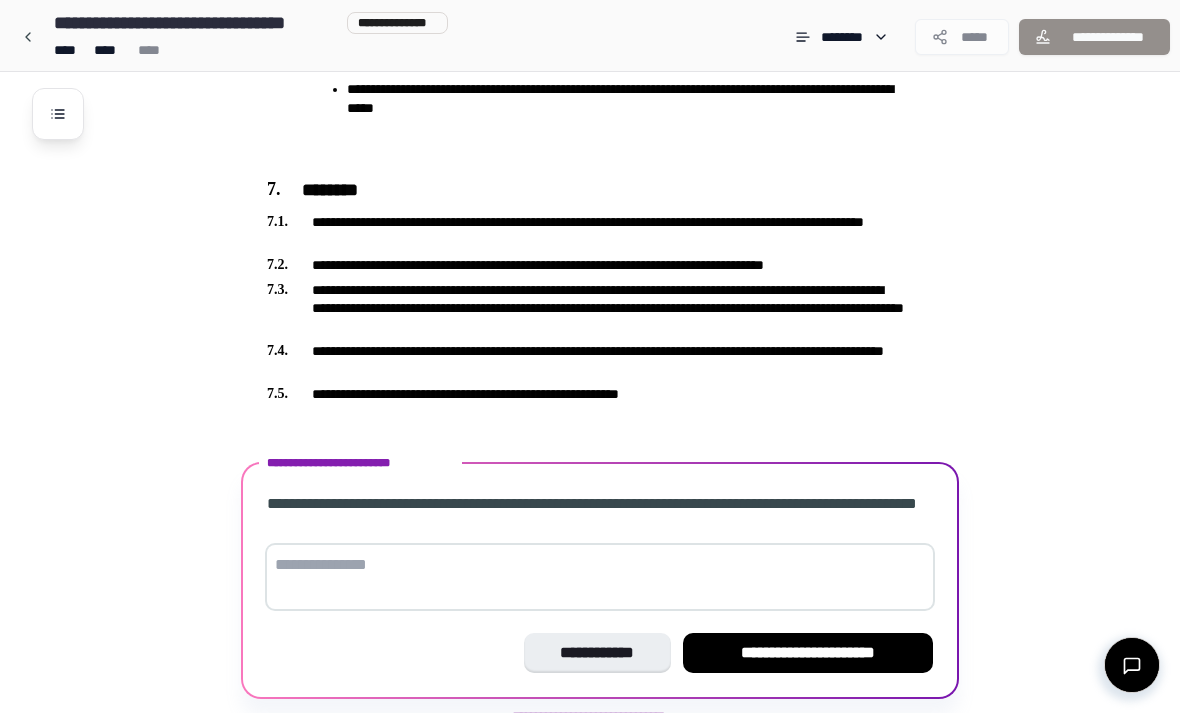 click at bounding box center [600, 577] 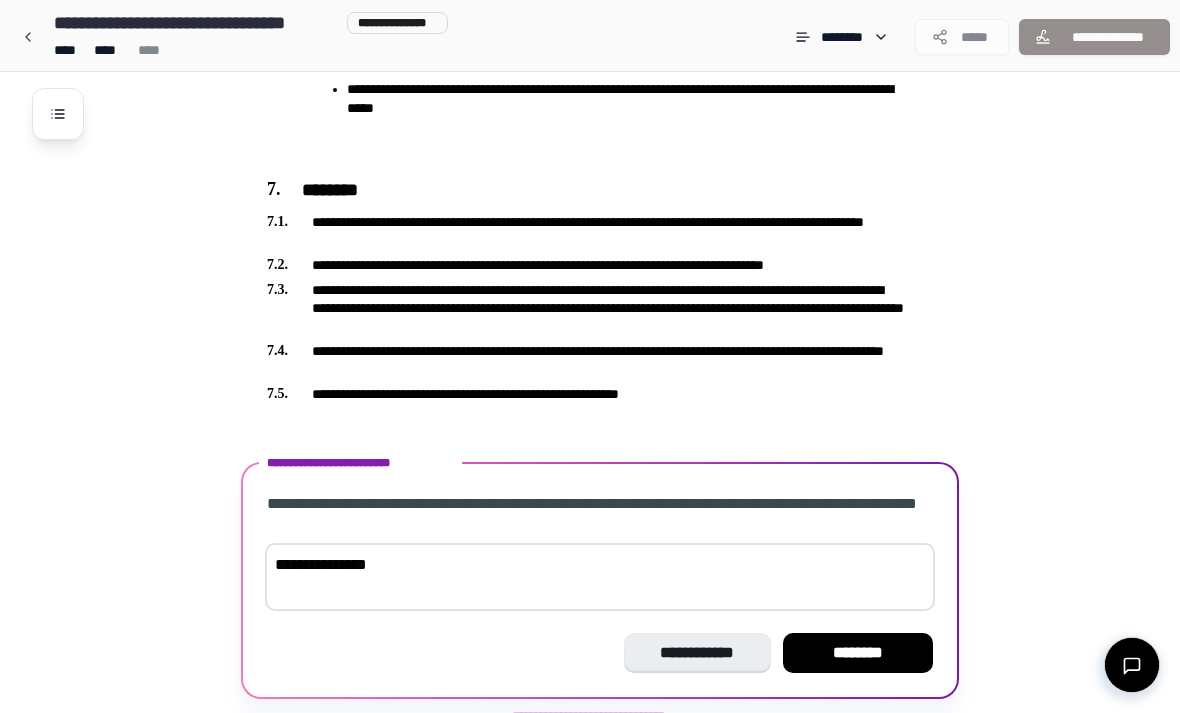 type on "**********" 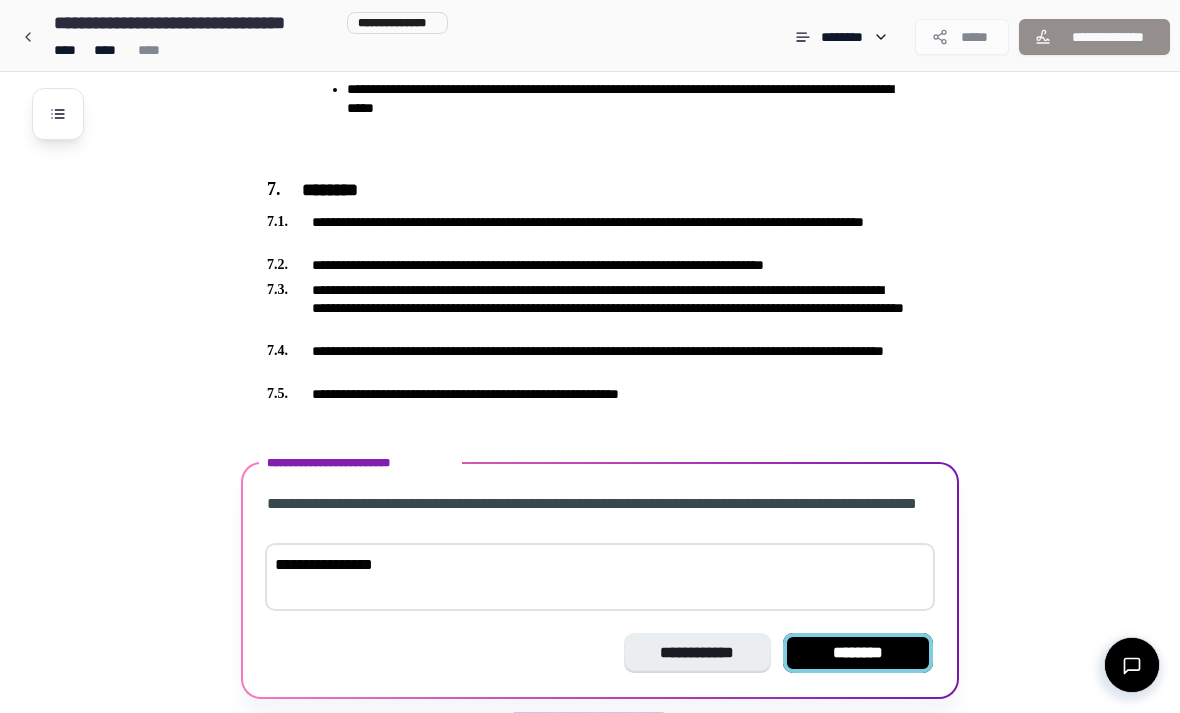 click on "********" at bounding box center [858, 653] 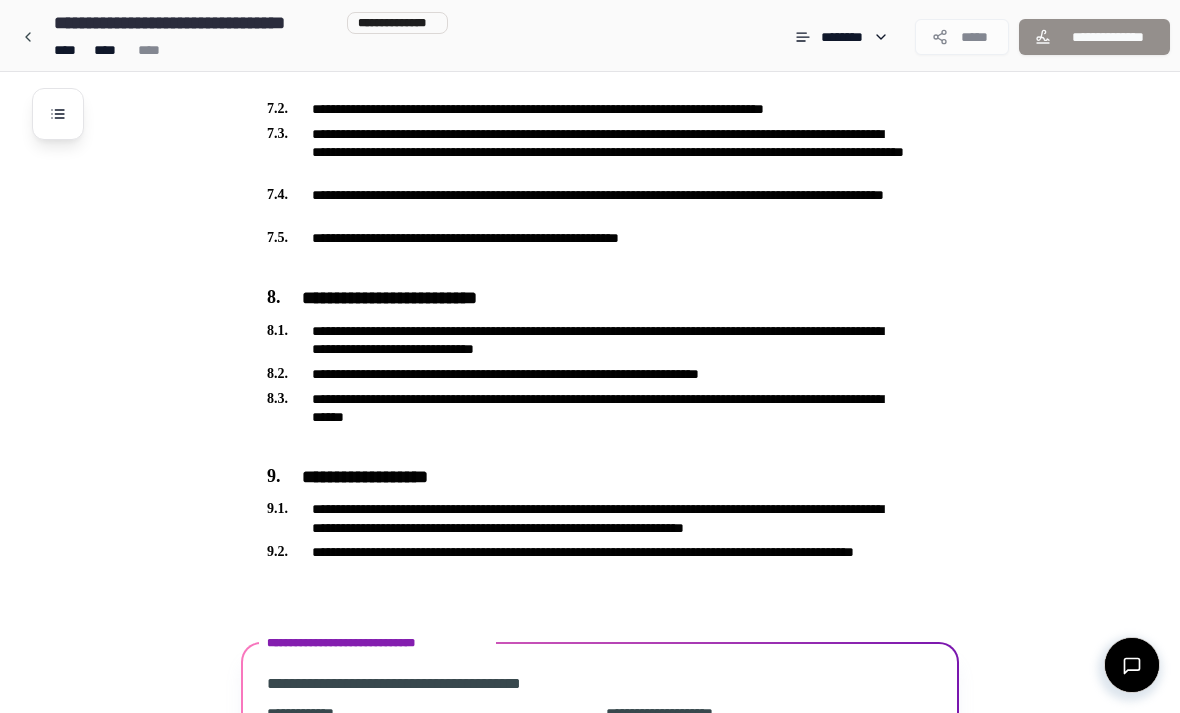 scroll, scrollTop: 2121, scrollLeft: 0, axis: vertical 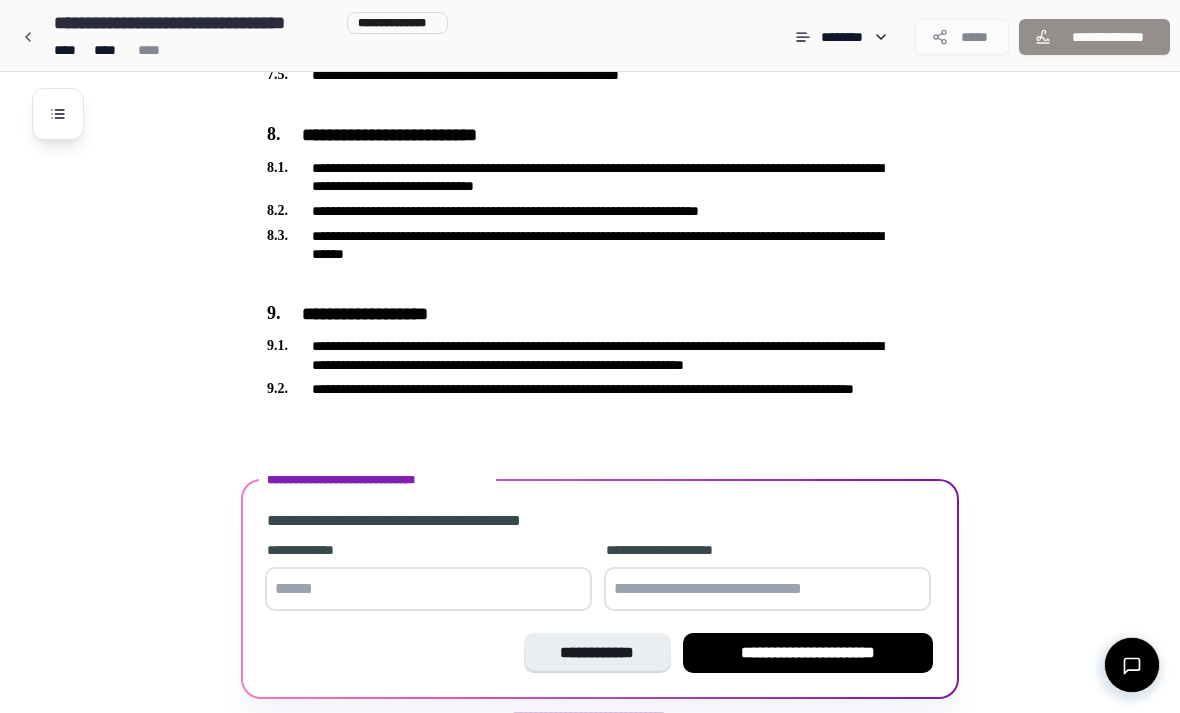 click at bounding box center [428, 589] 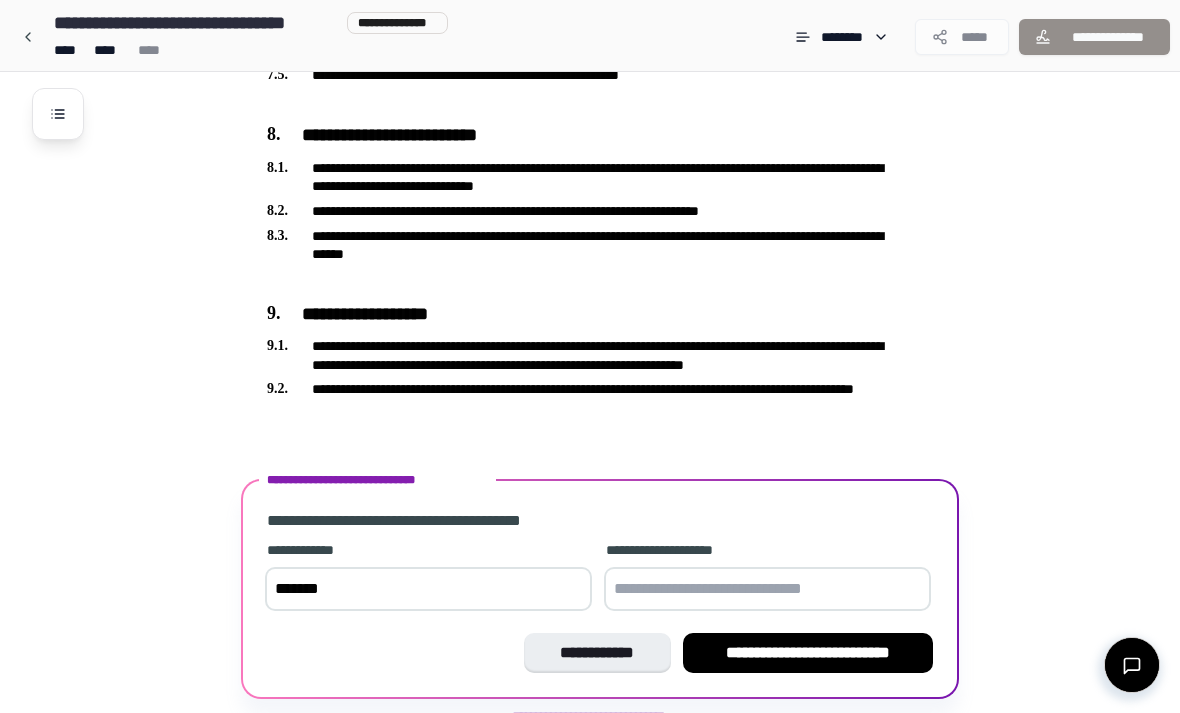 click at bounding box center (767, 589) 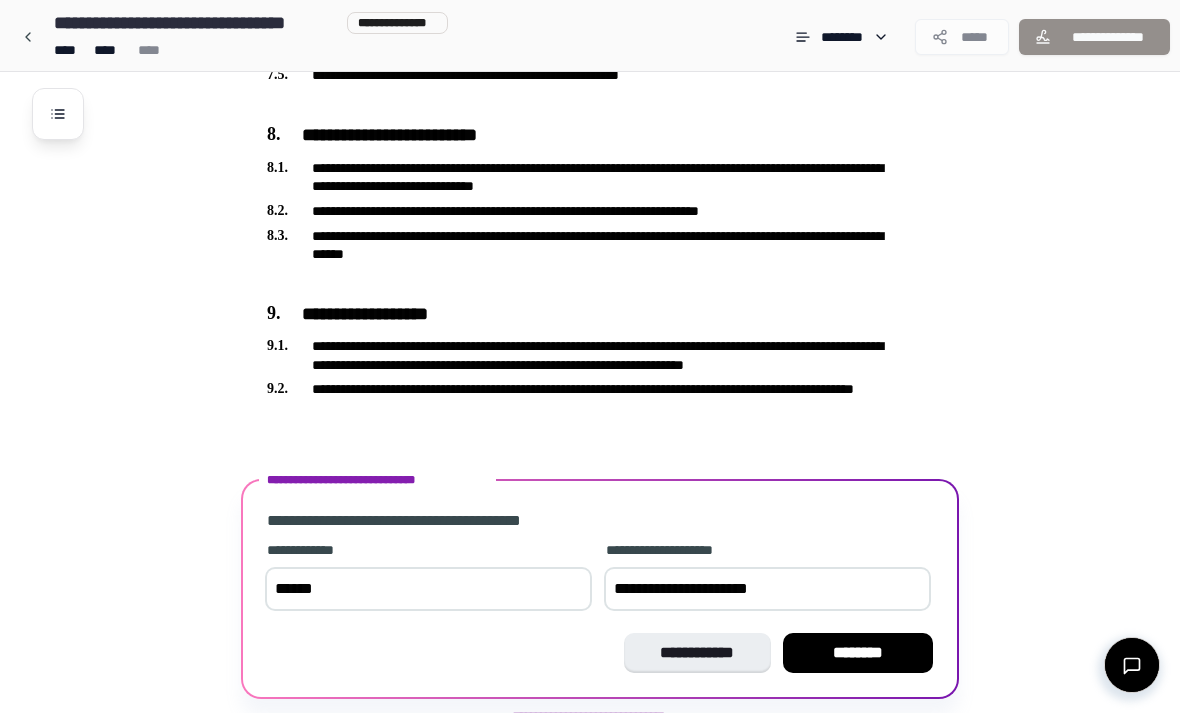 type on "**********" 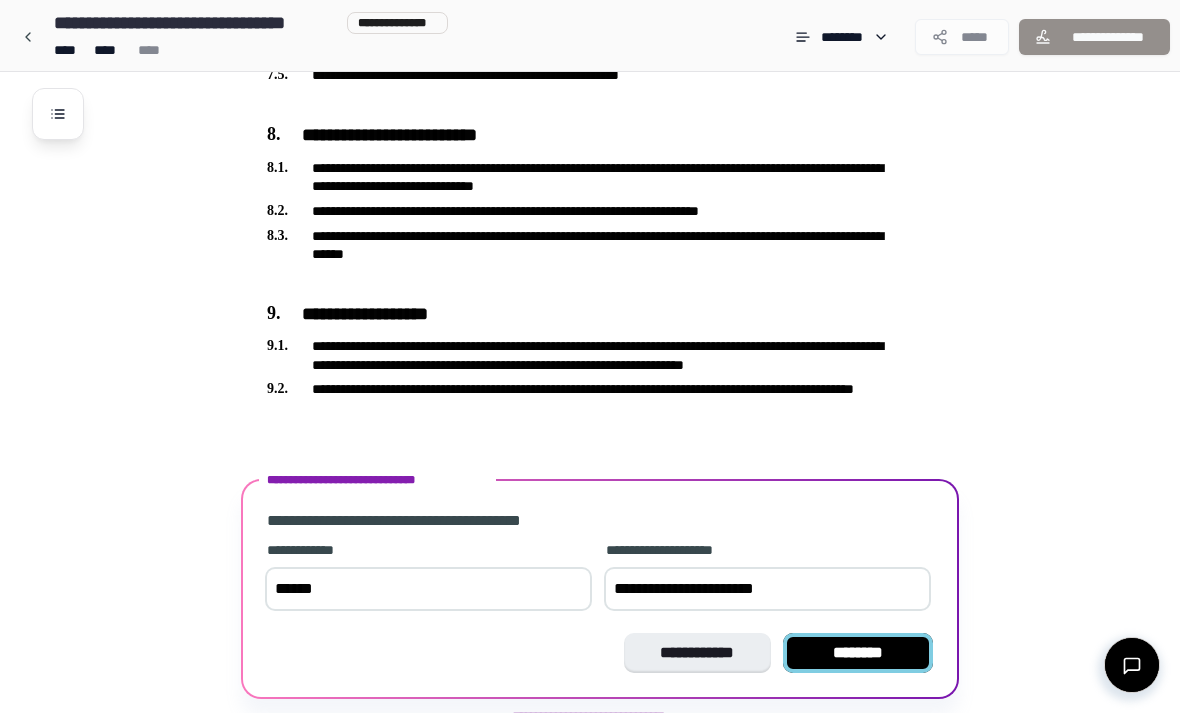 click on "********" at bounding box center (858, 653) 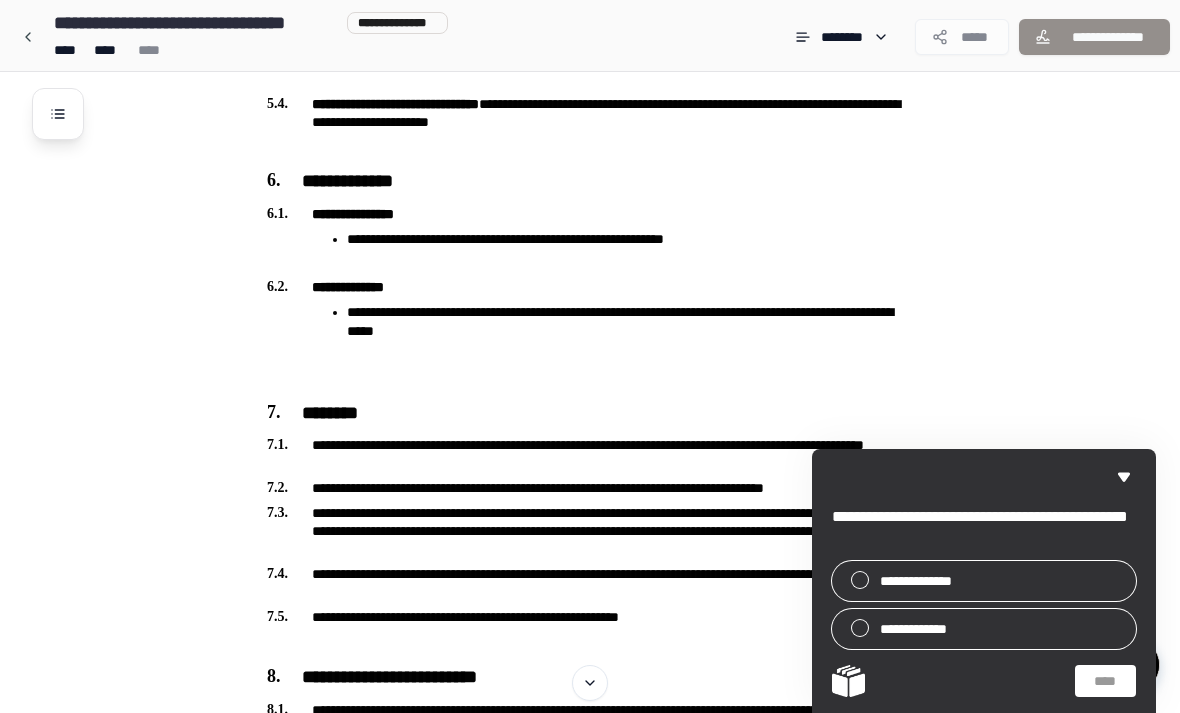 scroll, scrollTop: 1575, scrollLeft: 0, axis: vertical 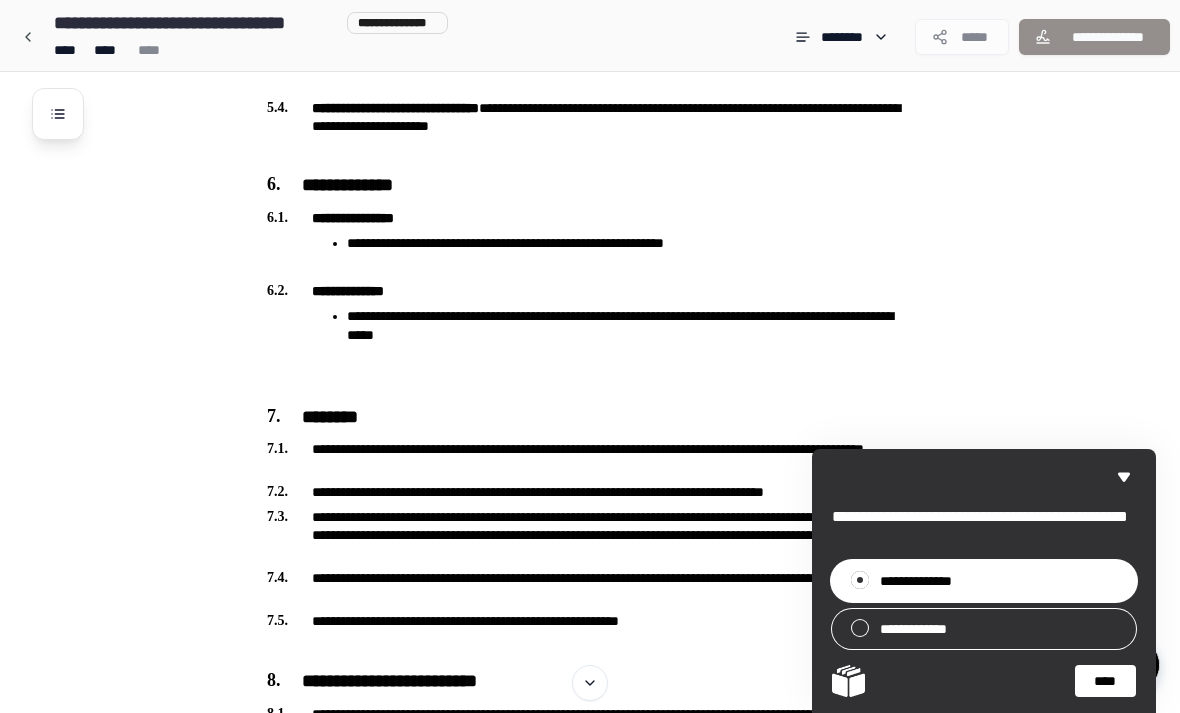 click on "****" at bounding box center [1105, 681] 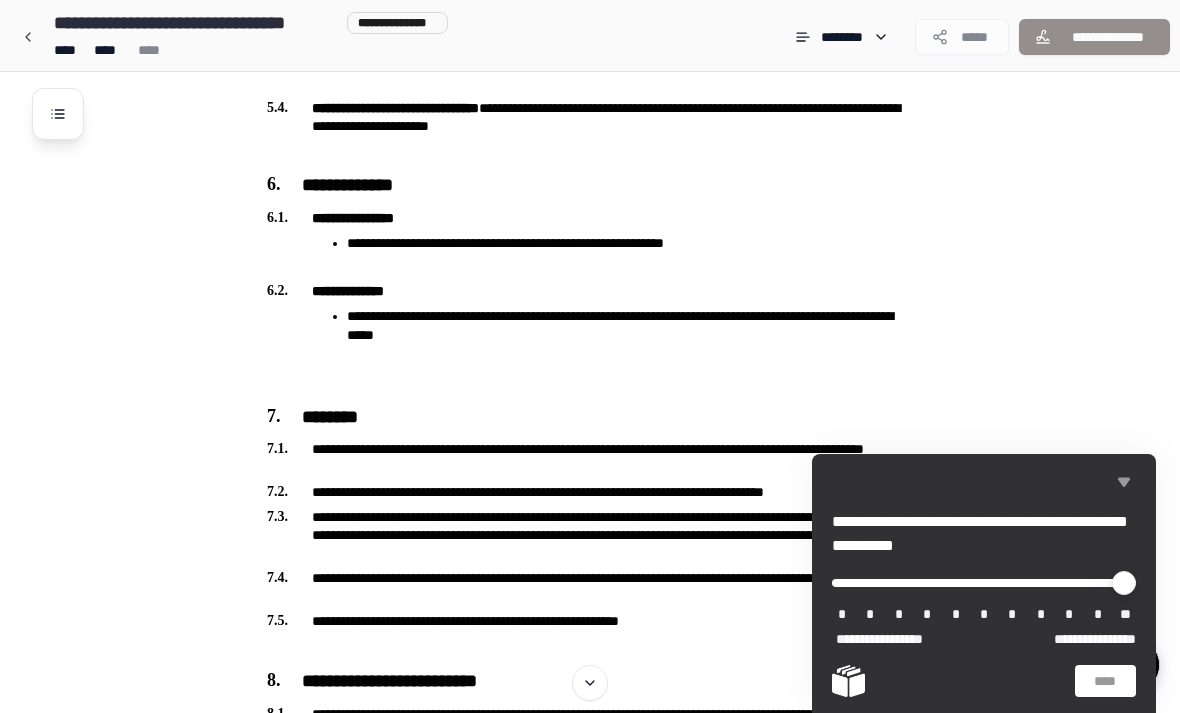 click 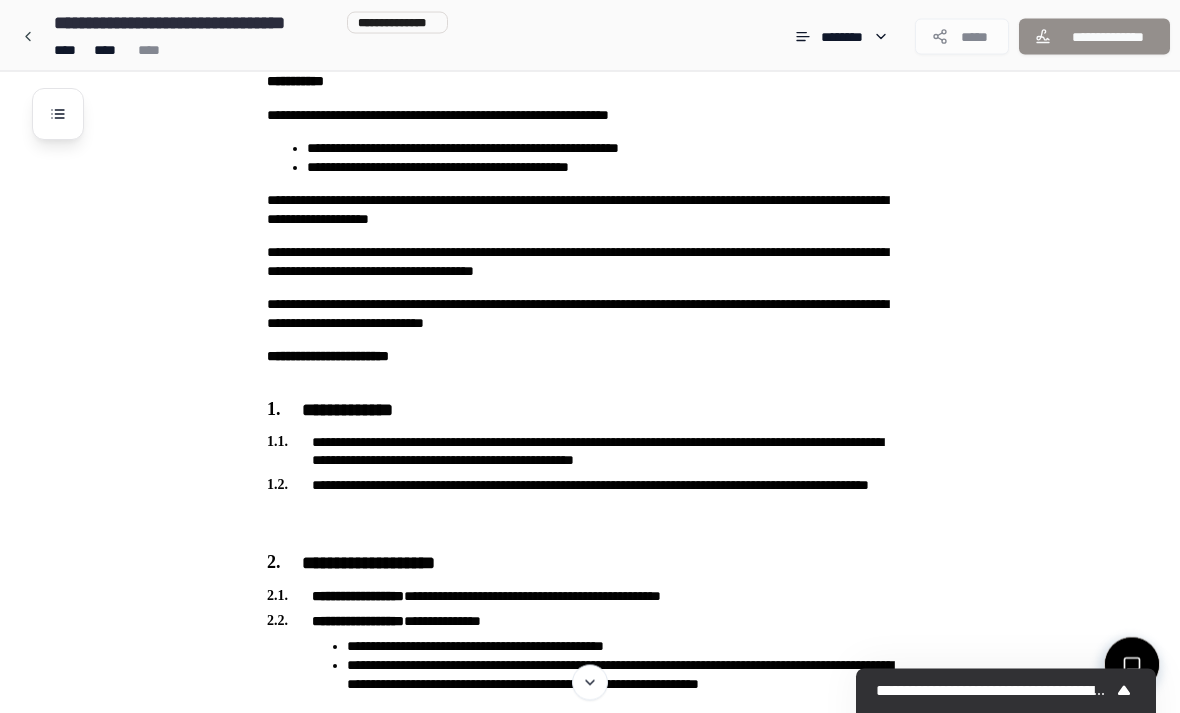 scroll, scrollTop: 0, scrollLeft: 0, axis: both 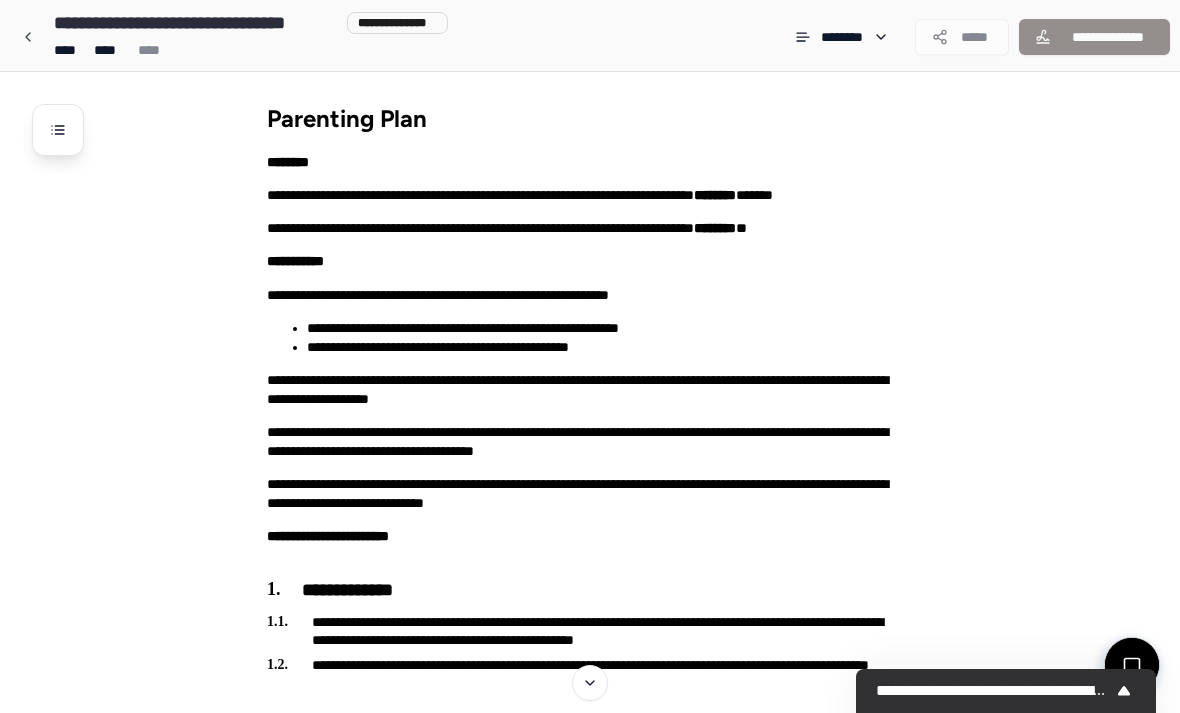 click on "**********" at bounding box center (606, 347) 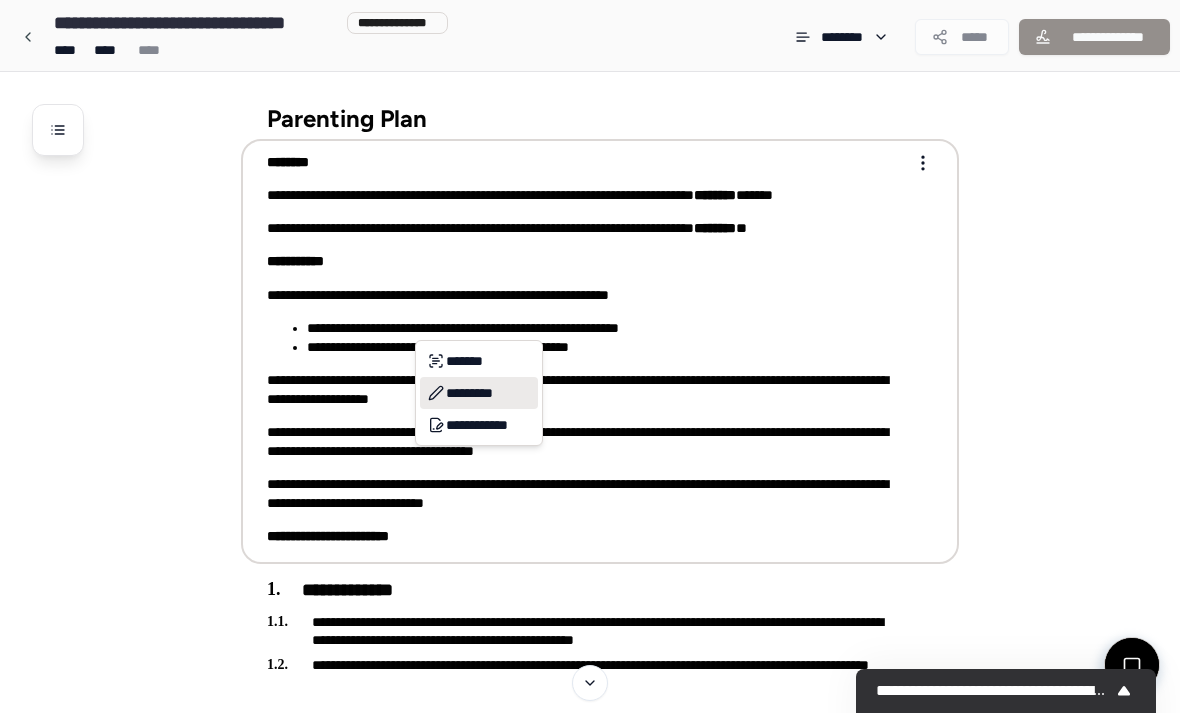 click on "*********" at bounding box center (479, 393) 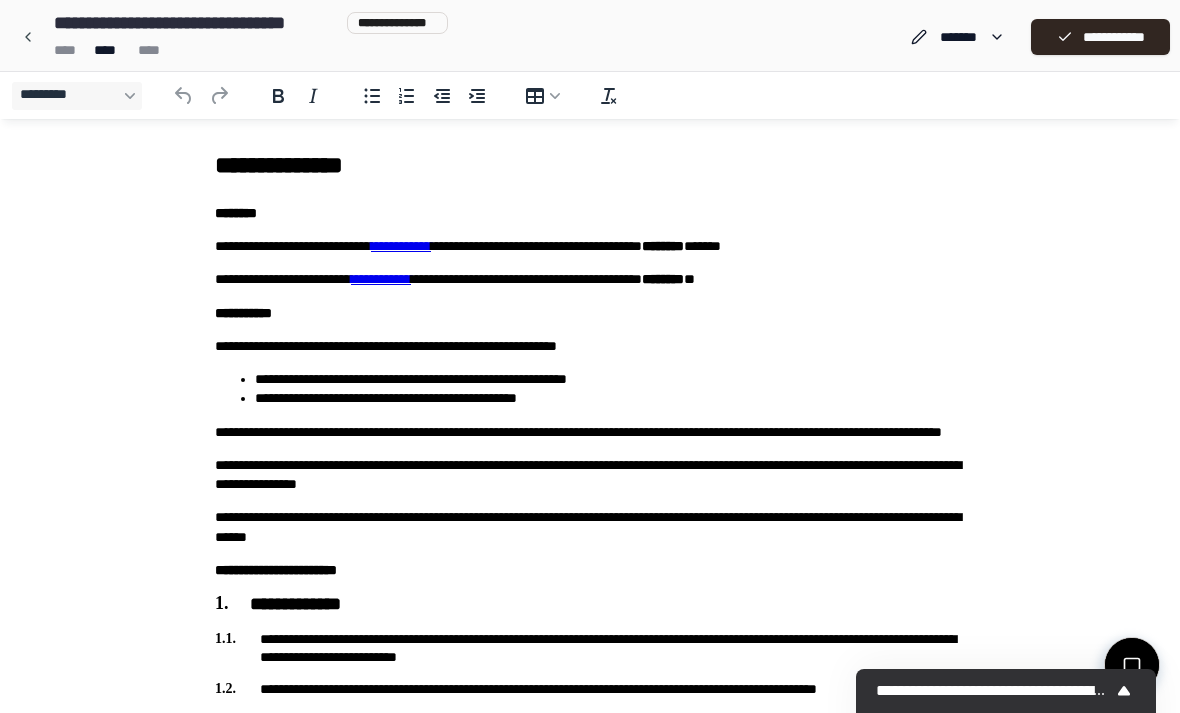 scroll, scrollTop: 0, scrollLeft: 0, axis: both 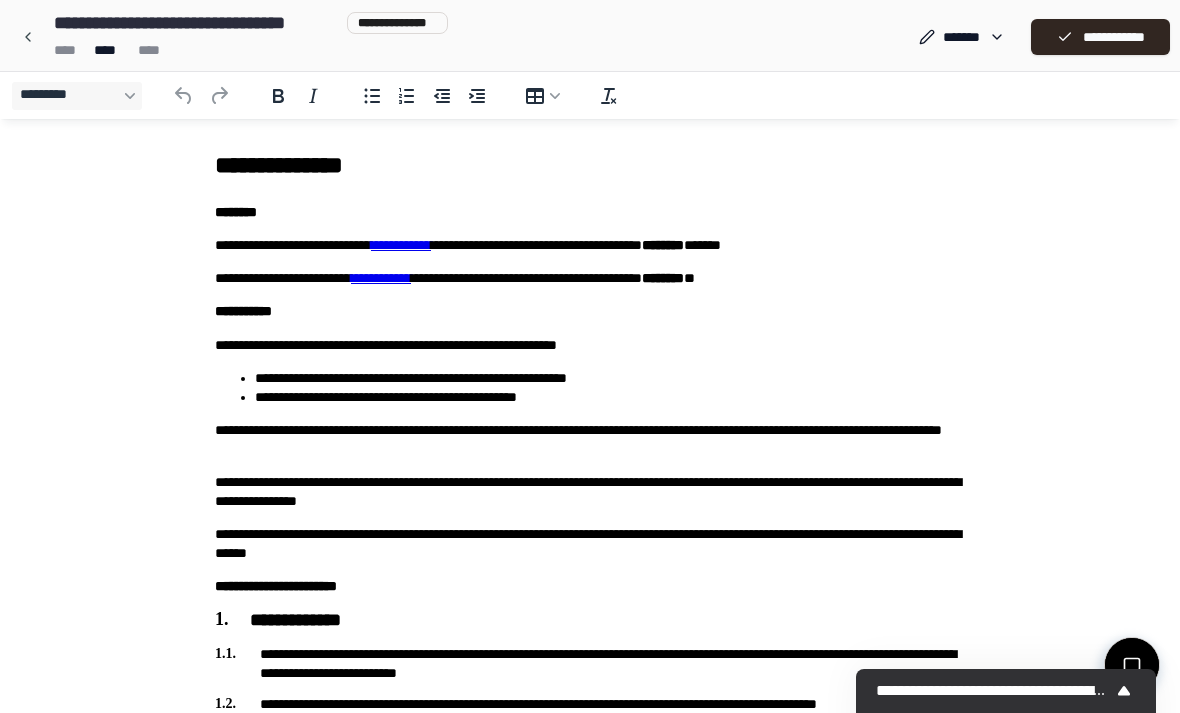 click on "**********" at bounding box center [610, 397] 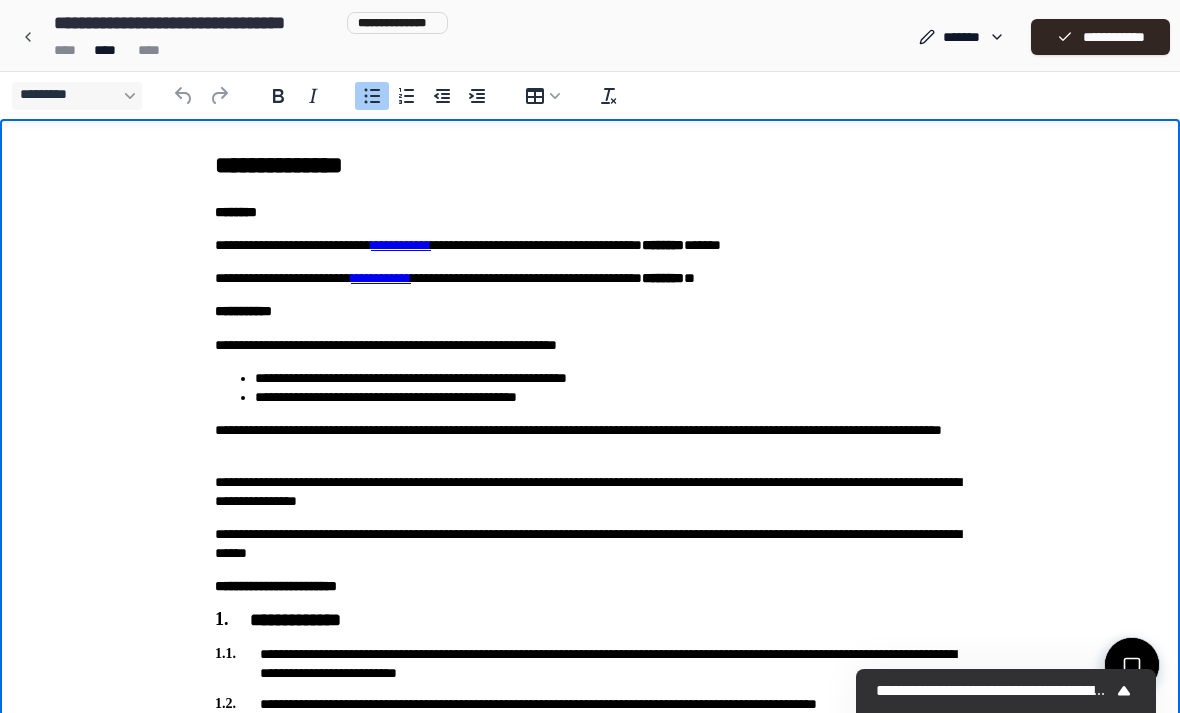 type 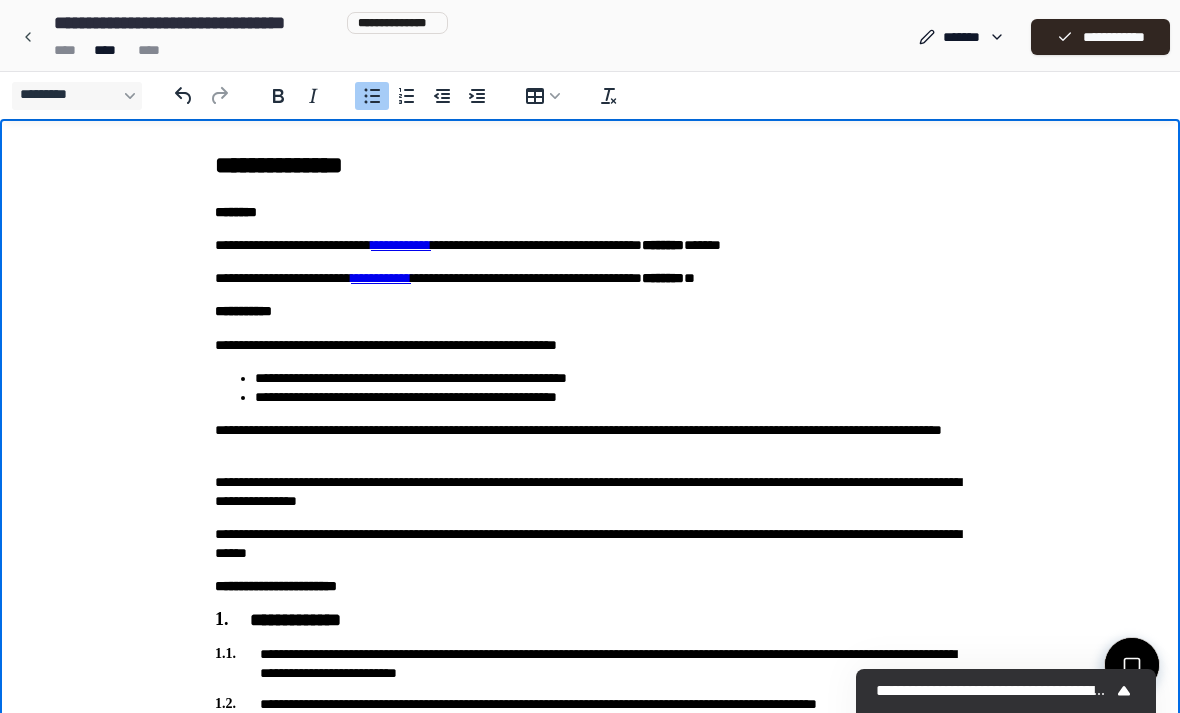 click on "**********" at bounding box center (610, 397) 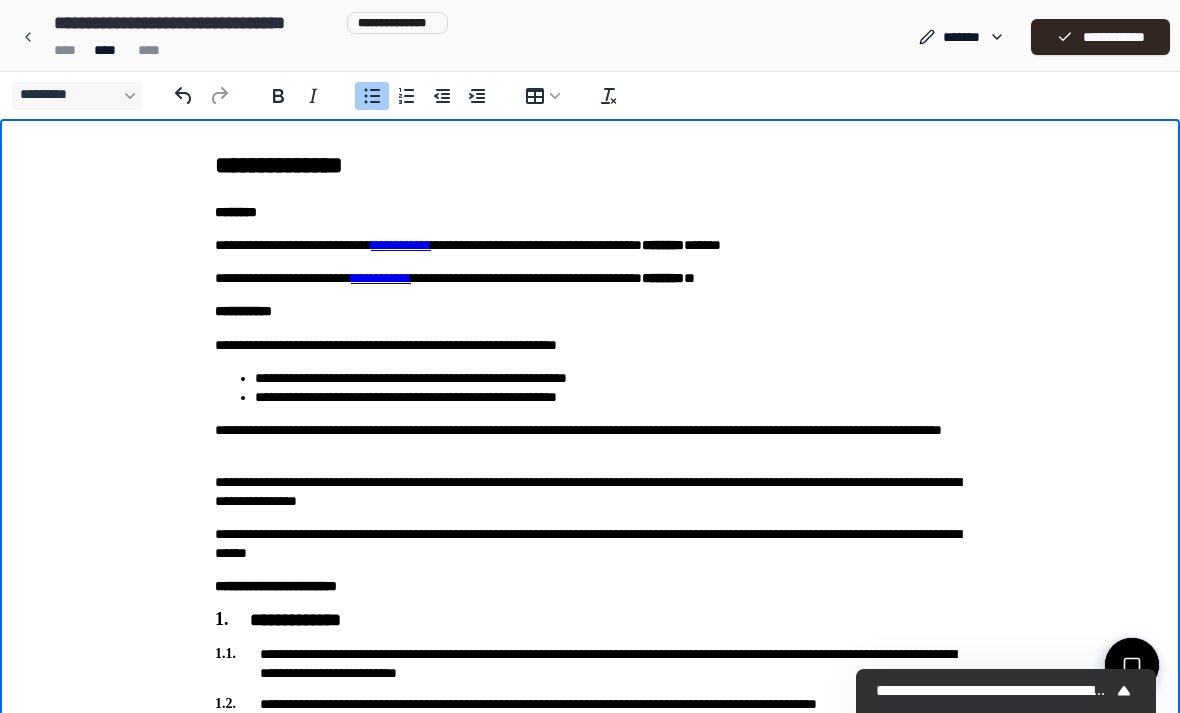 click on "**********" at bounding box center (610, 397) 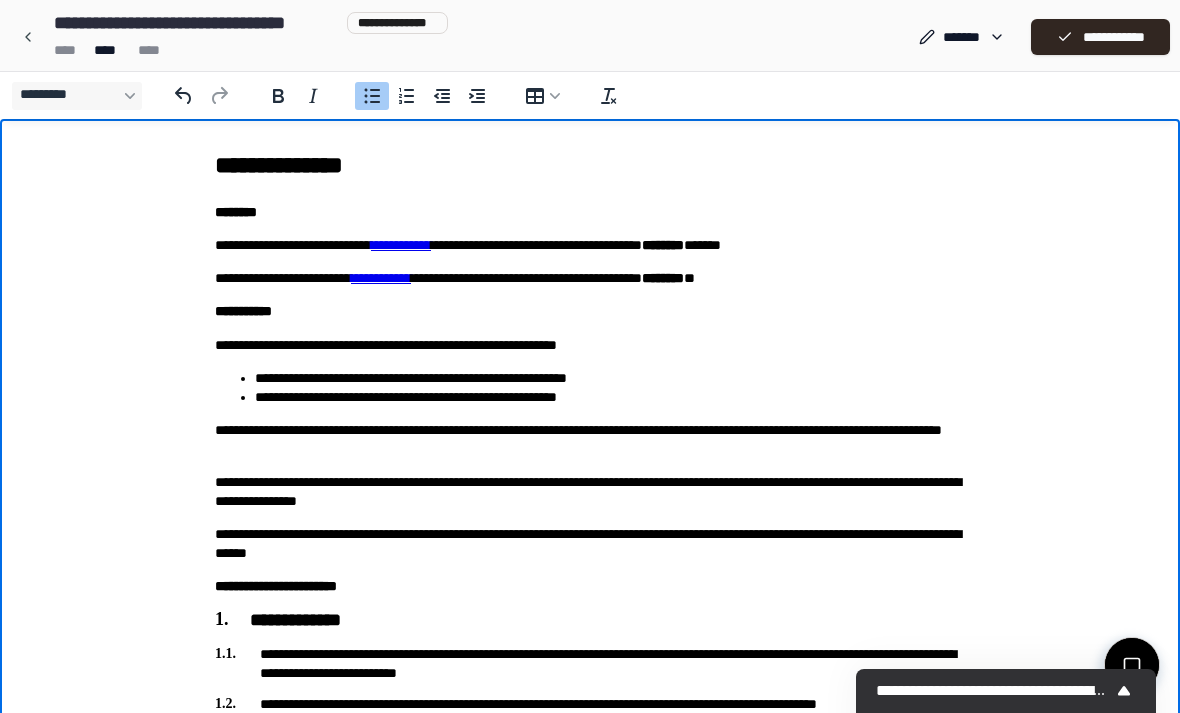 click on "**********" at bounding box center [590, 440] 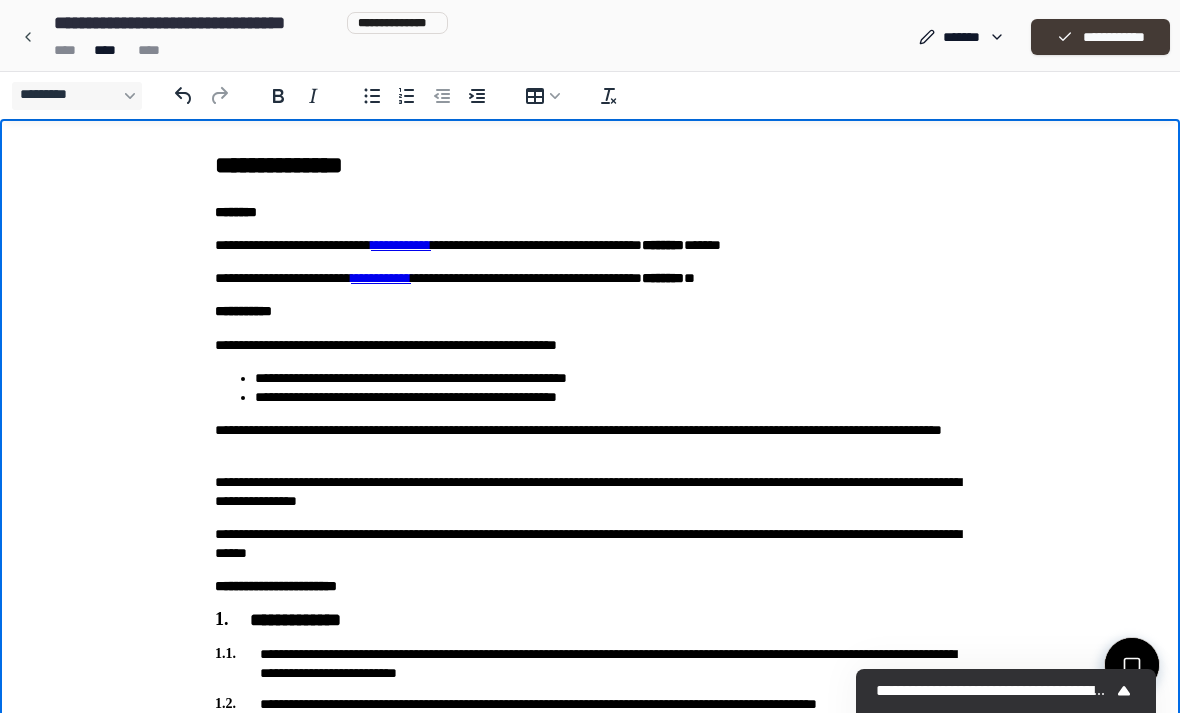 click on "**********" at bounding box center [1100, 37] 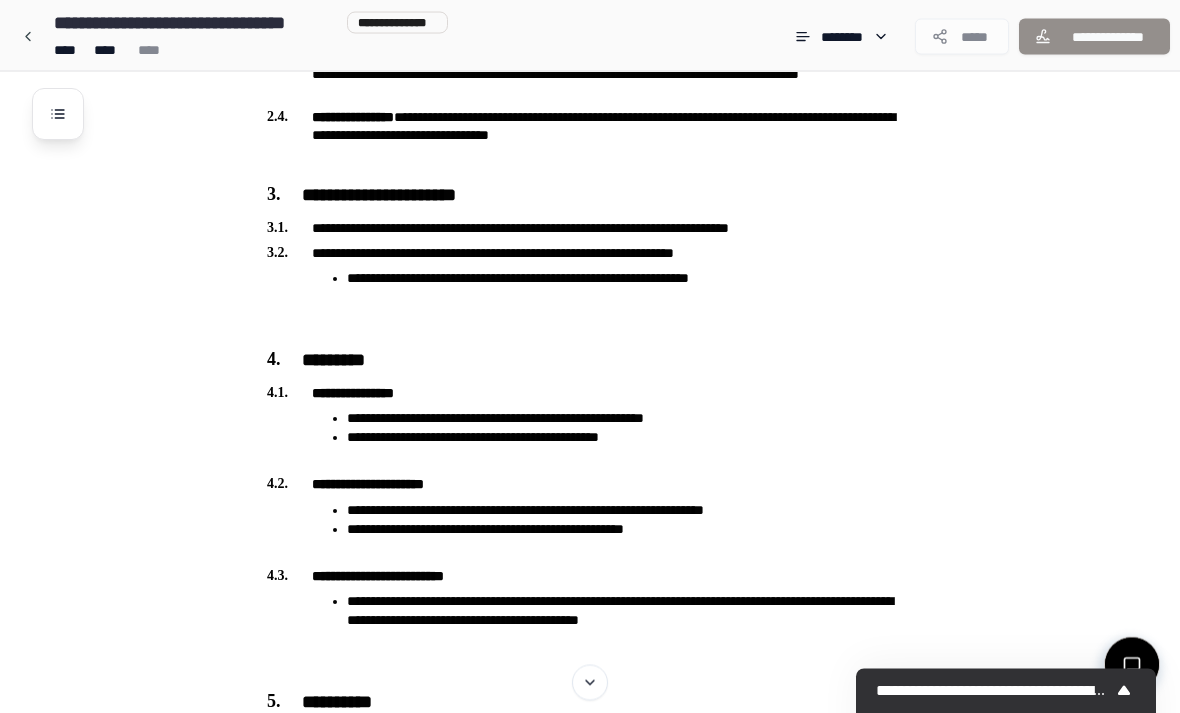 scroll, scrollTop: 863, scrollLeft: 0, axis: vertical 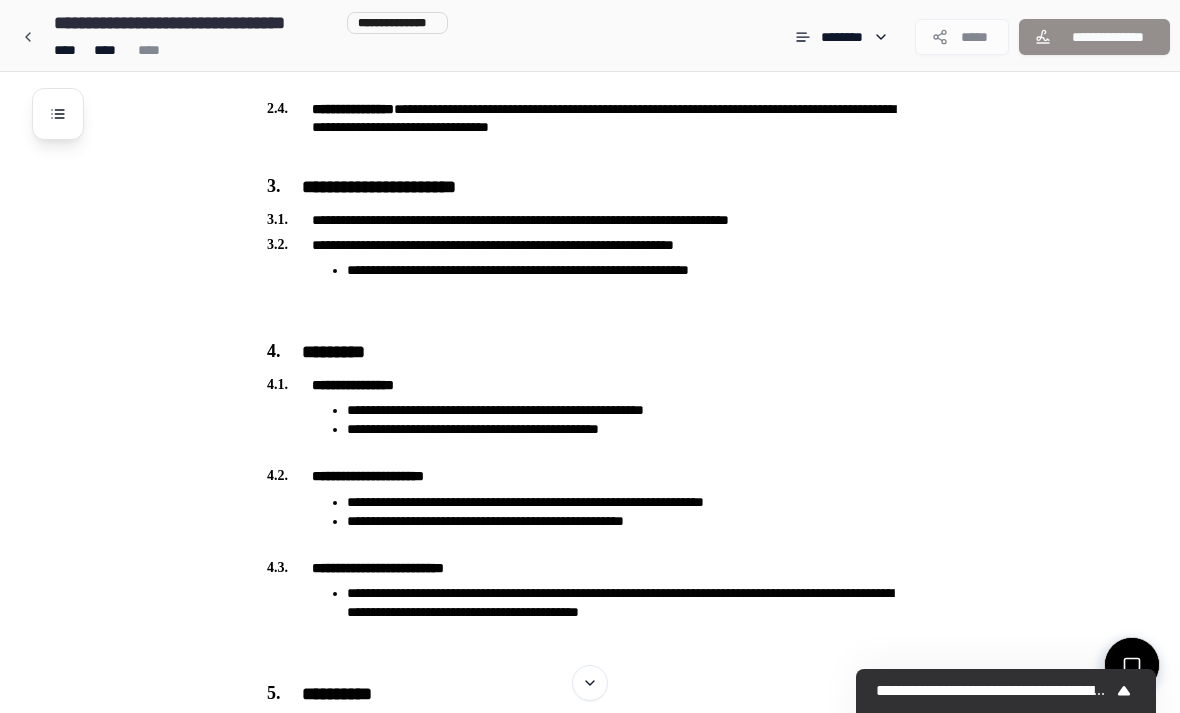 click on "**********" at bounding box center (626, 429) 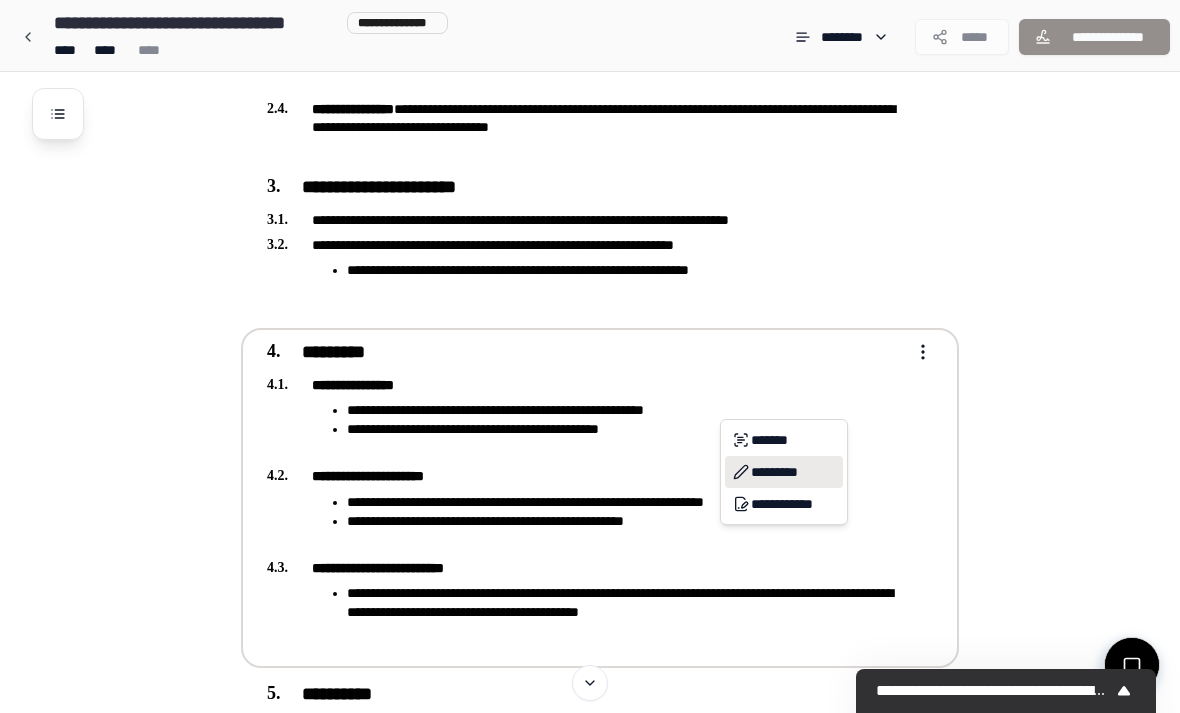 click on "*********" at bounding box center [784, 472] 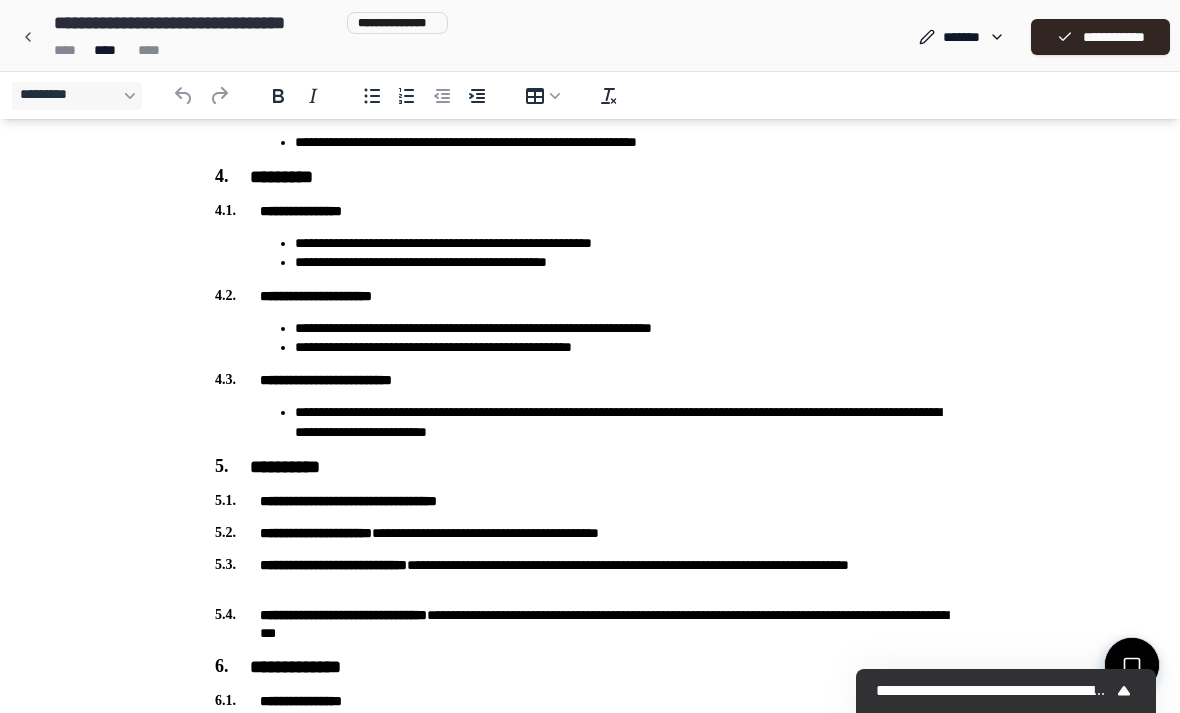 scroll, scrollTop: 962, scrollLeft: 0, axis: vertical 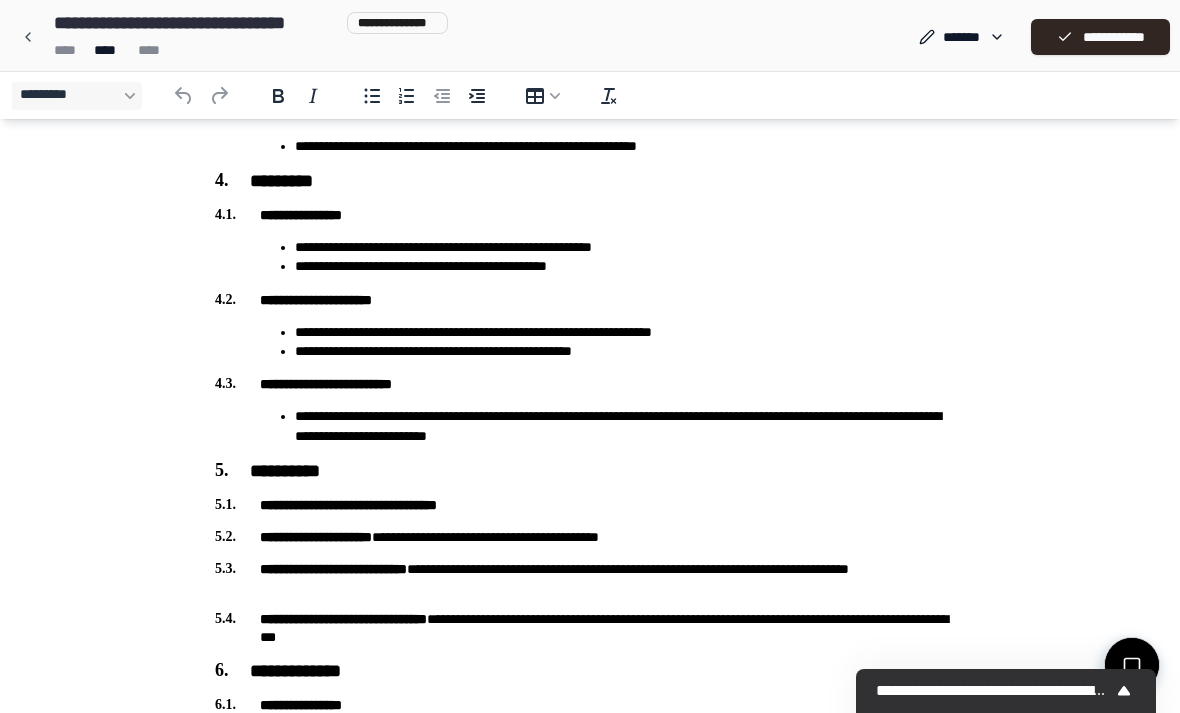 click on "**********" at bounding box center [590, 341] 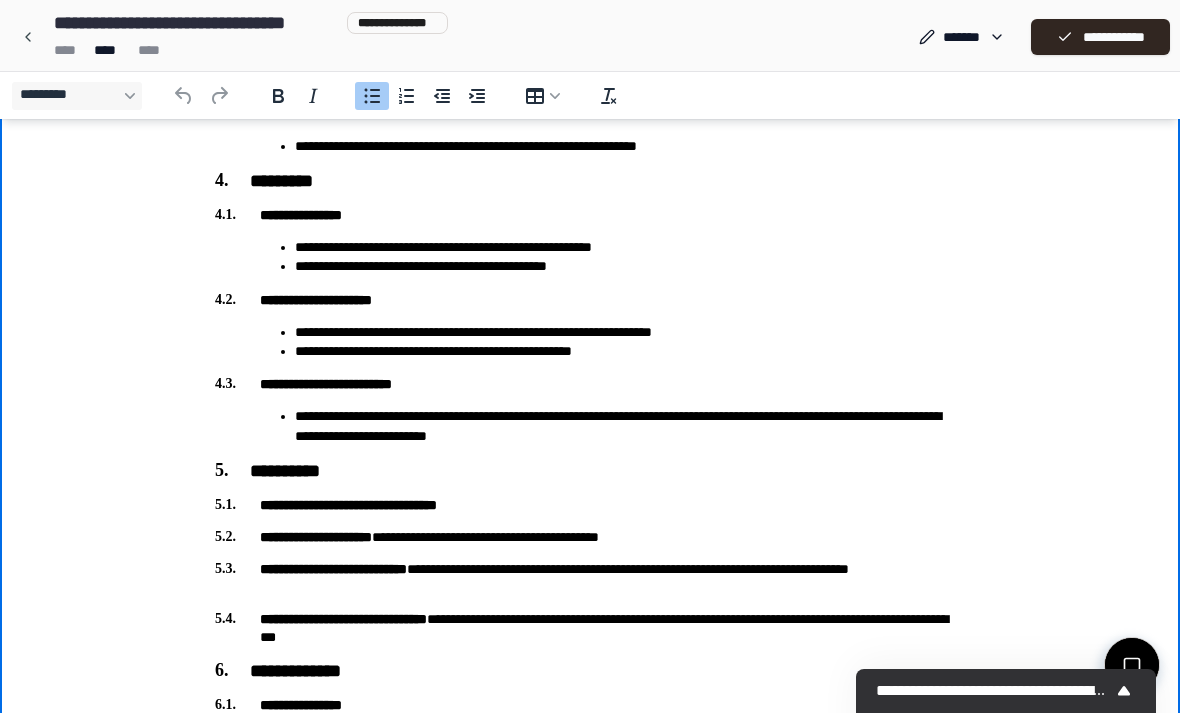 click on "**********" at bounding box center (630, 266) 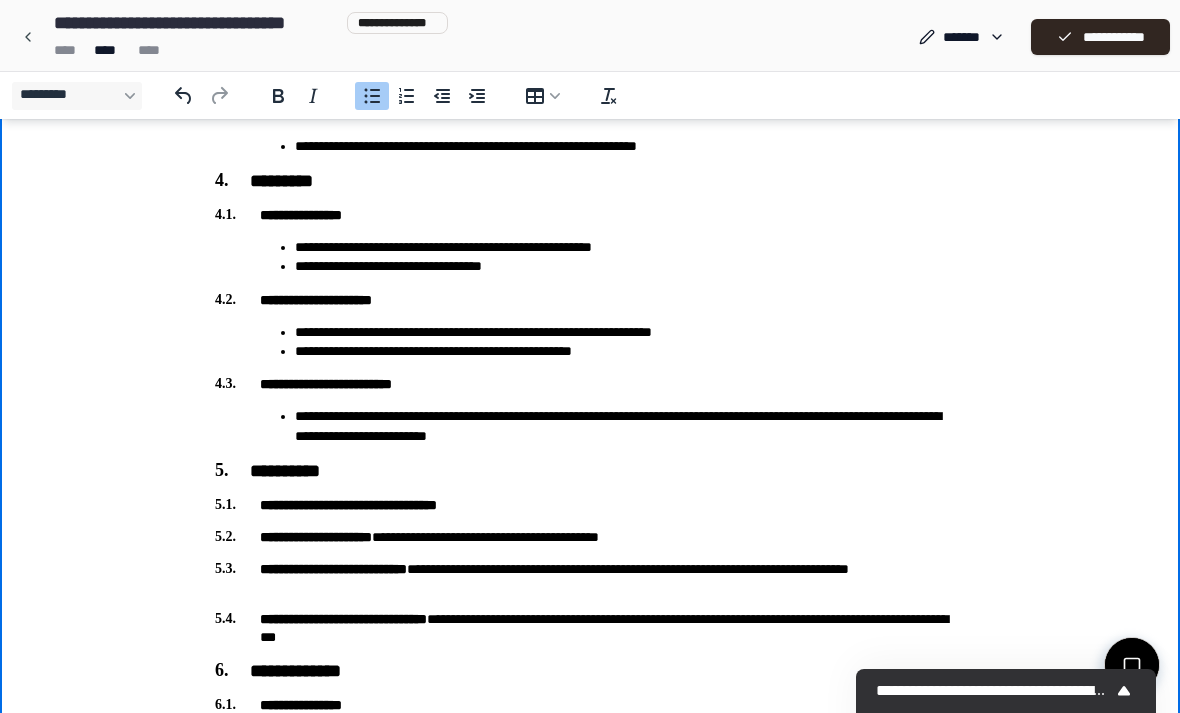 click on "**********" at bounding box center (630, 247) 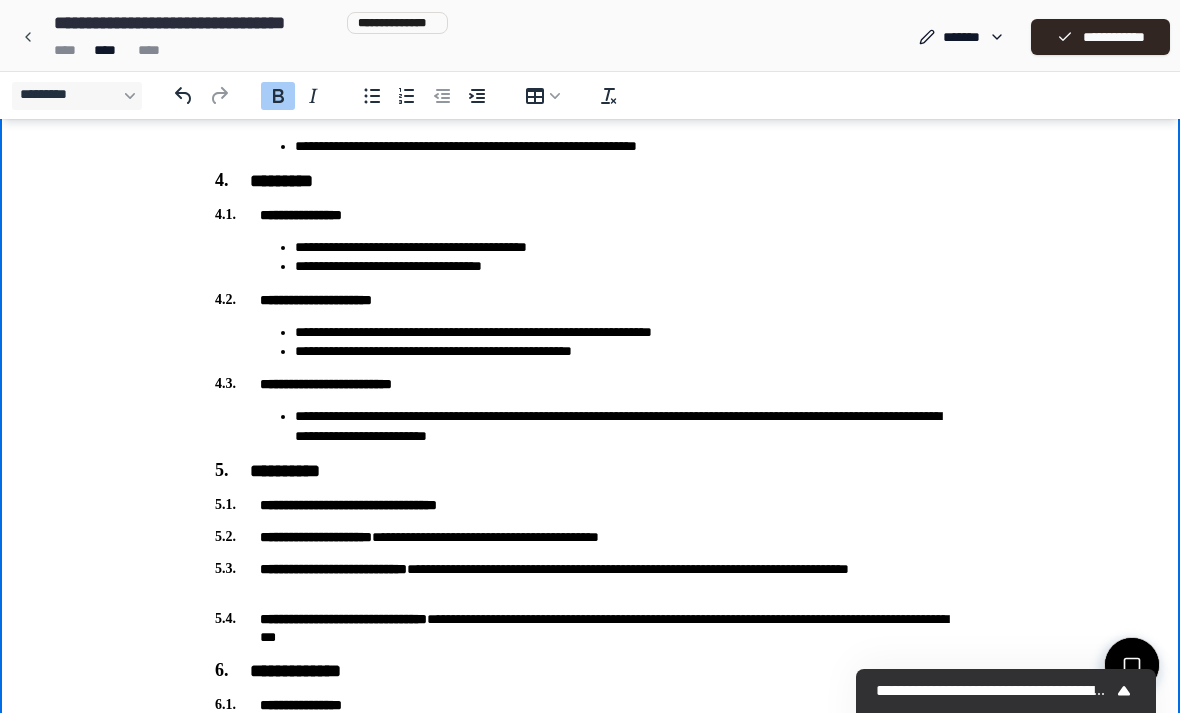 click on "**********" at bounding box center [590, 341] 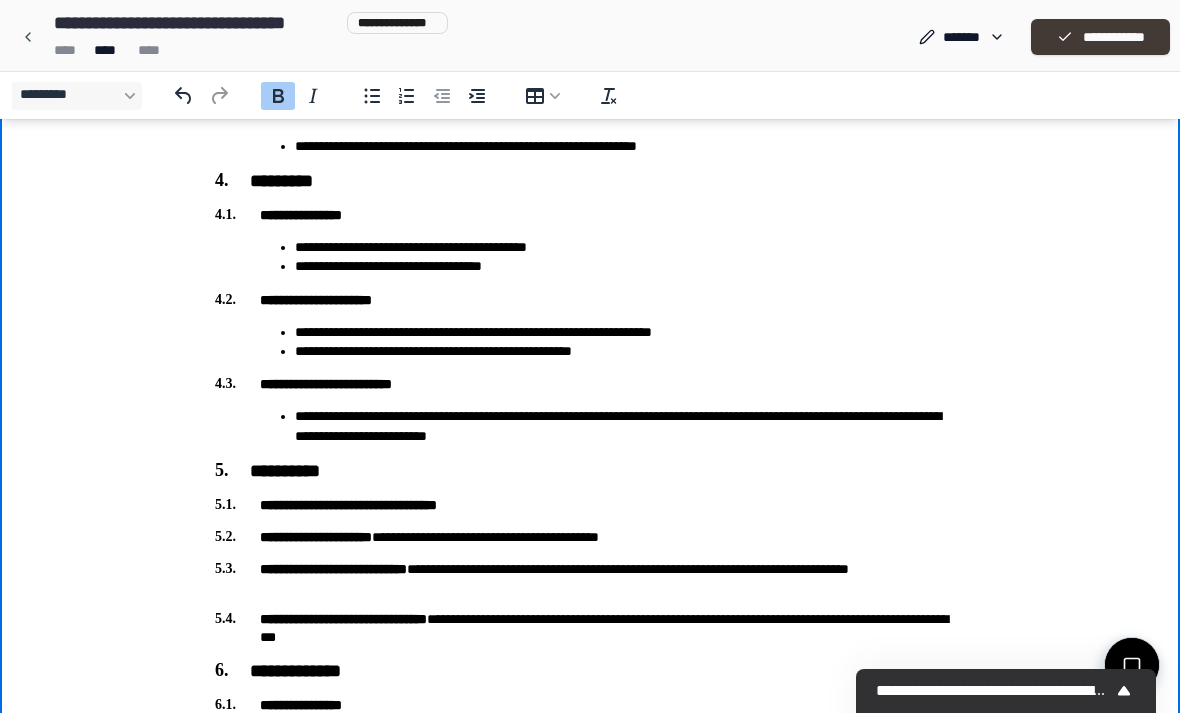 click on "**********" at bounding box center (1100, 37) 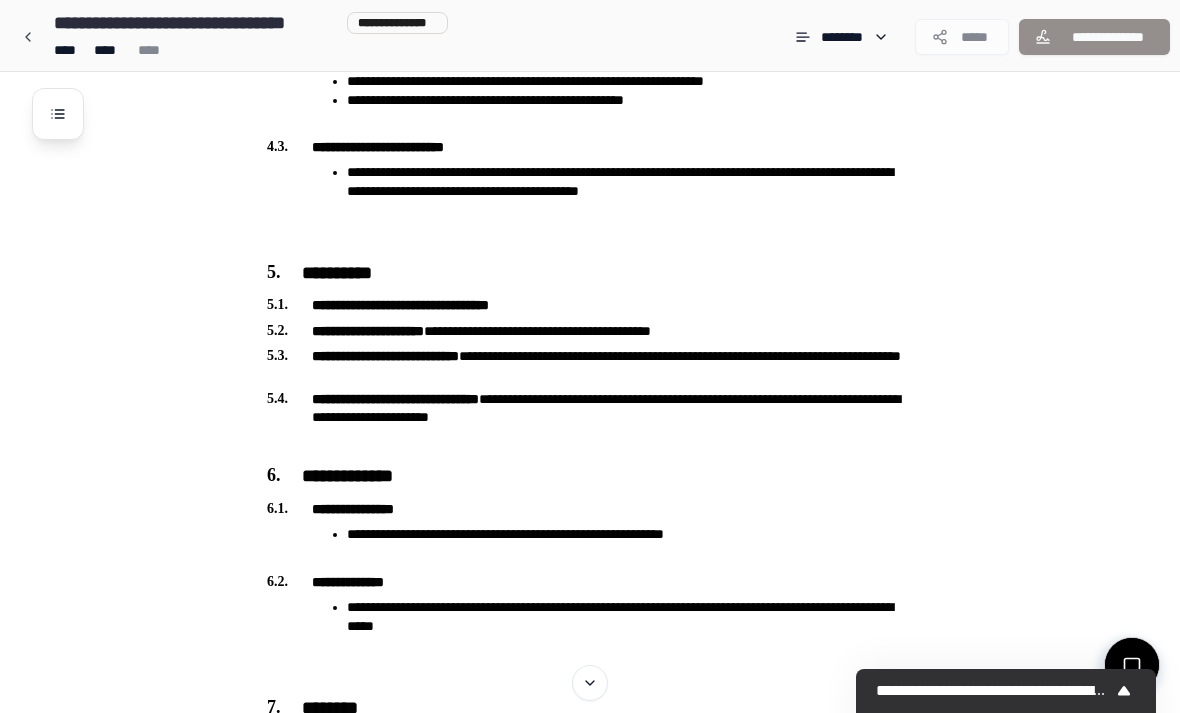 scroll, scrollTop: 1300, scrollLeft: 0, axis: vertical 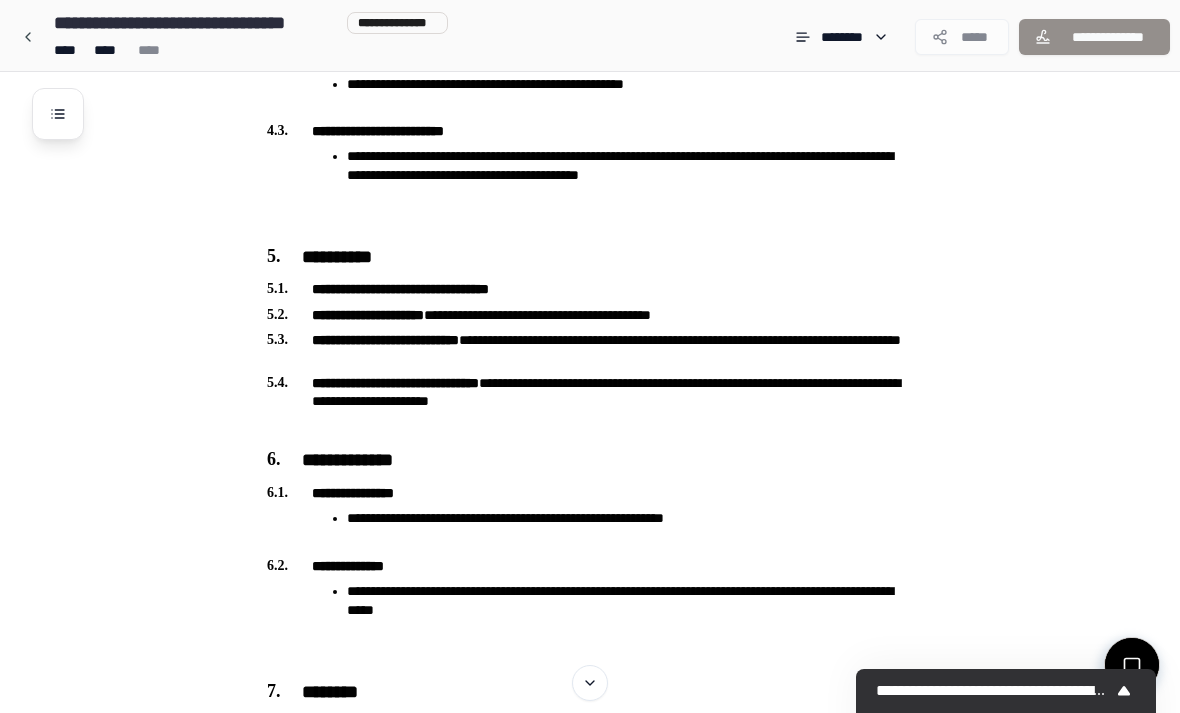 click on "**********" at bounding box center (586, 349) 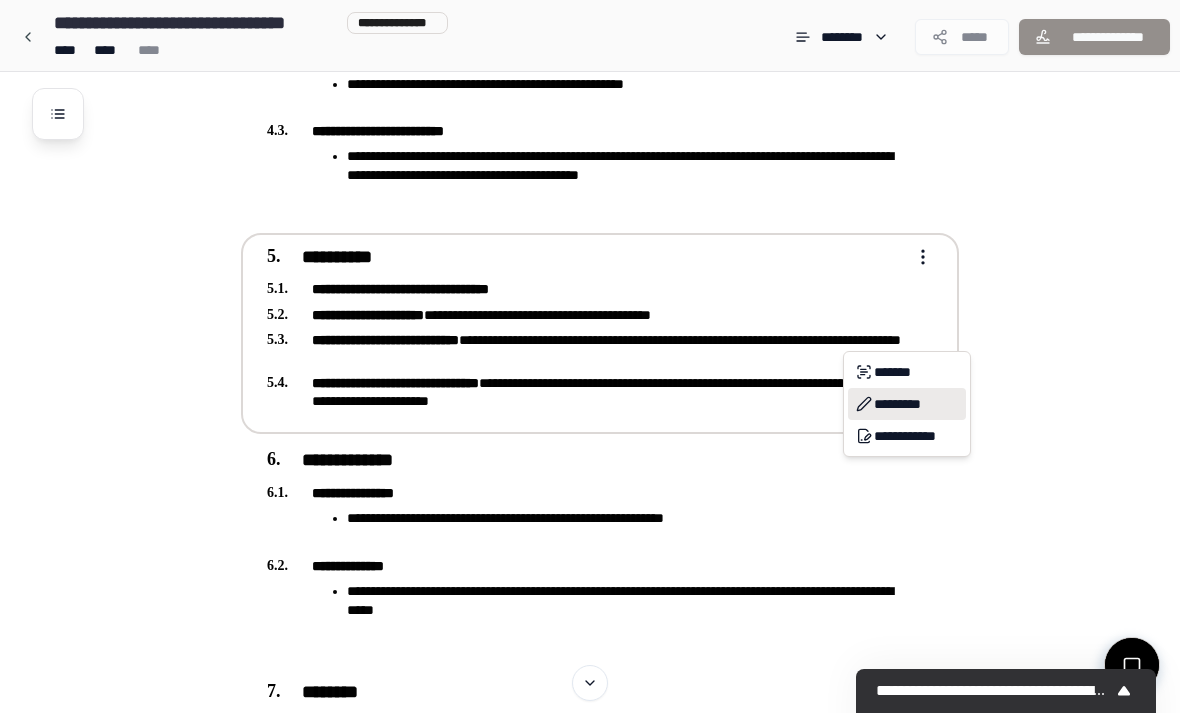 click on "*********" at bounding box center (907, 404) 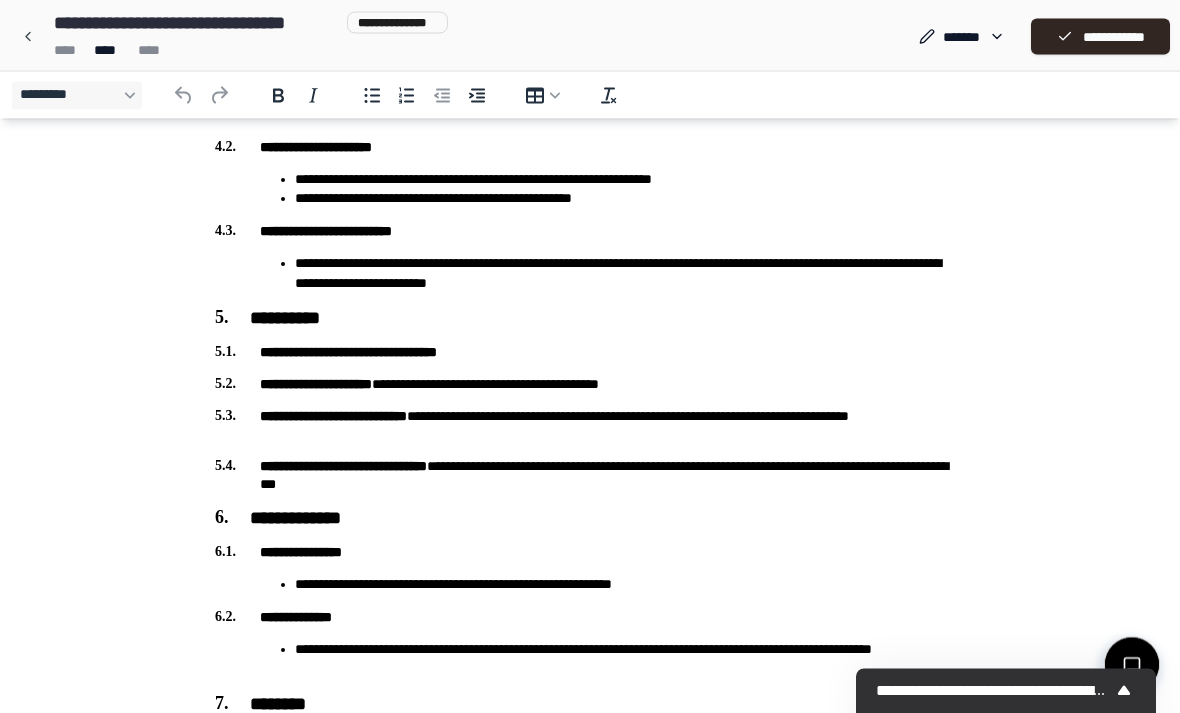 scroll, scrollTop: 1116, scrollLeft: 0, axis: vertical 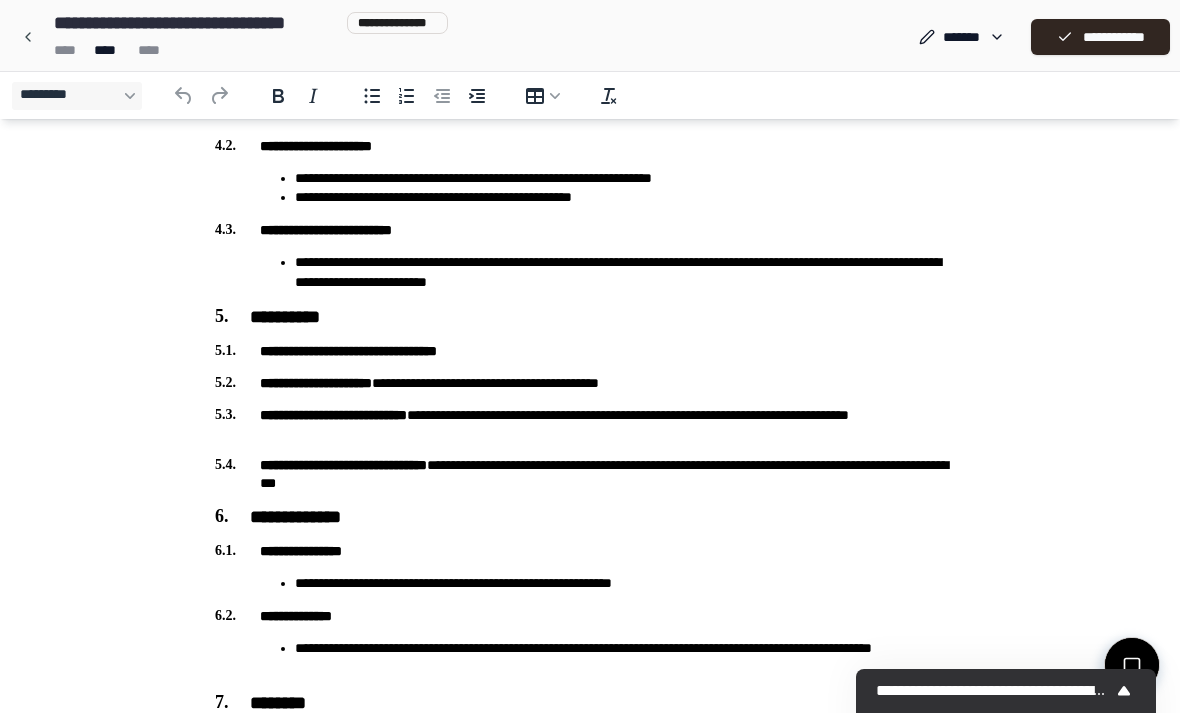 click on "**********" at bounding box center [590, 424] 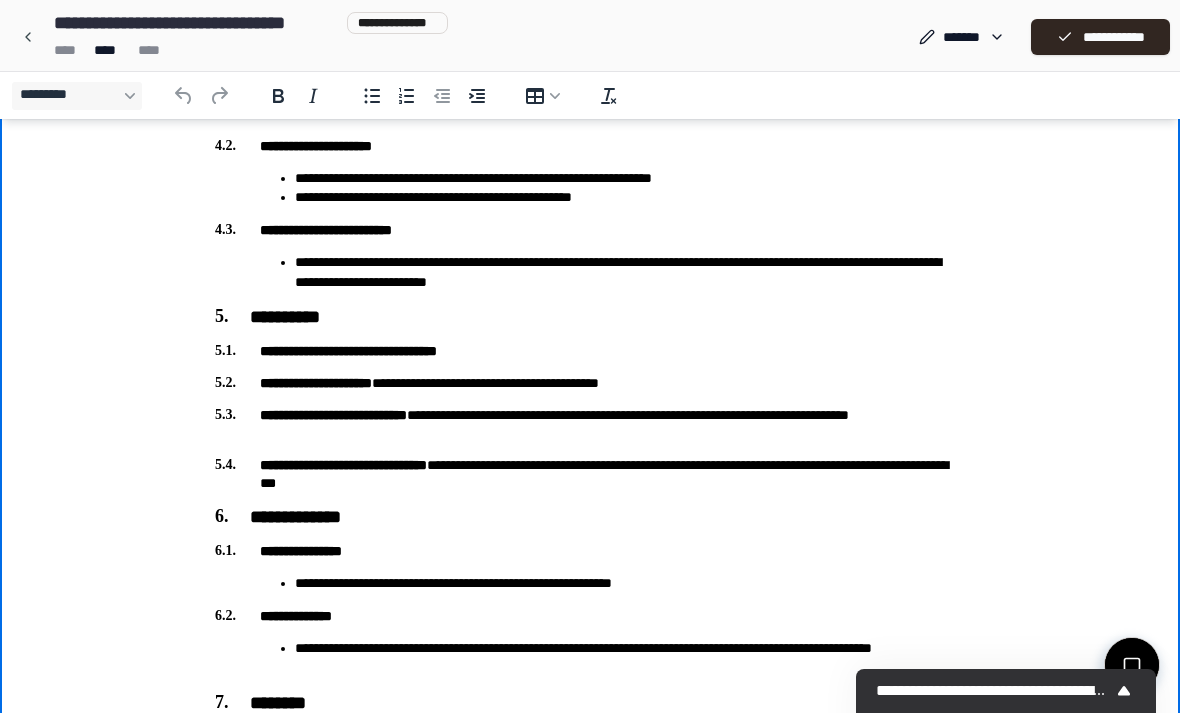 type 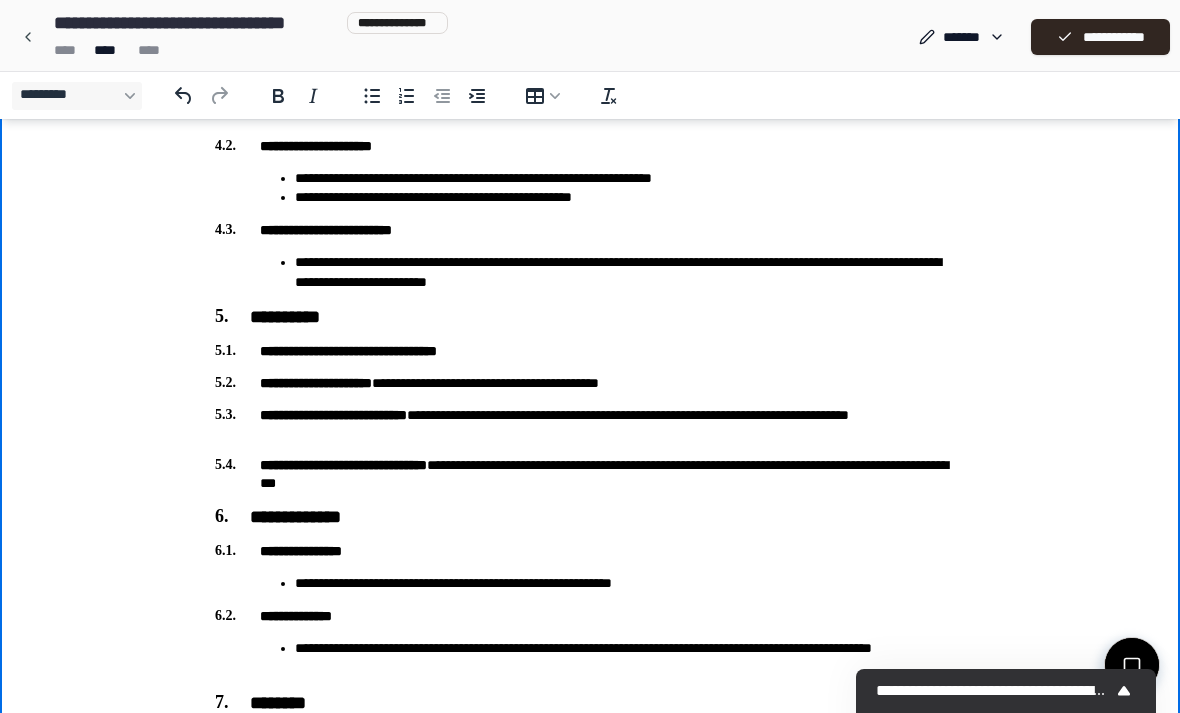 click on "**********" at bounding box center [590, 424] 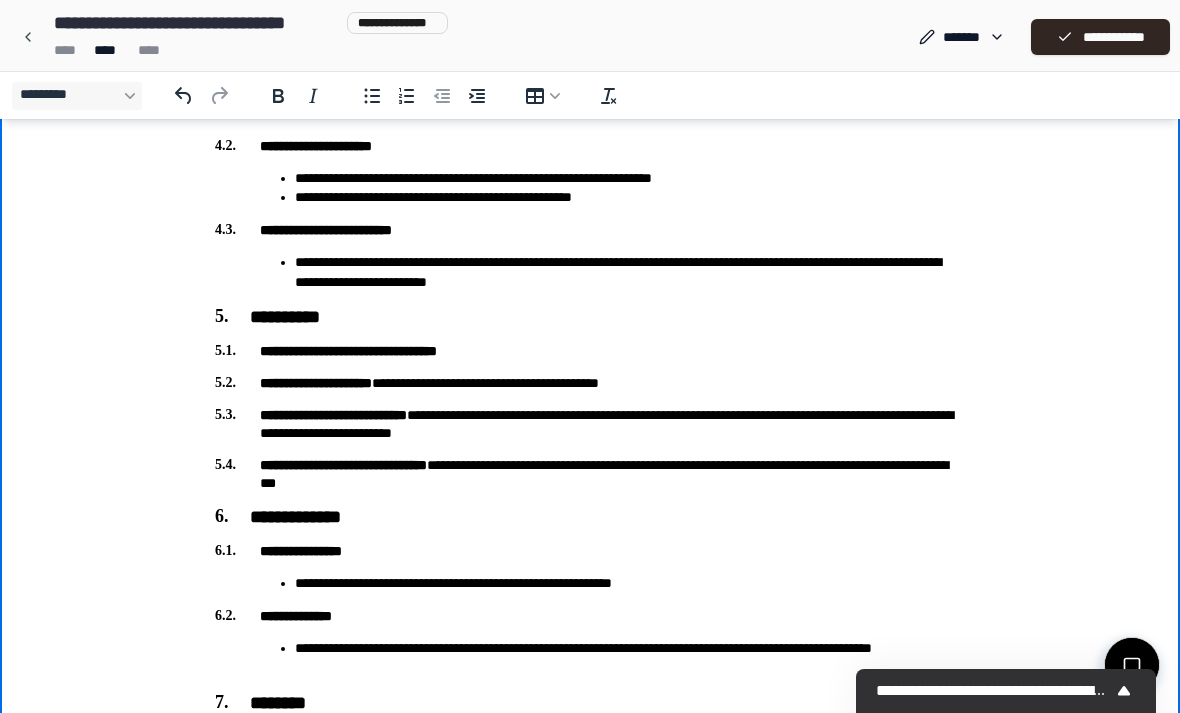 click on "**********" at bounding box center [590, 424] 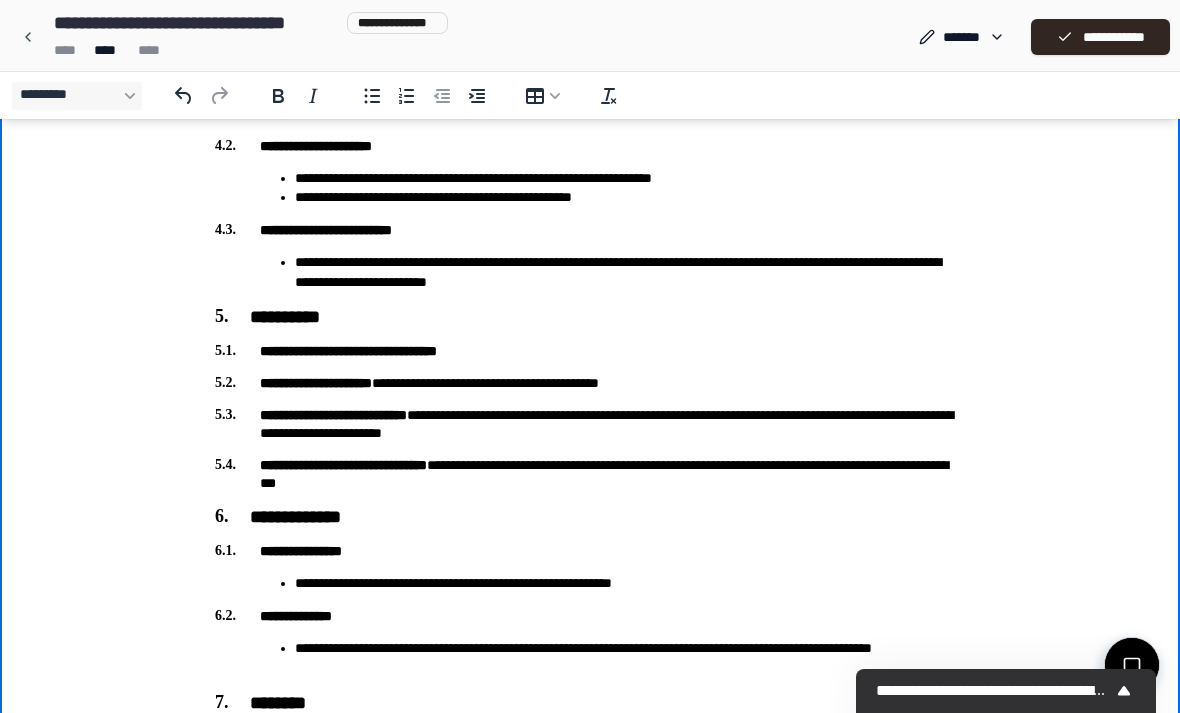 click on "**********" at bounding box center [590, 424] 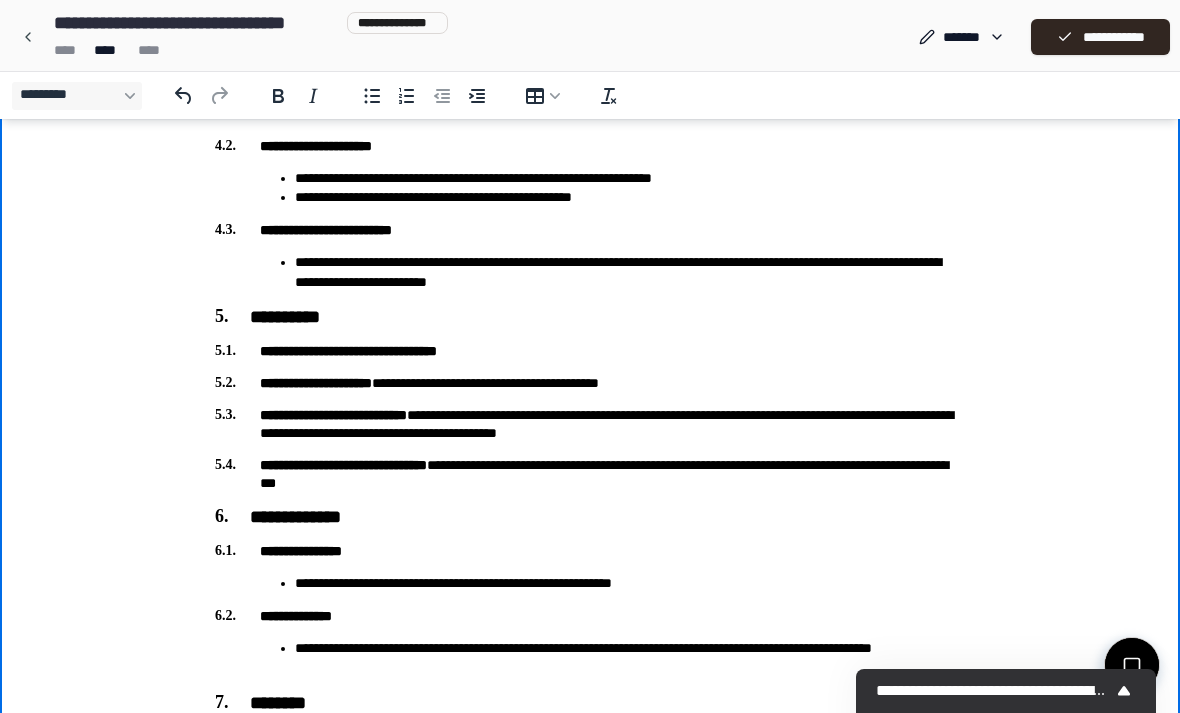 click on "**********" at bounding box center [590, 424] 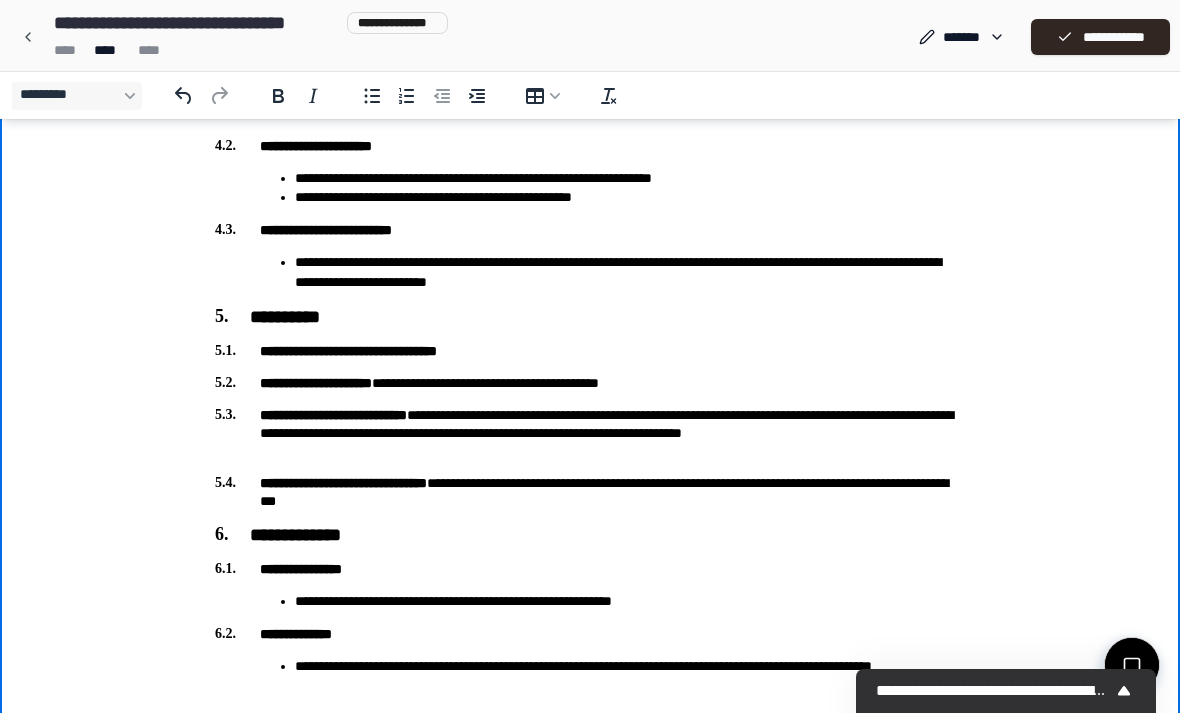 click on "**********" at bounding box center [590, 433] 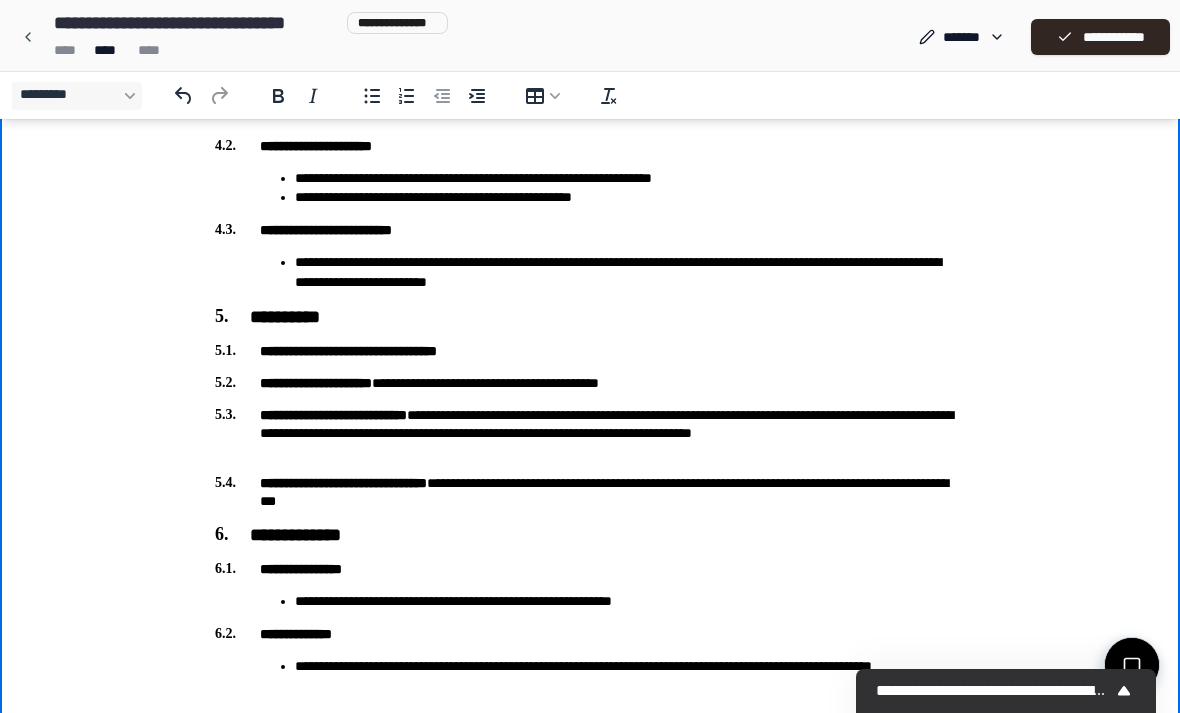 click on "**********" at bounding box center [590, 433] 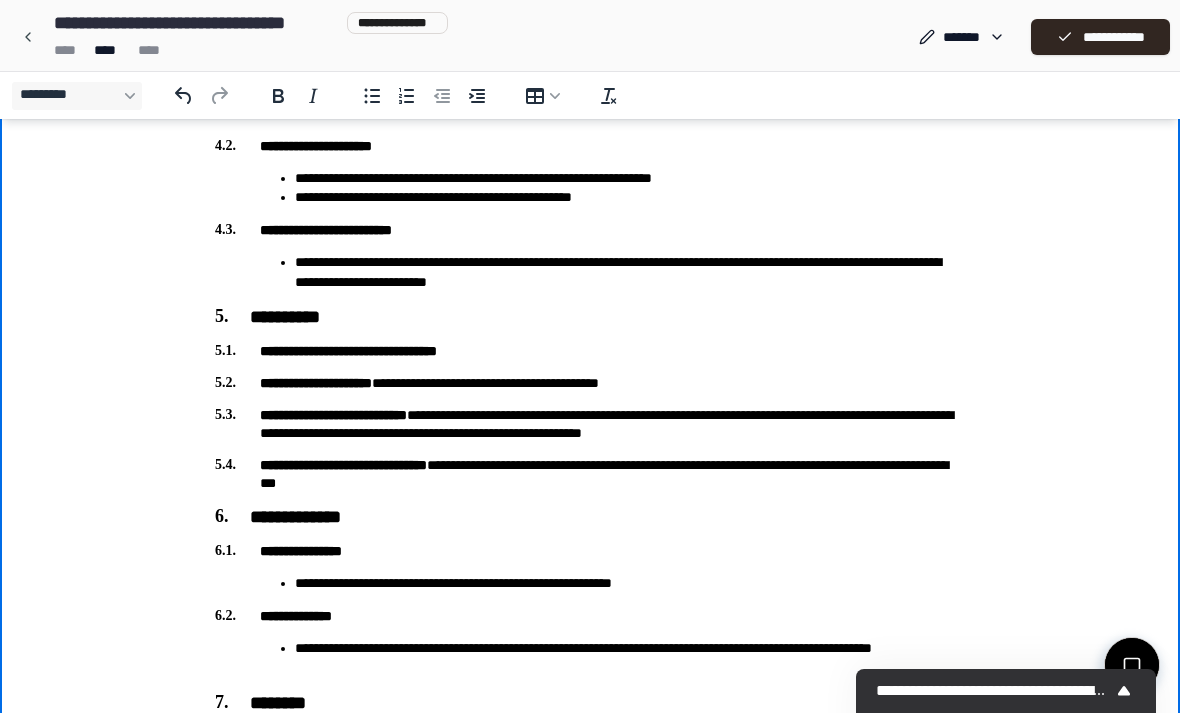 click on "**********" at bounding box center [590, 424] 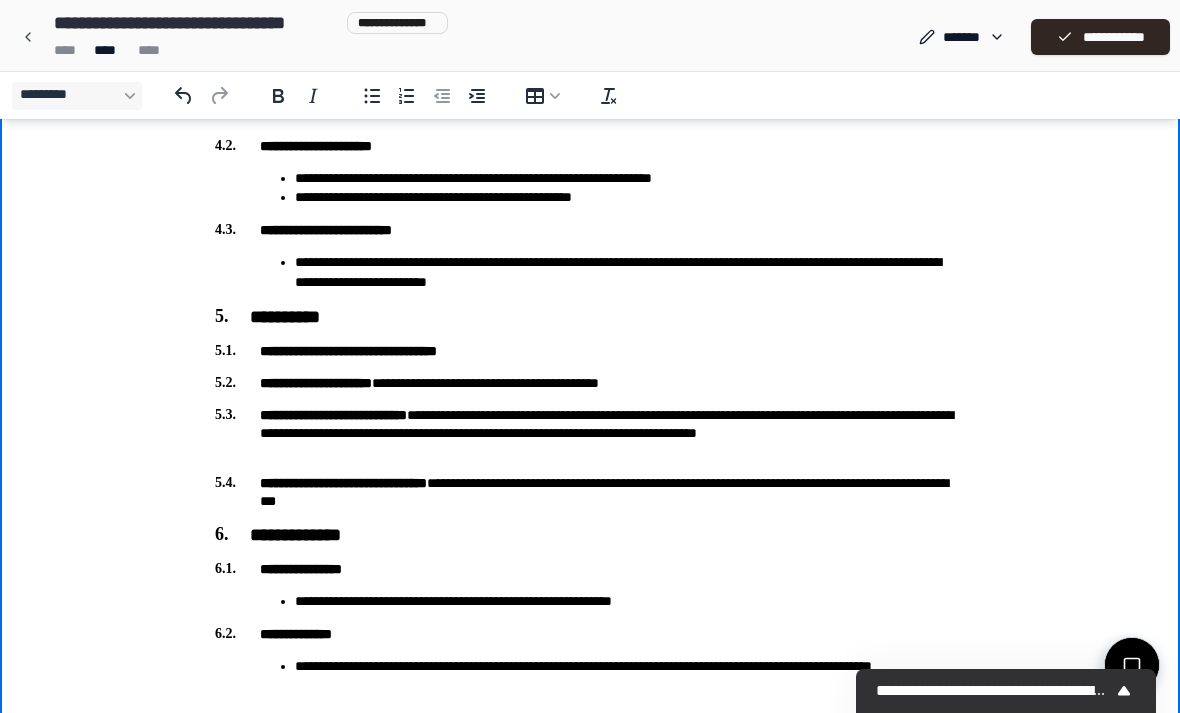 click on "**********" at bounding box center [590, 433] 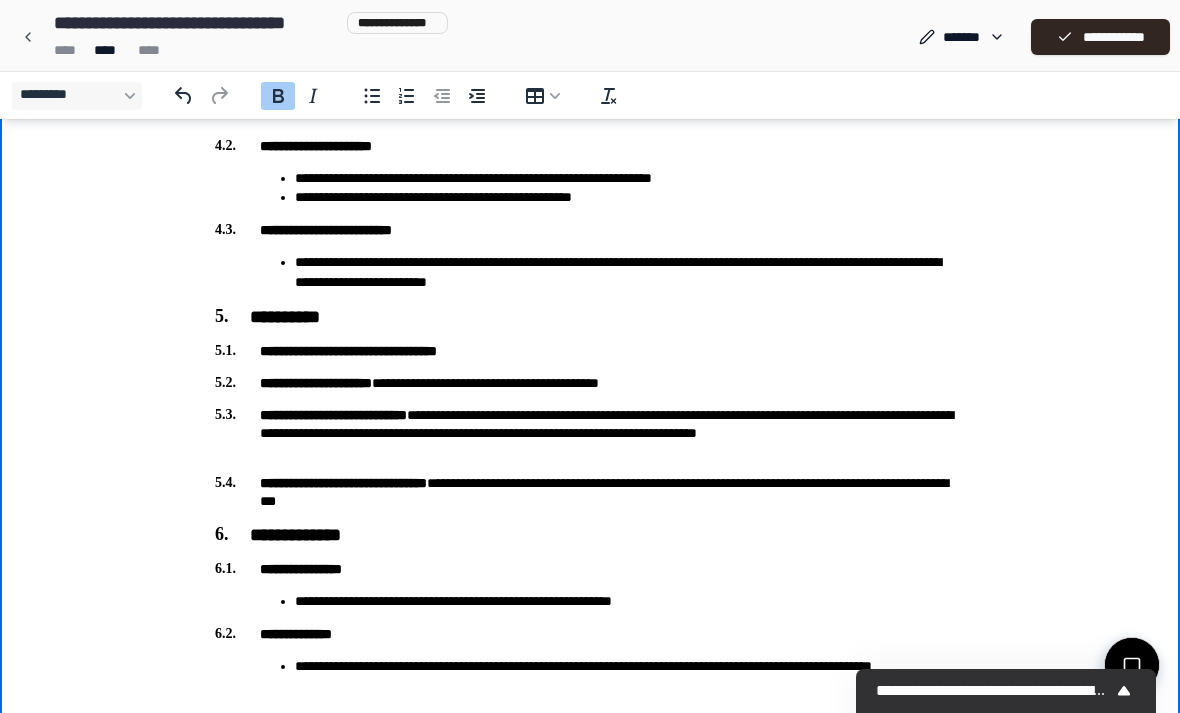 click on "**********" at bounding box center (590, 196) 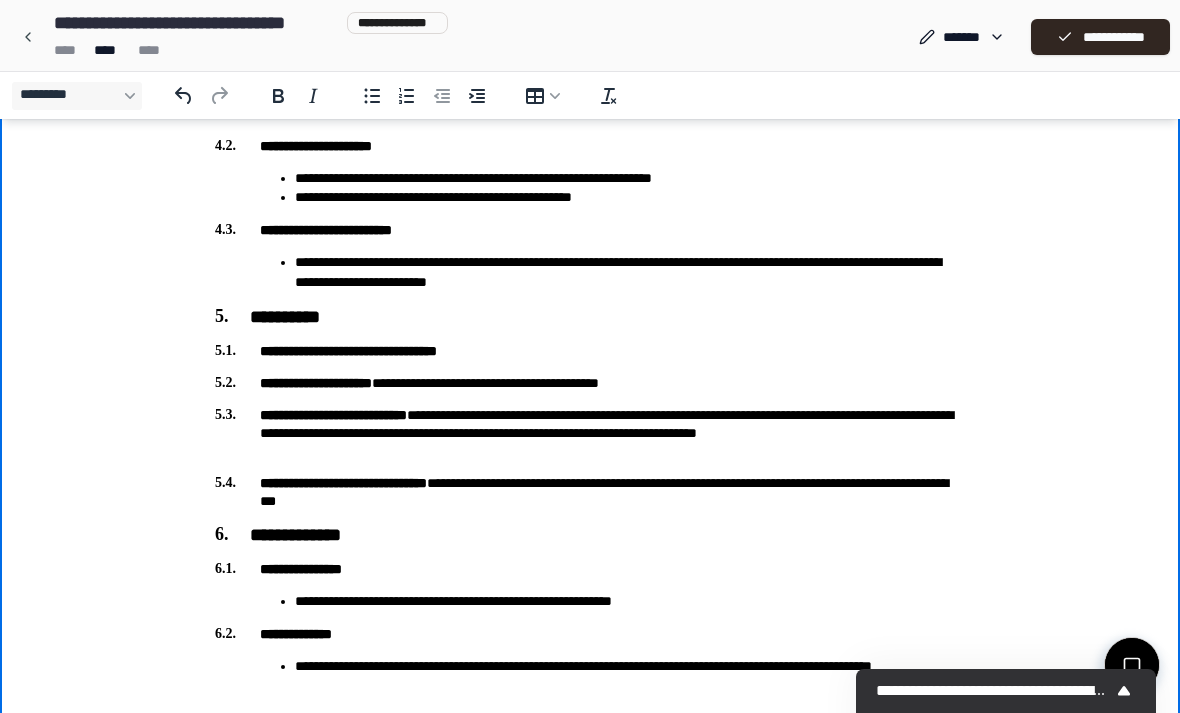 click on "**********" at bounding box center [590, 433] 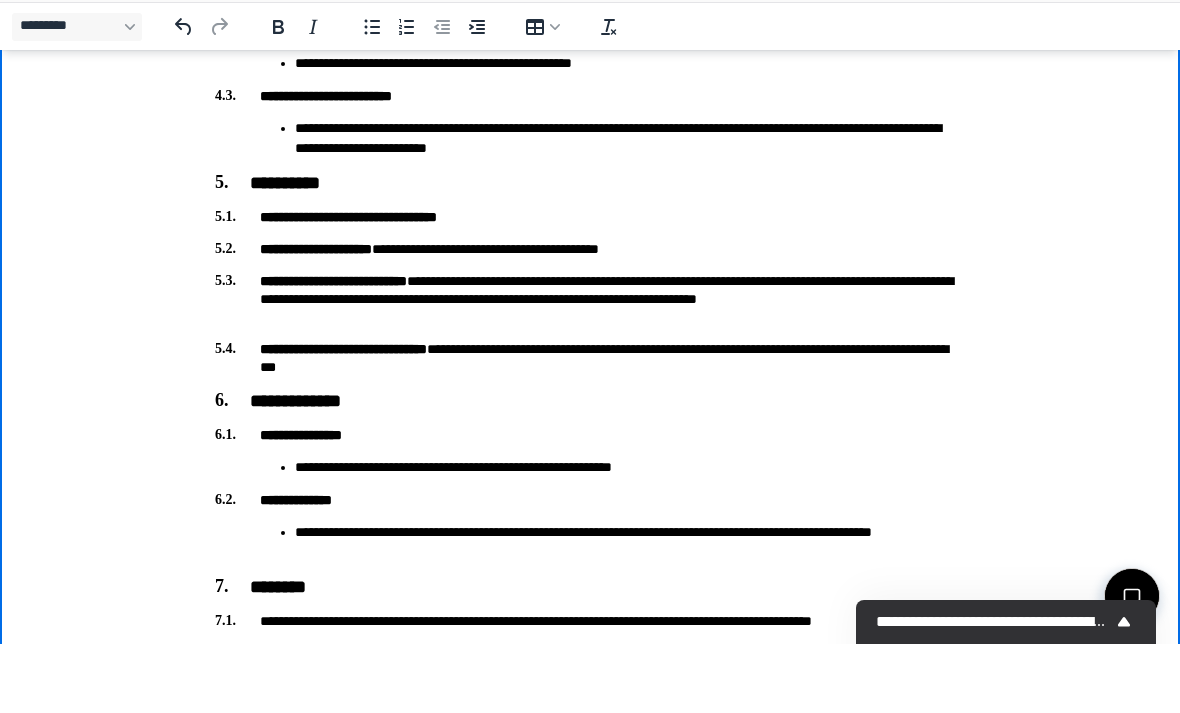 scroll, scrollTop: 1182, scrollLeft: 0, axis: vertical 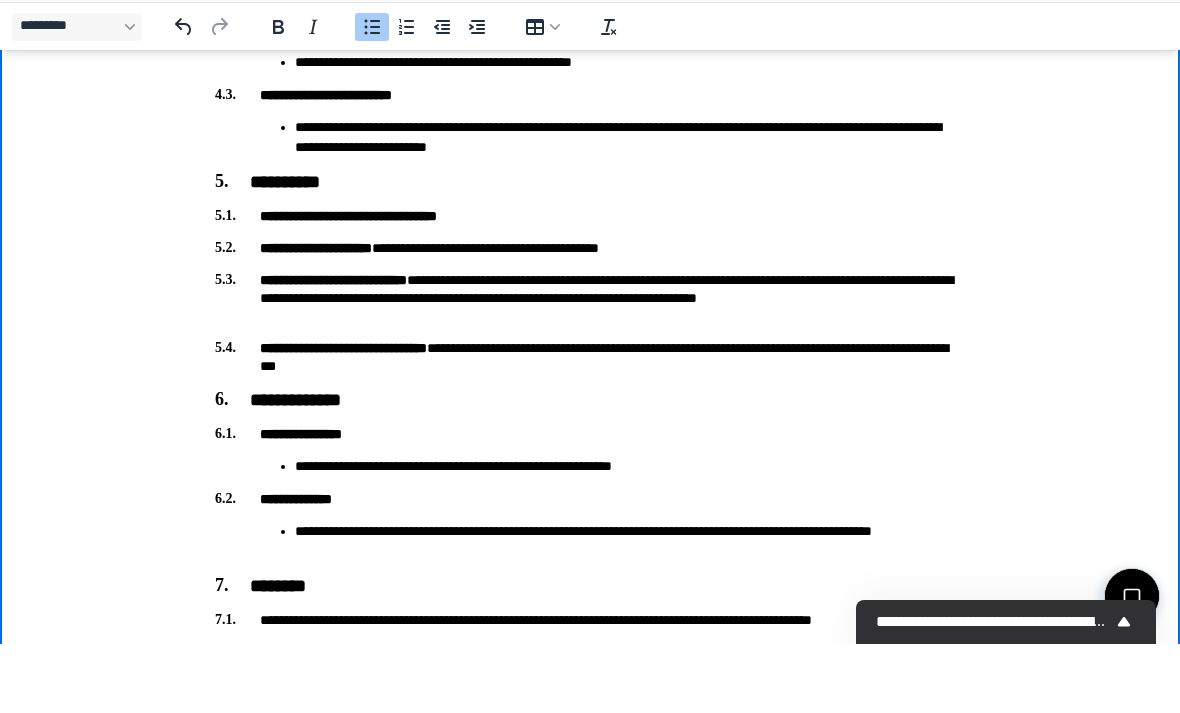 click on "**********" at bounding box center [630, 466] 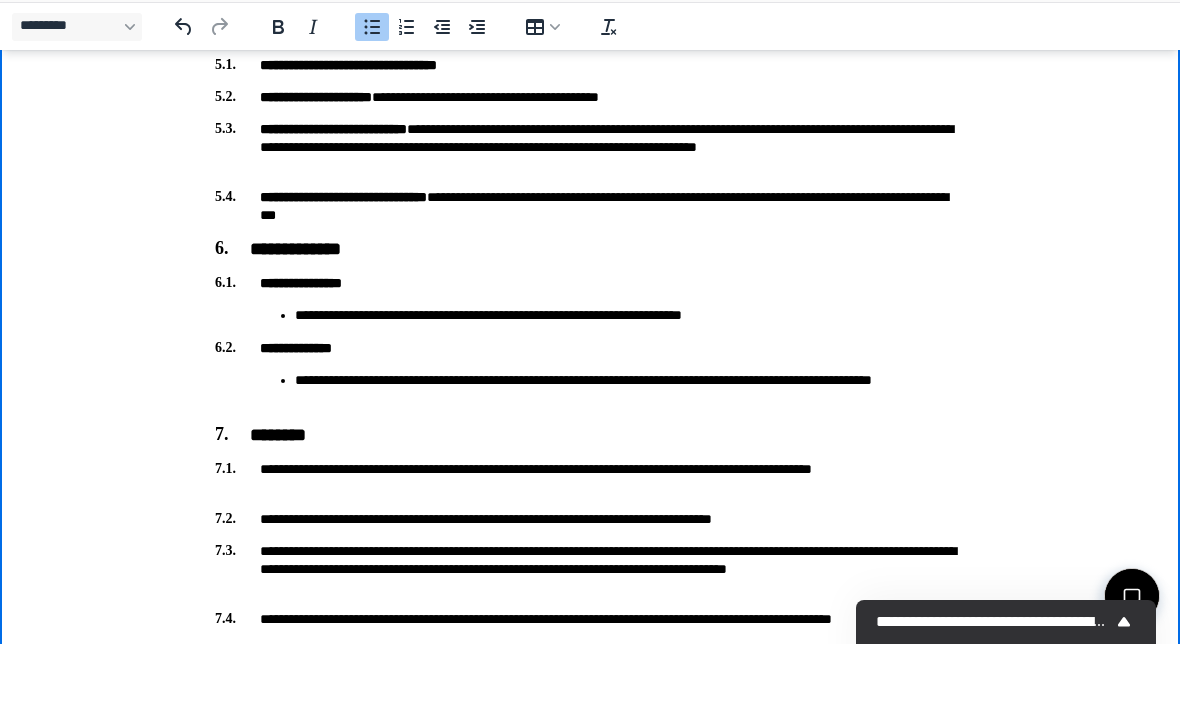 scroll, scrollTop: 1349, scrollLeft: 0, axis: vertical 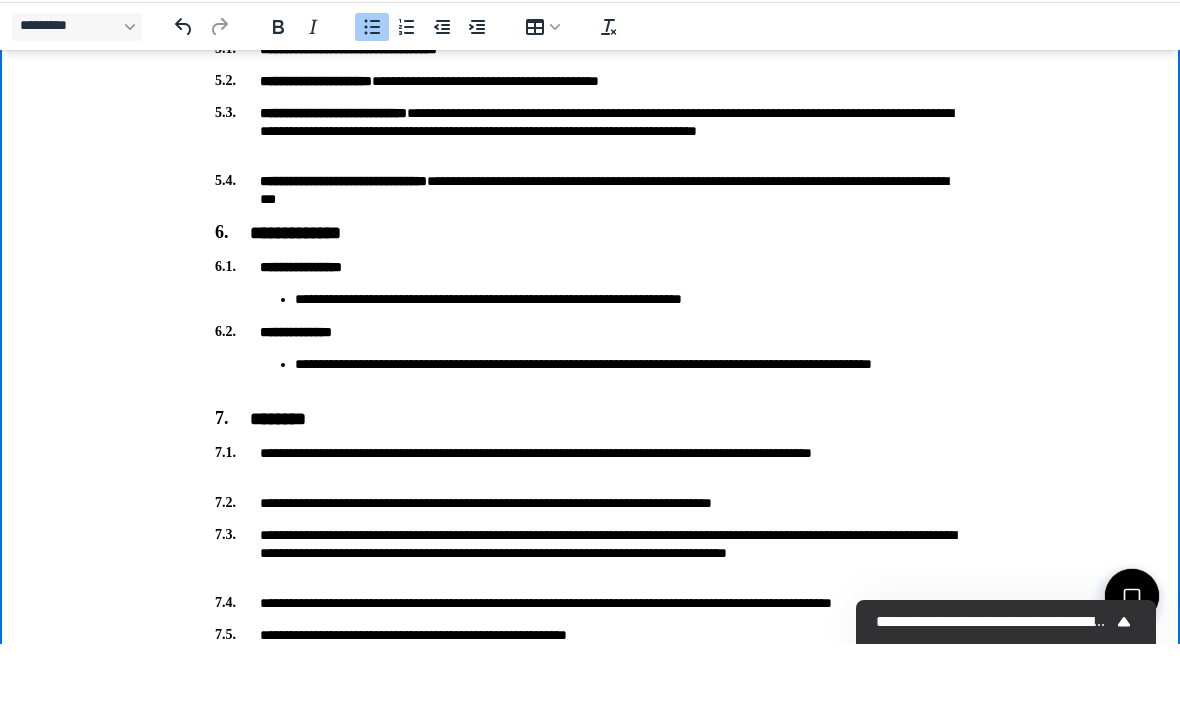 click on "**********" at bounding box center [630, 374] 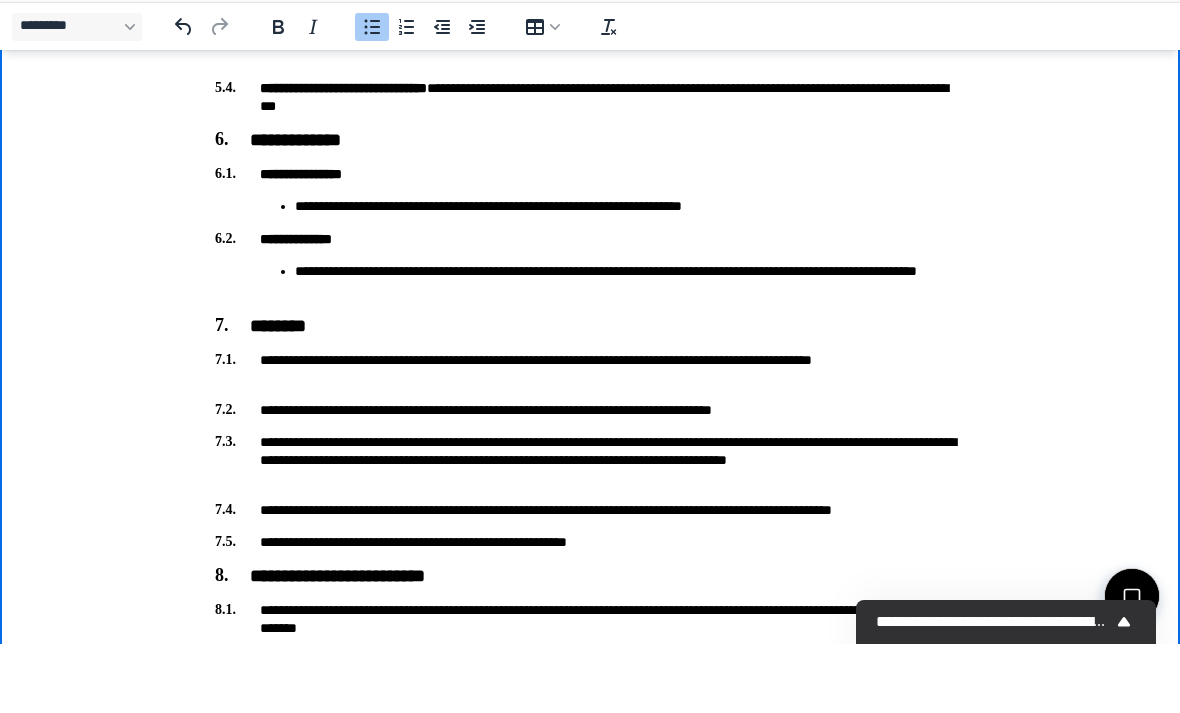 scroll, scrollTop: 1445, scrollLeft: 0, axis: vertical 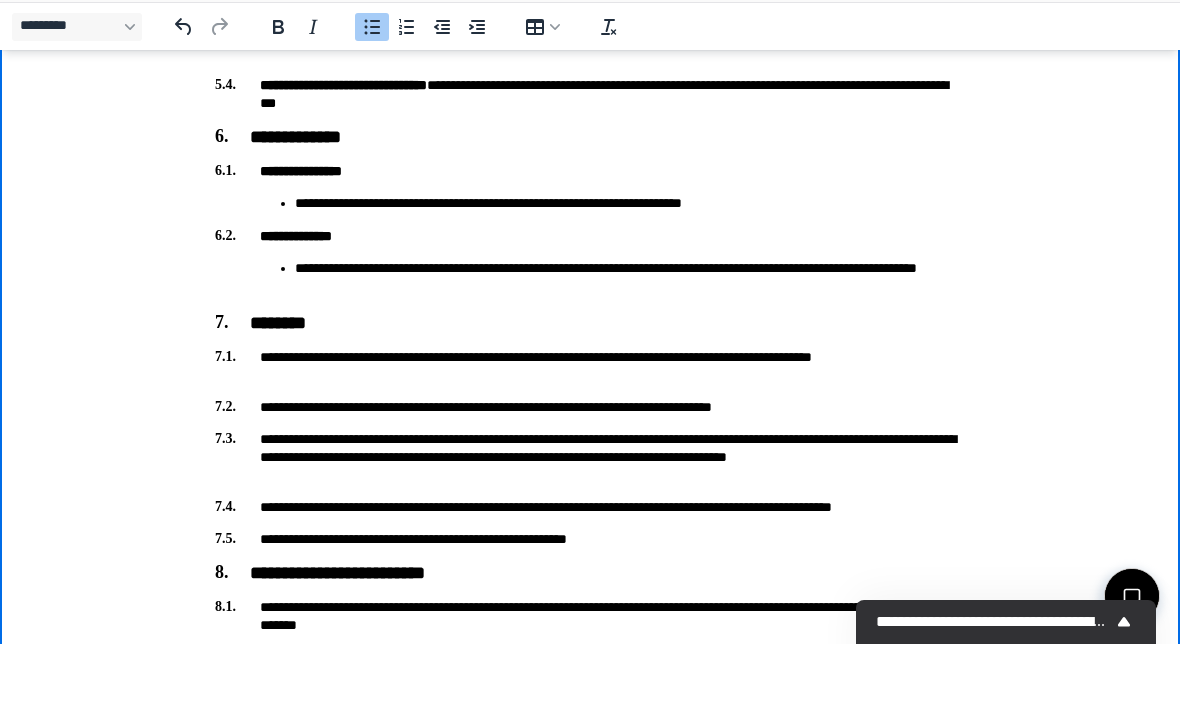 click on "**********" at bounding box center [590, 366] 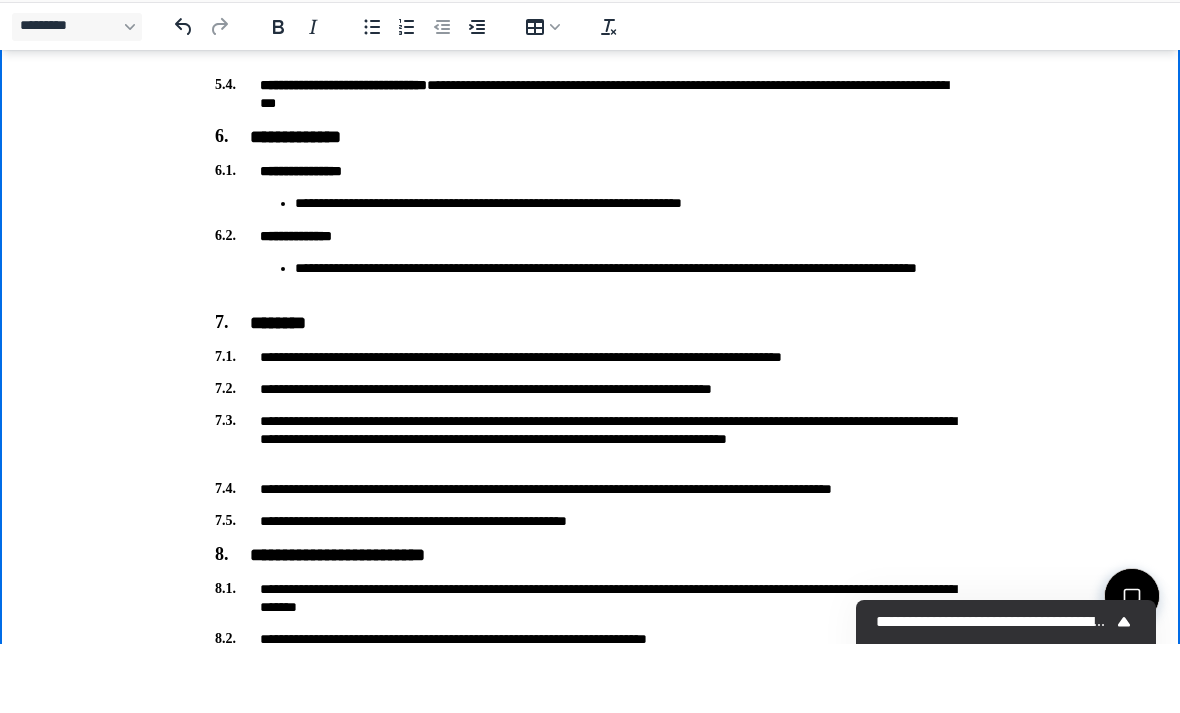 click on "**********" at bounding box center [590, 389] 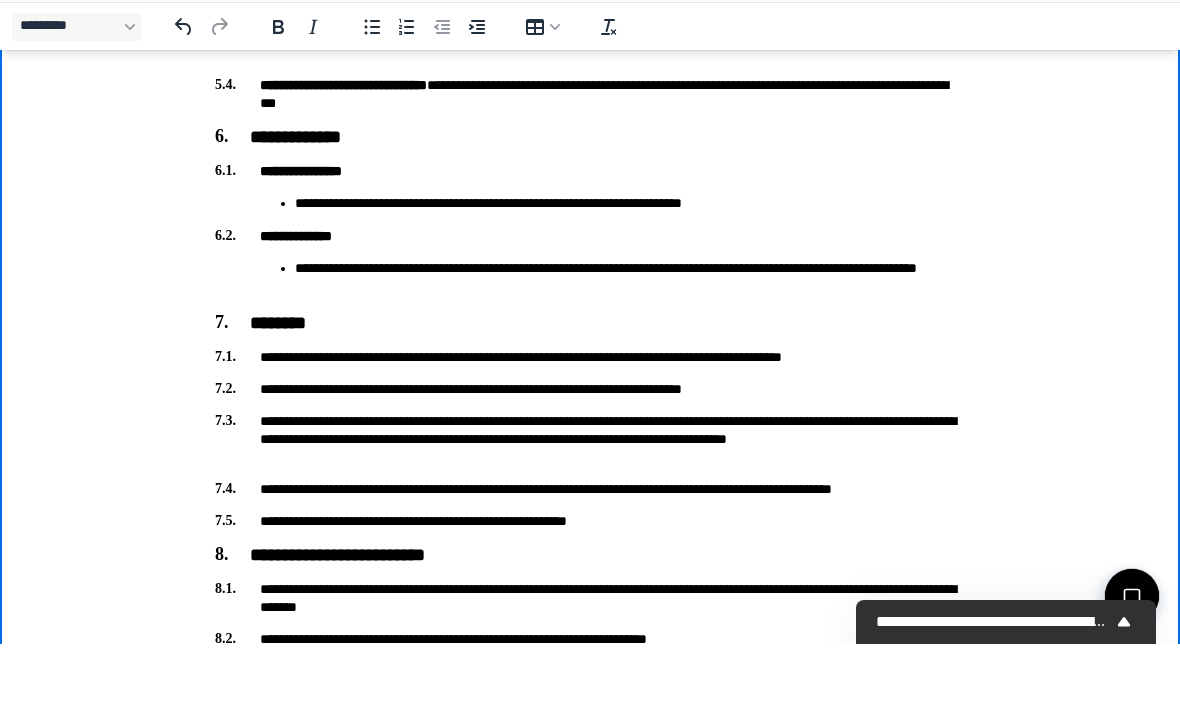 click on "**********" at bounding box center (590, 389) 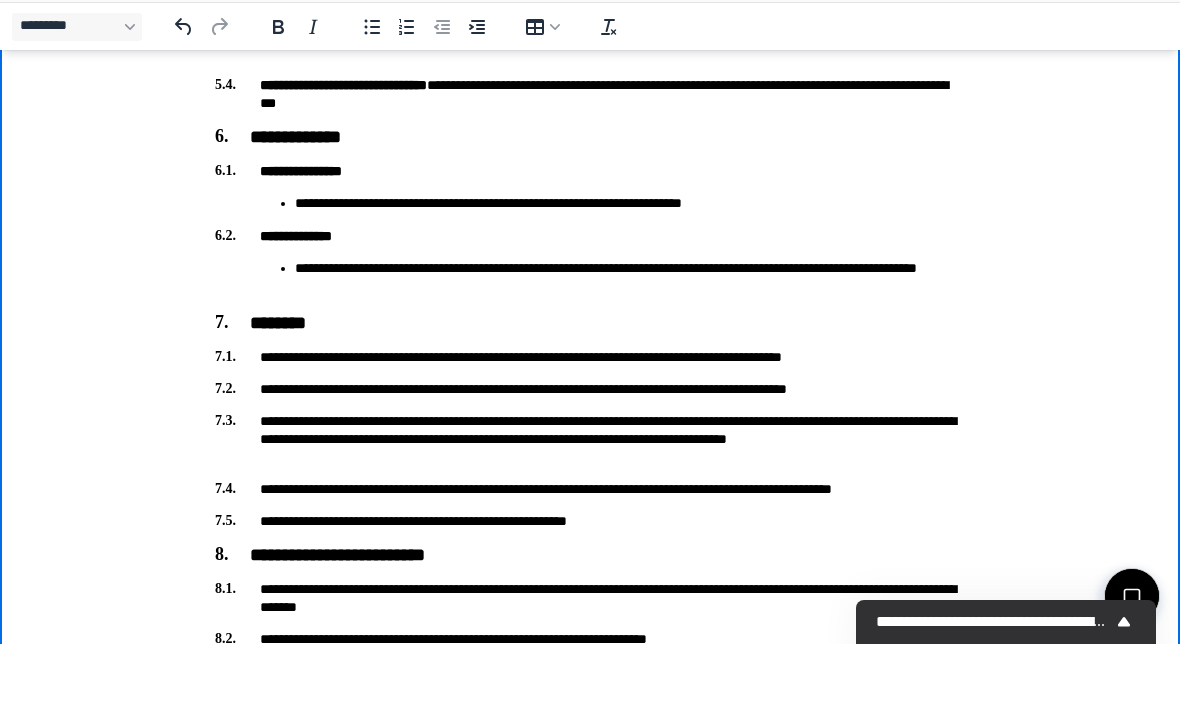 click on "**********" at bounding box center (590, 357) 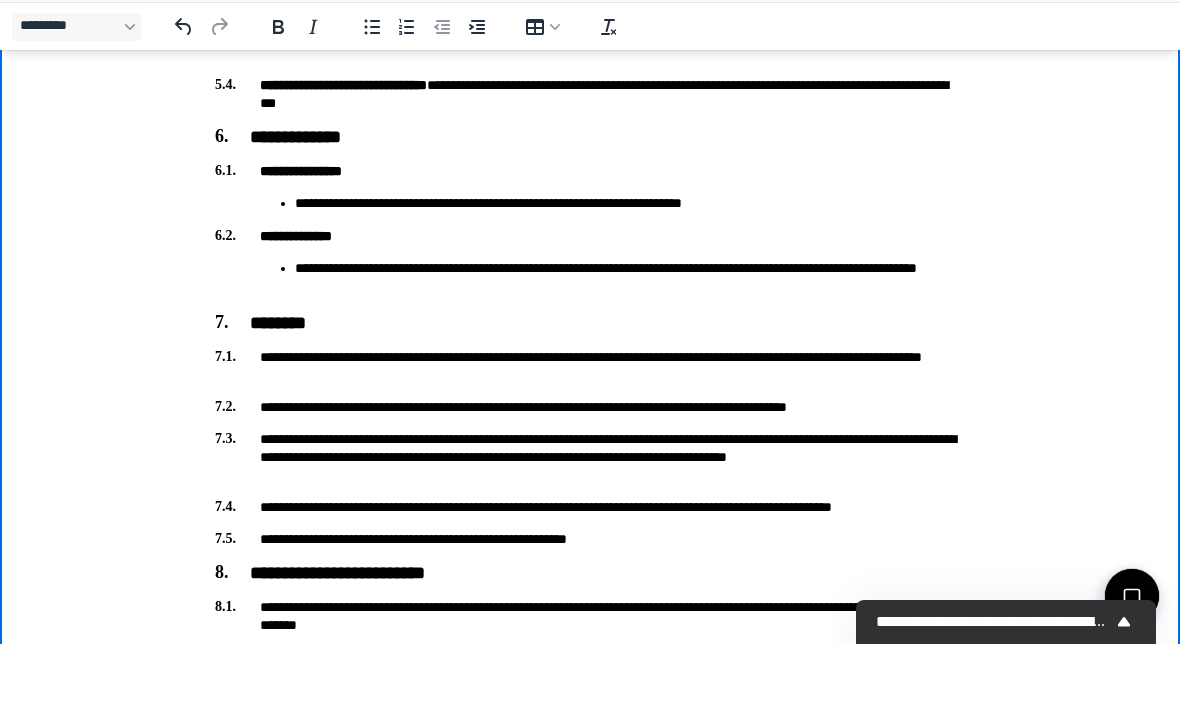 click on "**********" at bounding box center (590, 366) 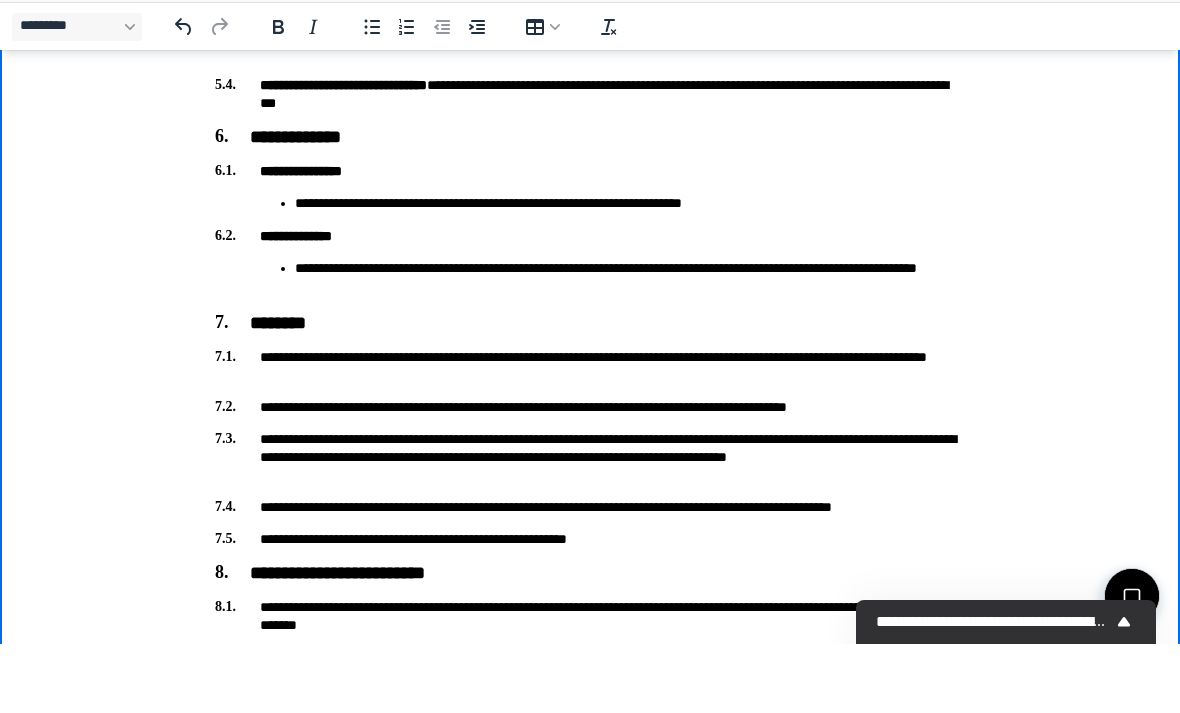 click on "**********" at bounding box center [590, 407] 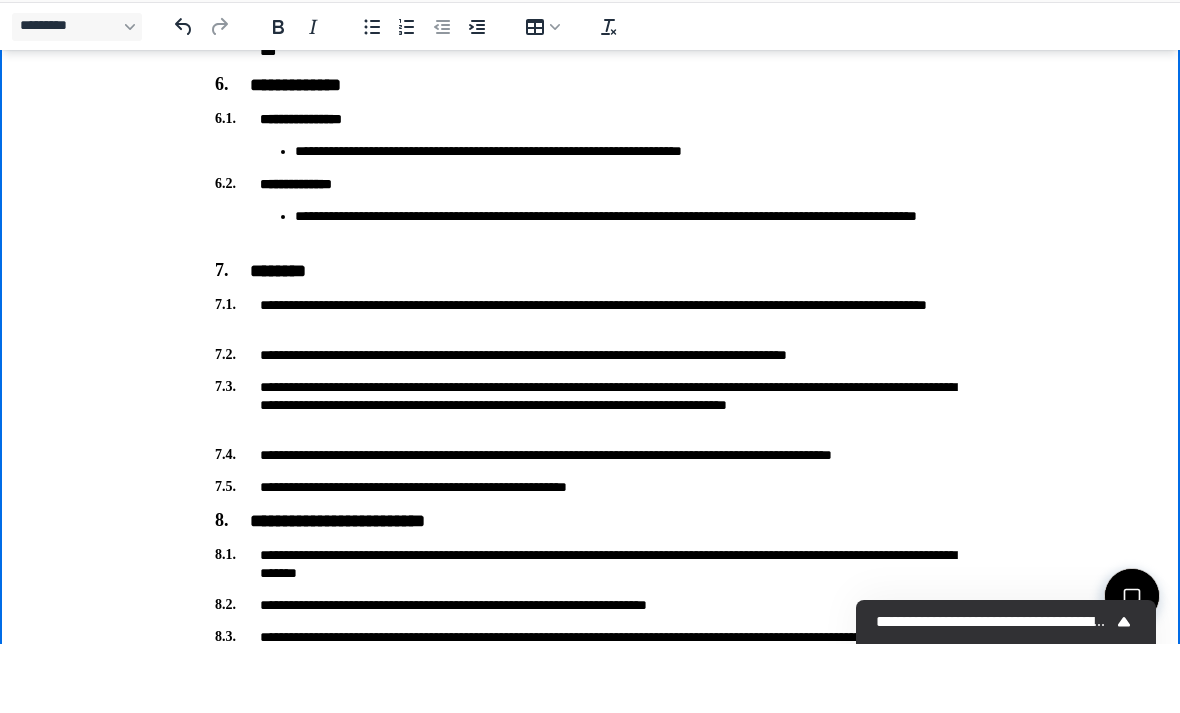 scroll, scrollTop: 1503, scrollLeft: 0, axis: vertical 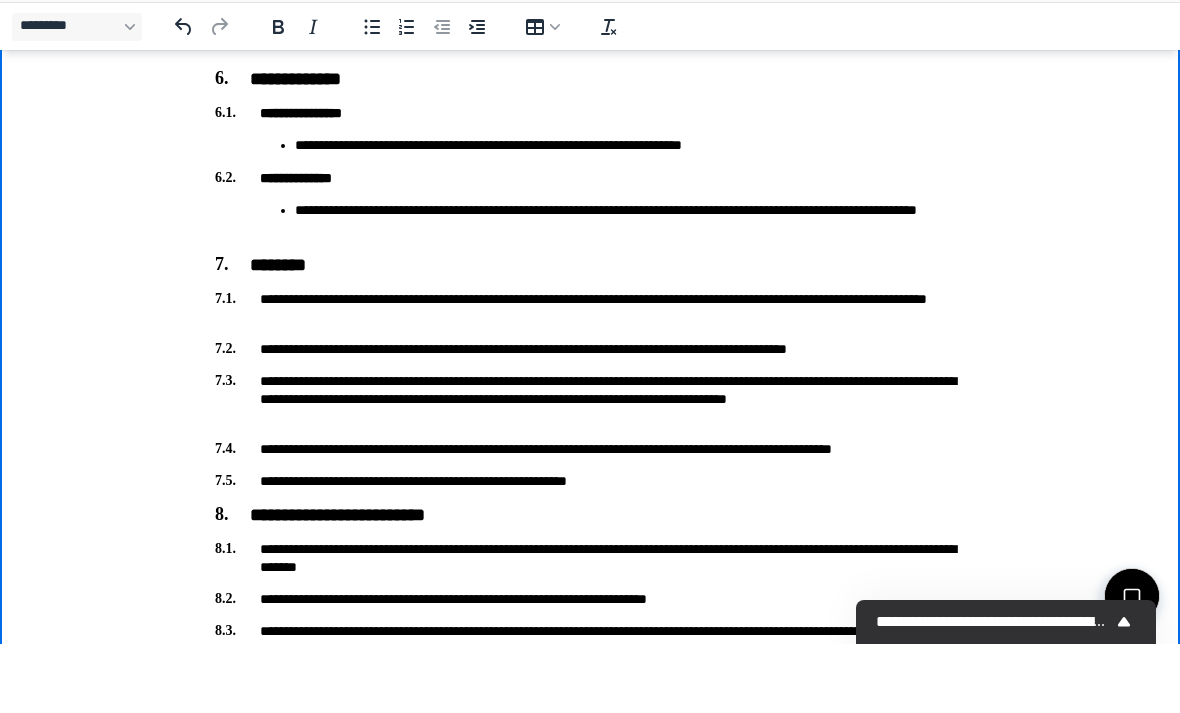 click on "**********" at bounding box center [590, 308] 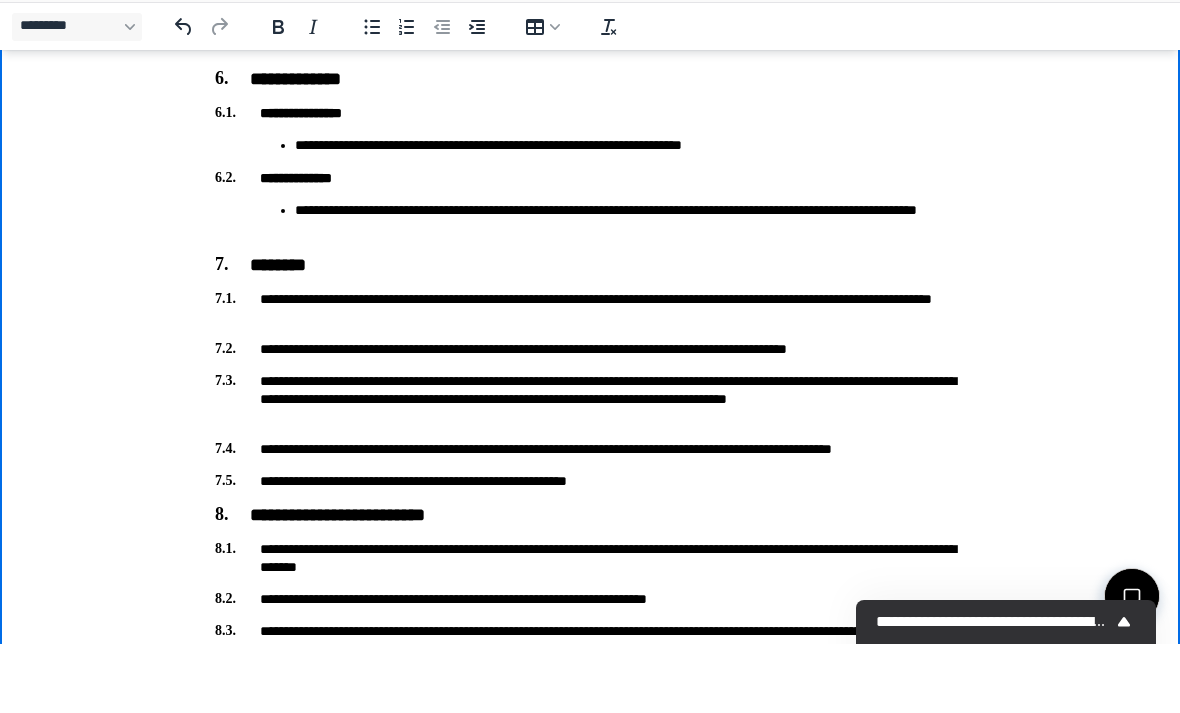 click on "**********" at bounding box center [590, 308] 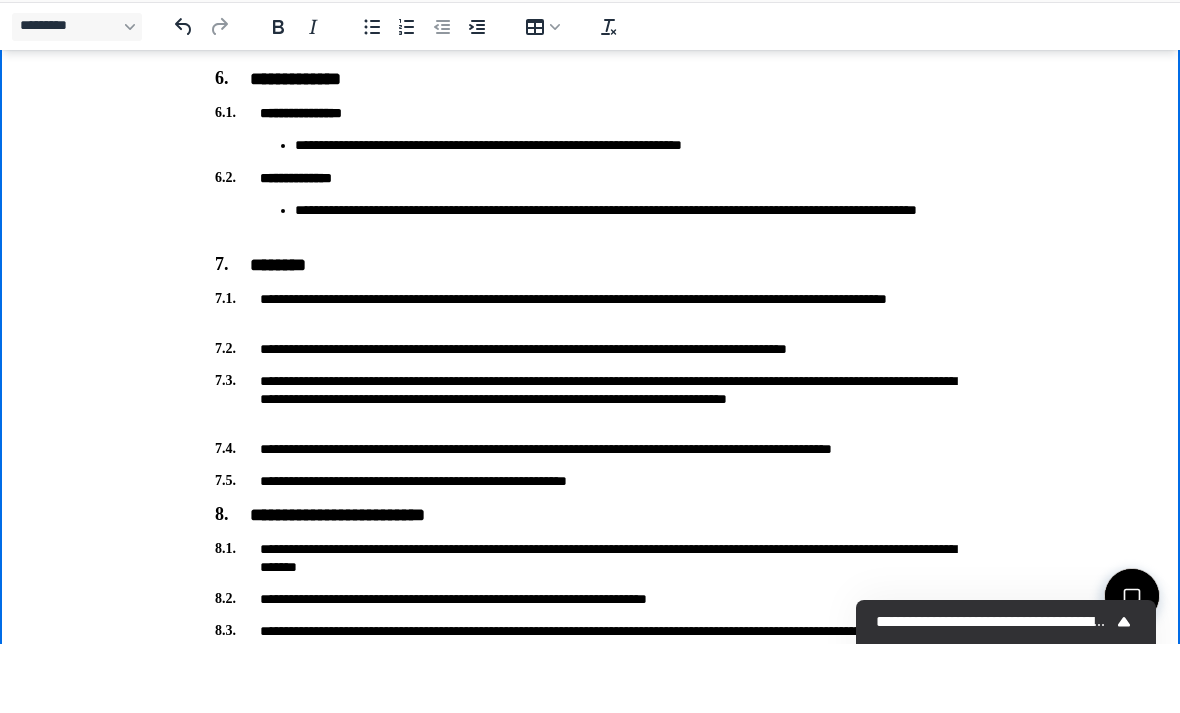 click on "**********" at bounding box center (590, 308) 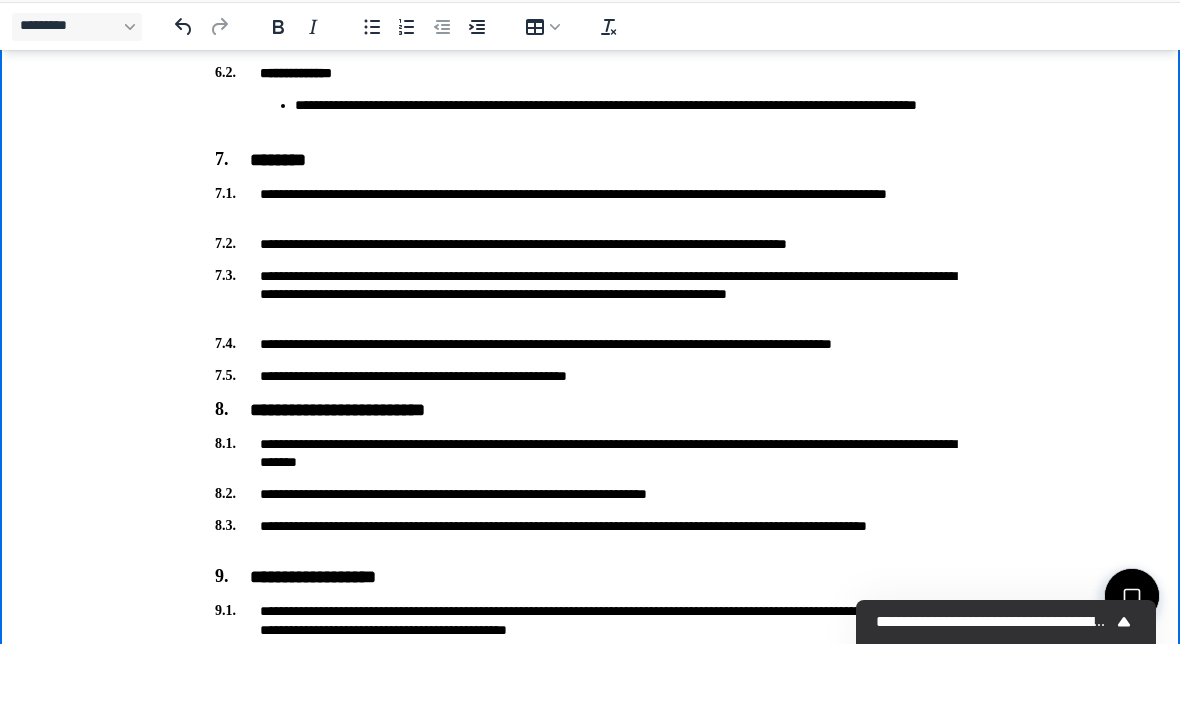 scroll, scrollTop: 1619, scrollLeft: 0, axis: vertical 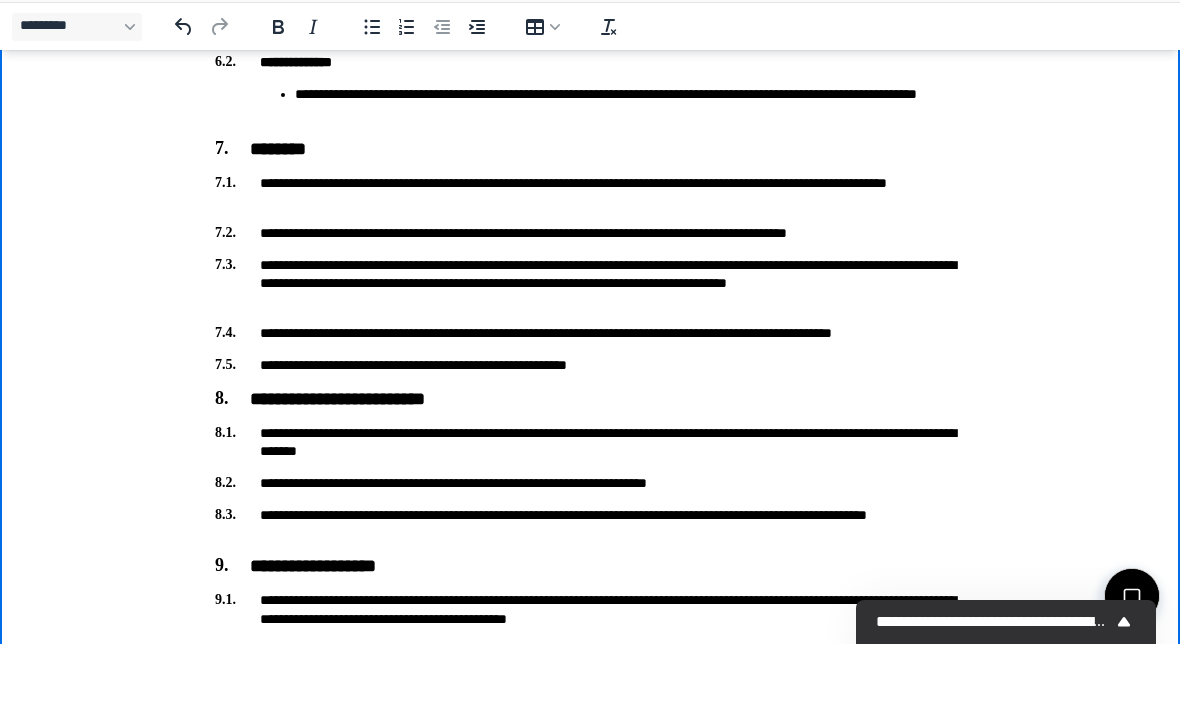 click on "**********" at bounding box center (590, 283) 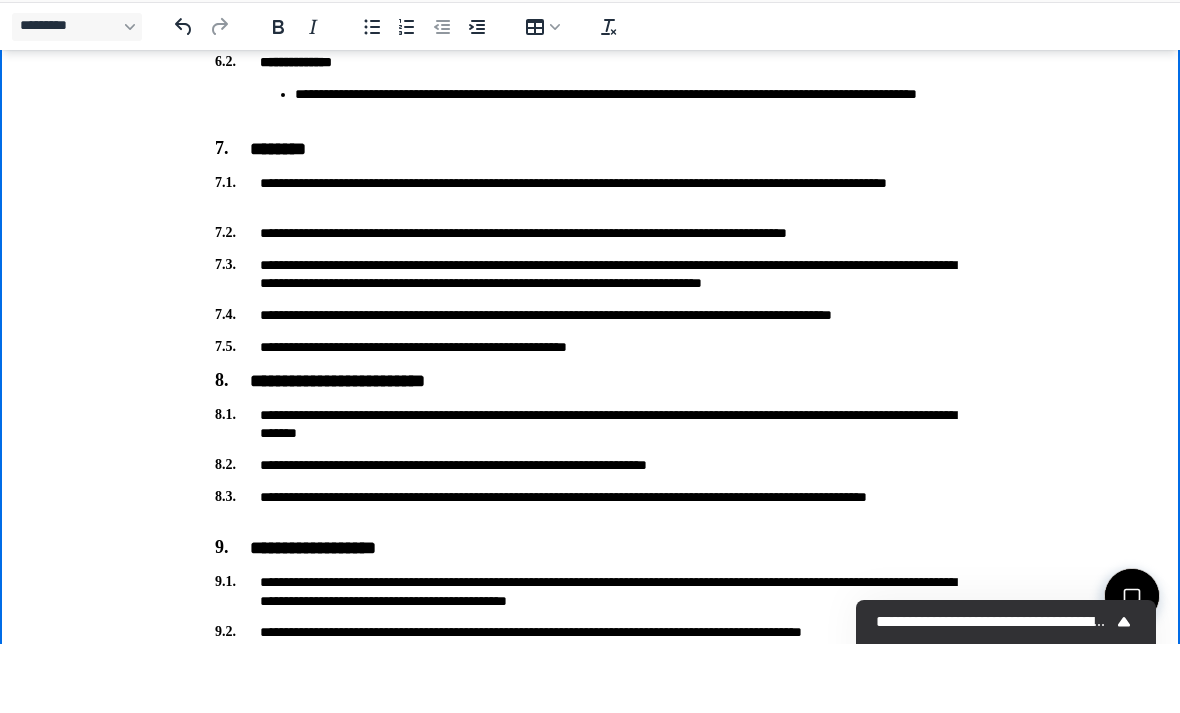 click on "**********" at bounding box center (590, 274) 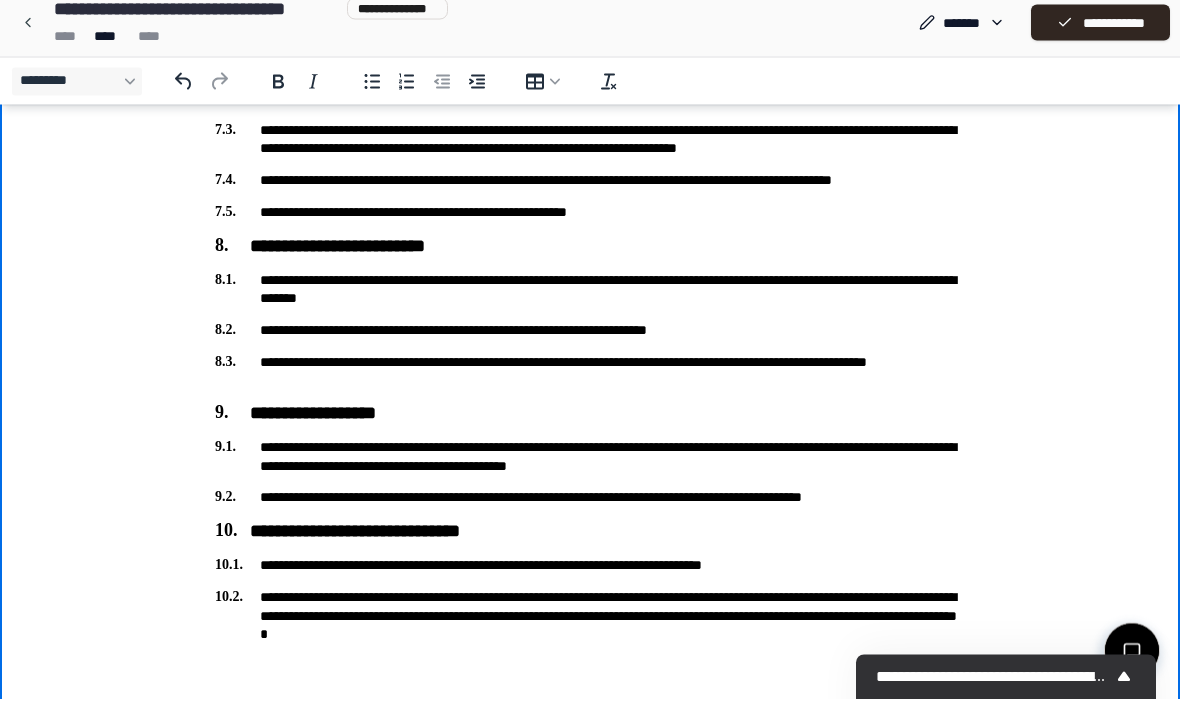 scroll, scrollTop: 1832, scrollLeft: 0, axis: vertical 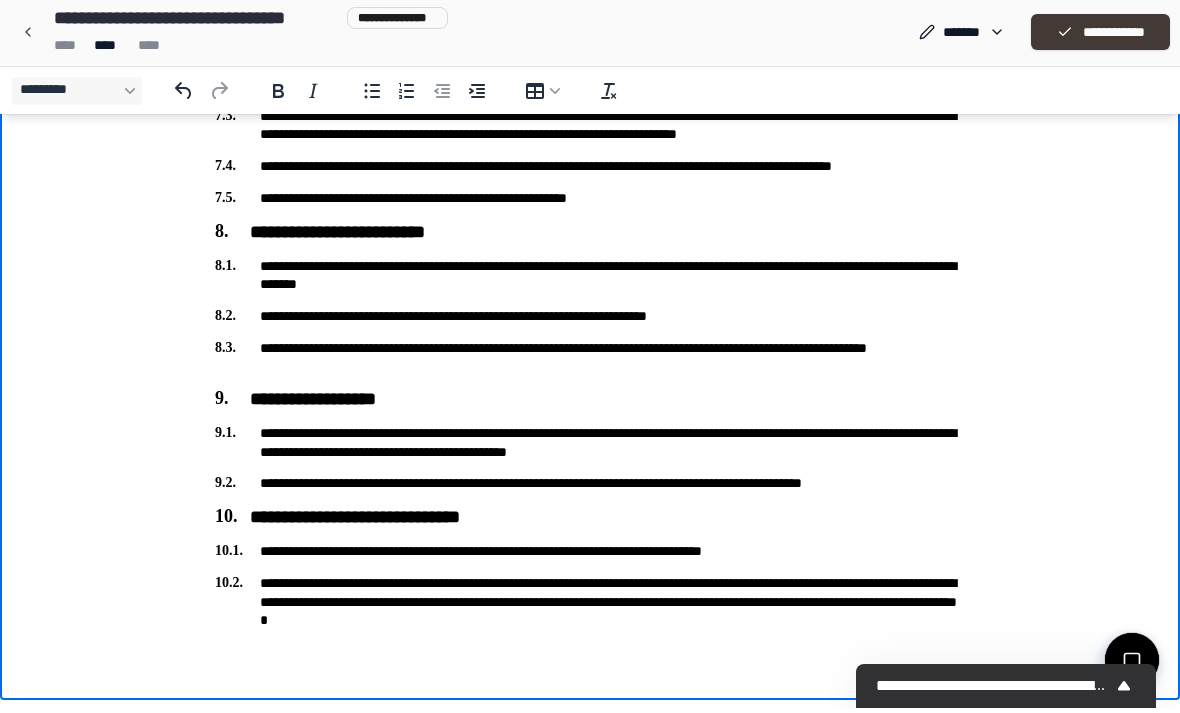 click on "**********" at bounding box center (1100, 37) 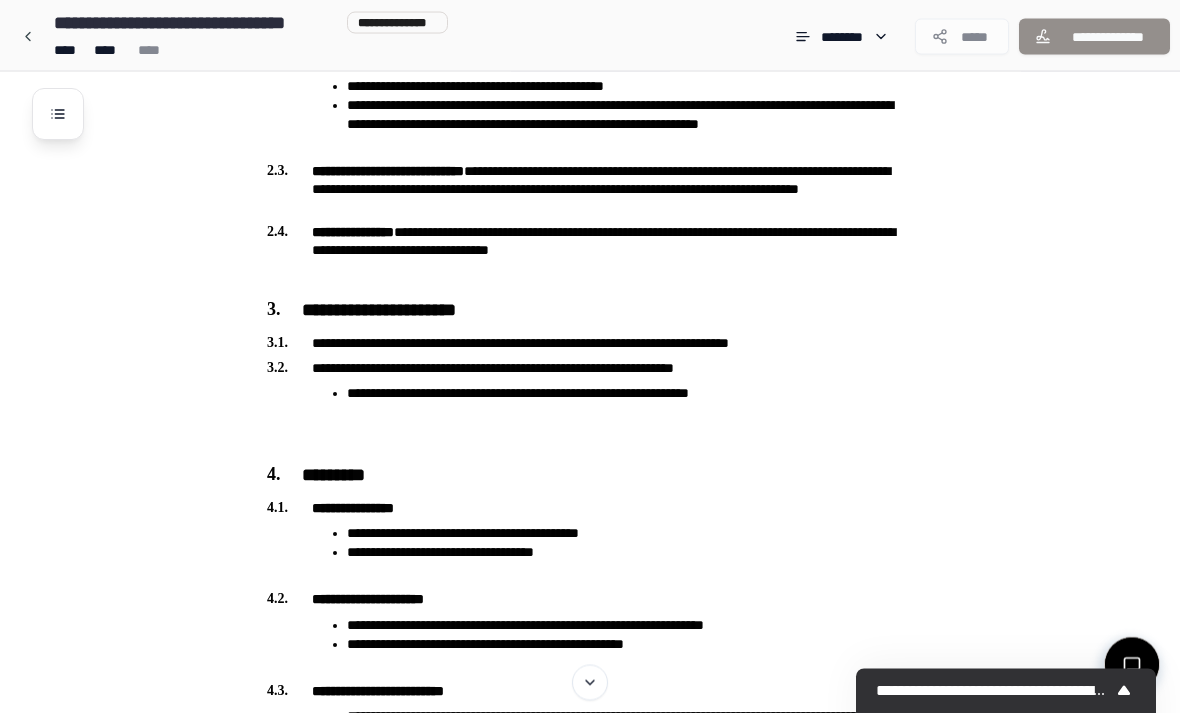 scroll, scrollTop: 729, scrollLeft: 0, axis: vertical 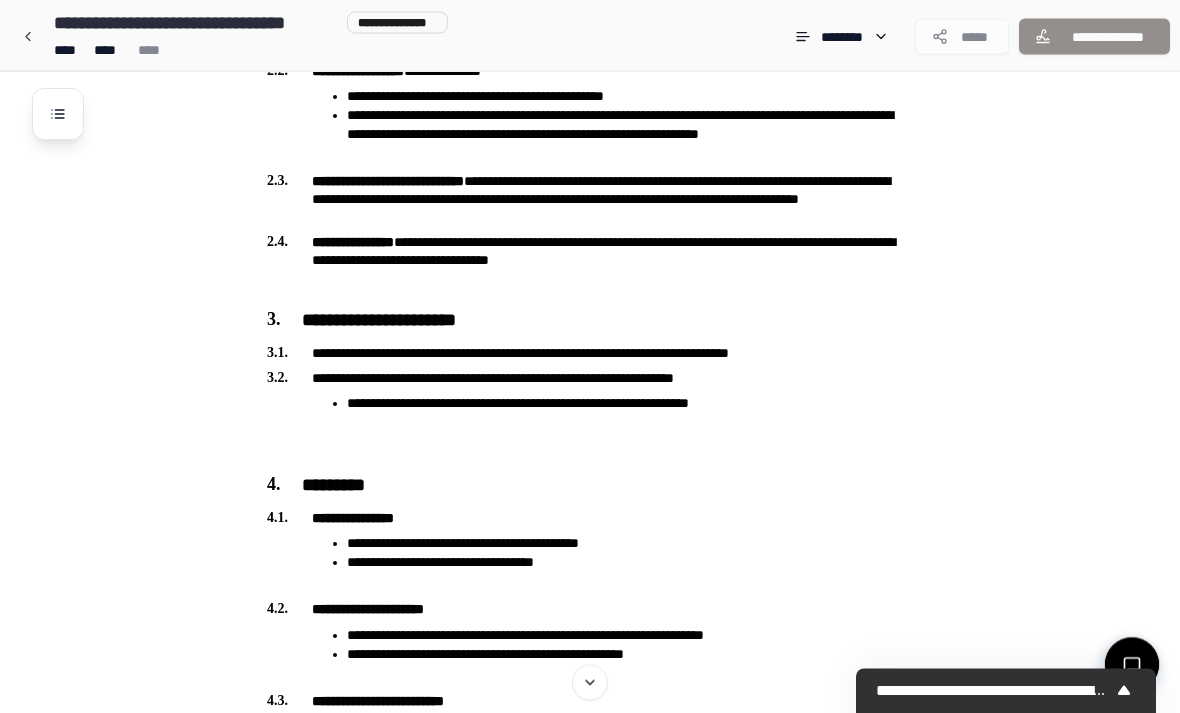 click on "**********" at bounding box center [1094, 37] 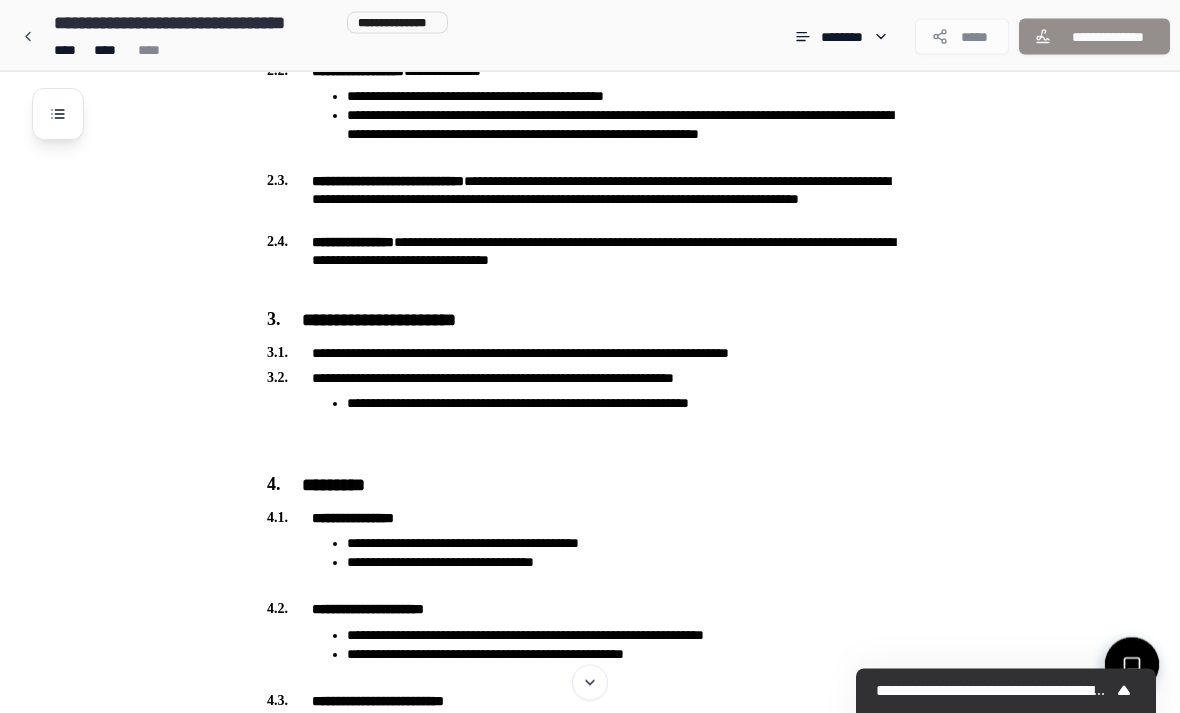 click on "**********" at bounding box center (1094, 37) 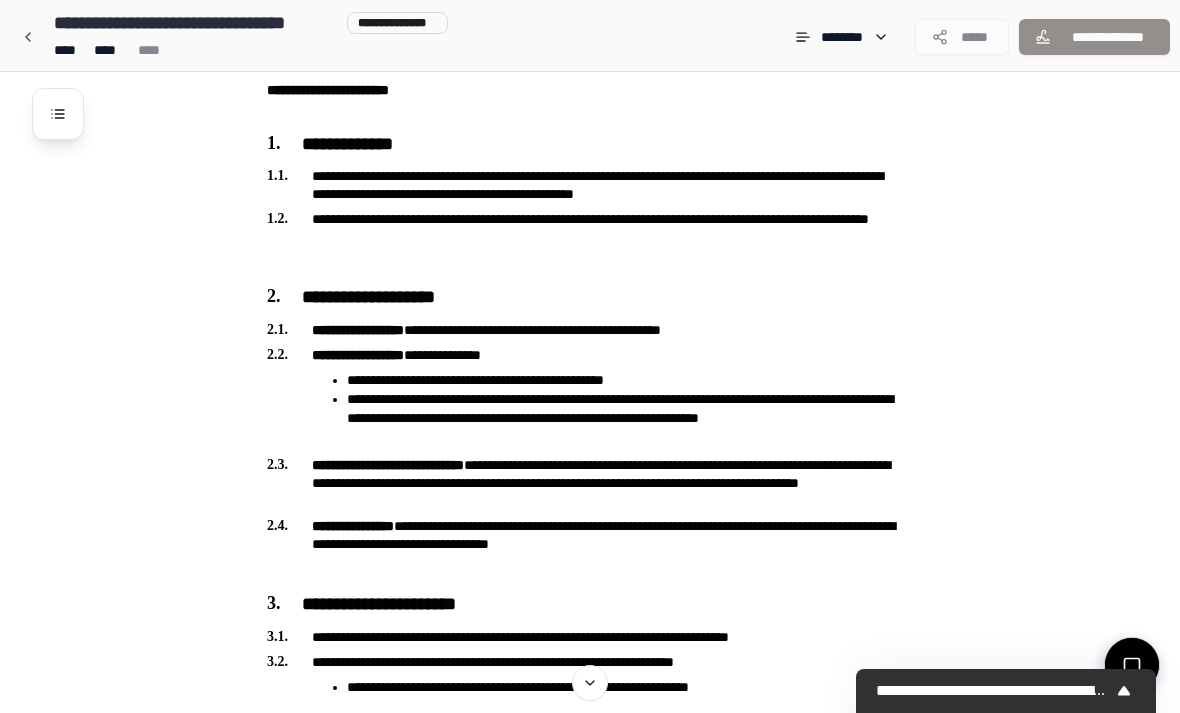 scroll, scrollTop: 0, scrollLeft: 0, axis: both 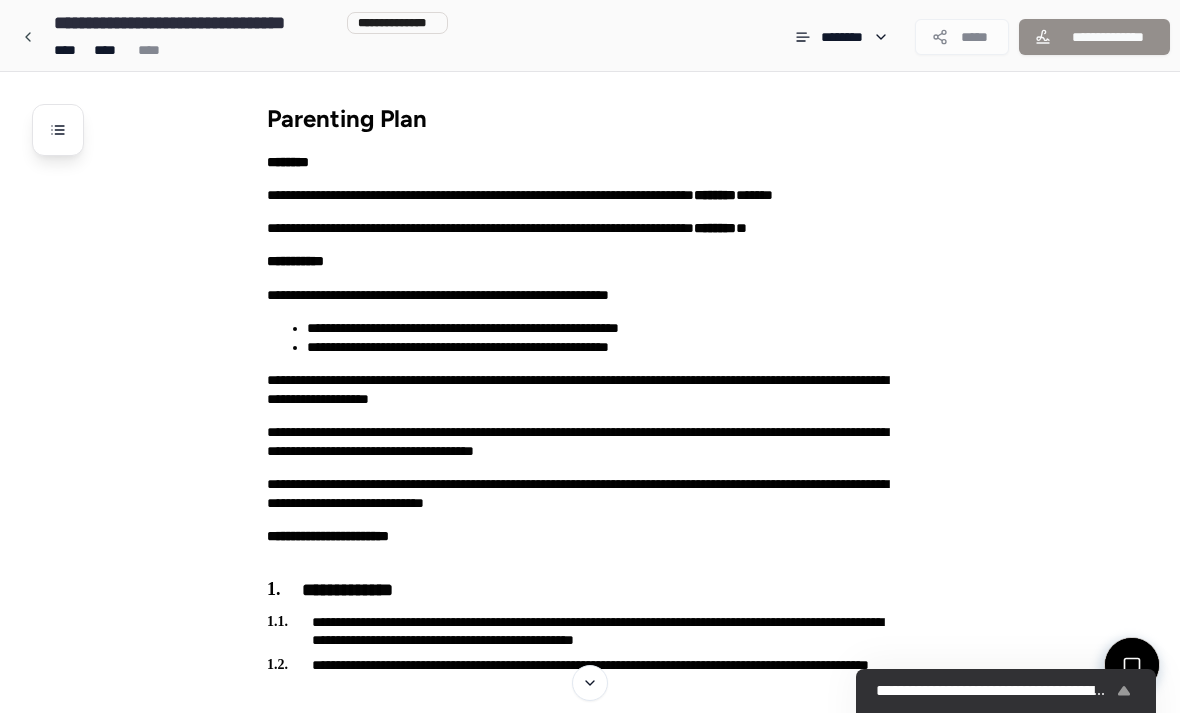 click 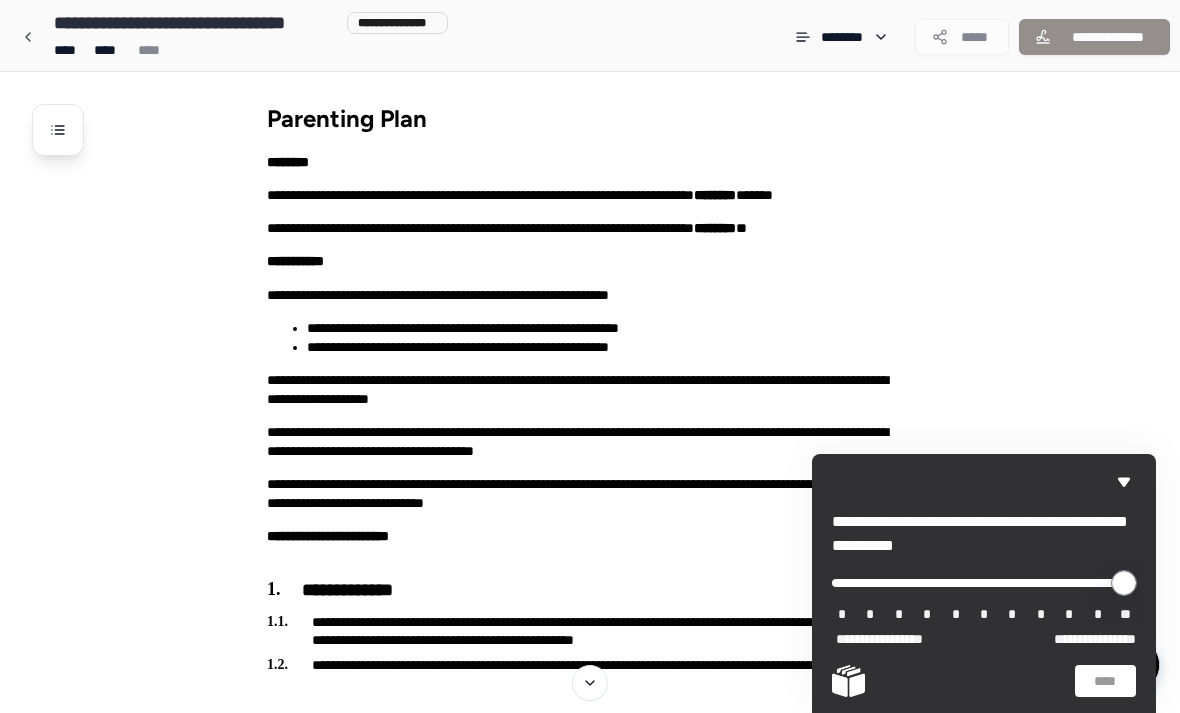 type on "**" 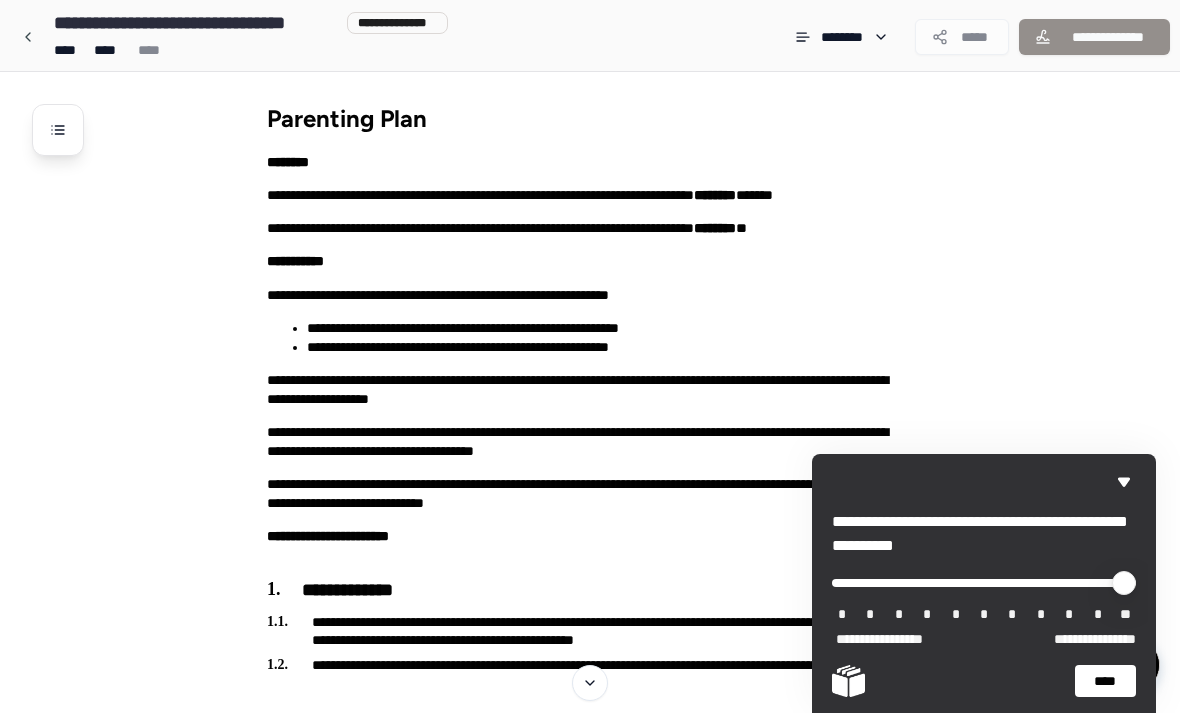 click on "****" at bounding box center [1105, 681] 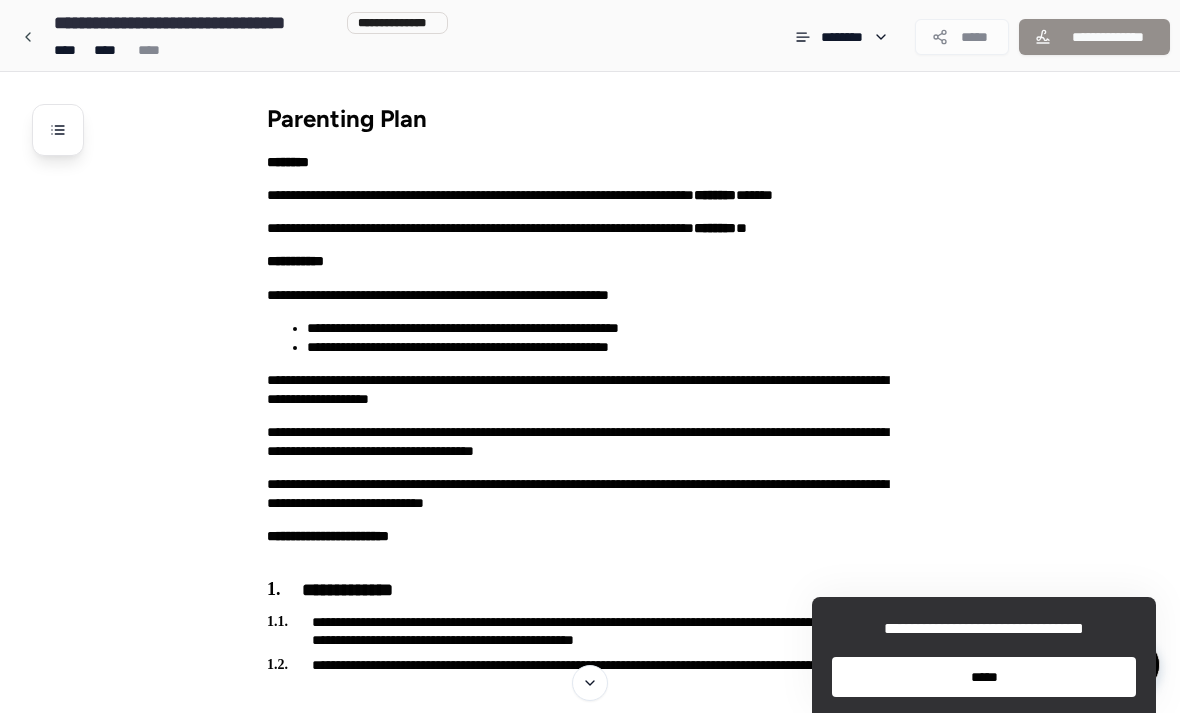 click on "*****" at bounding box center [984, 677] 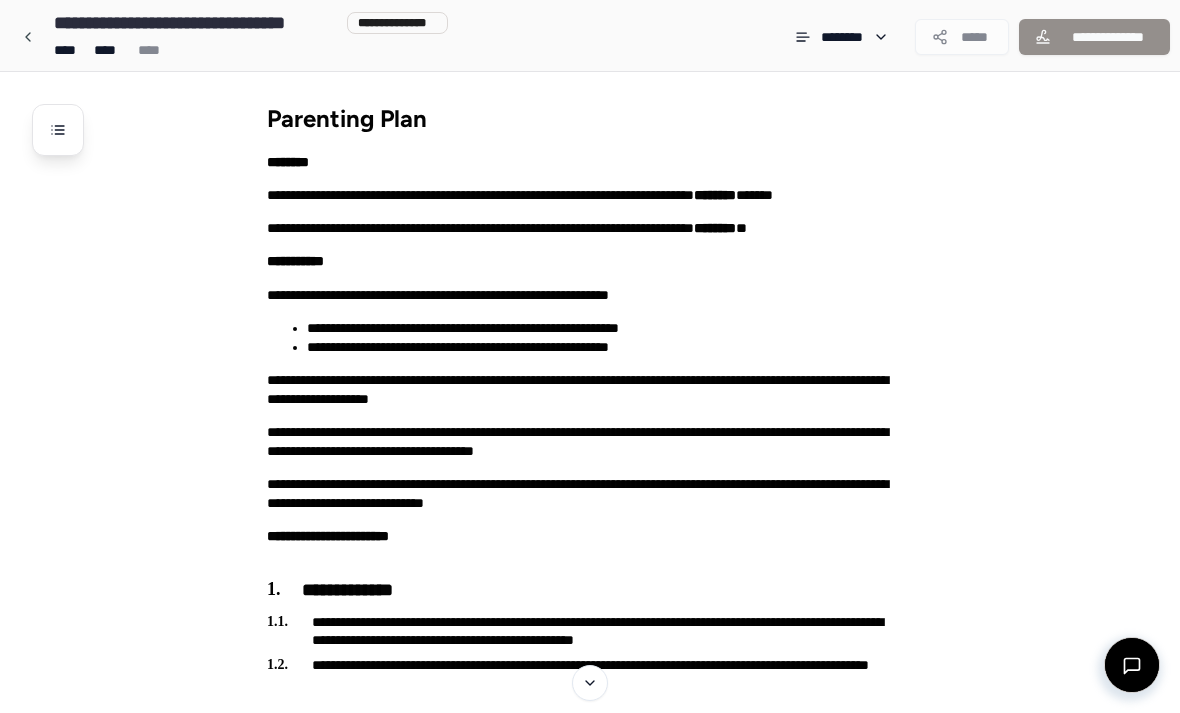 click on "**********" at bounding box center [1094, 37] 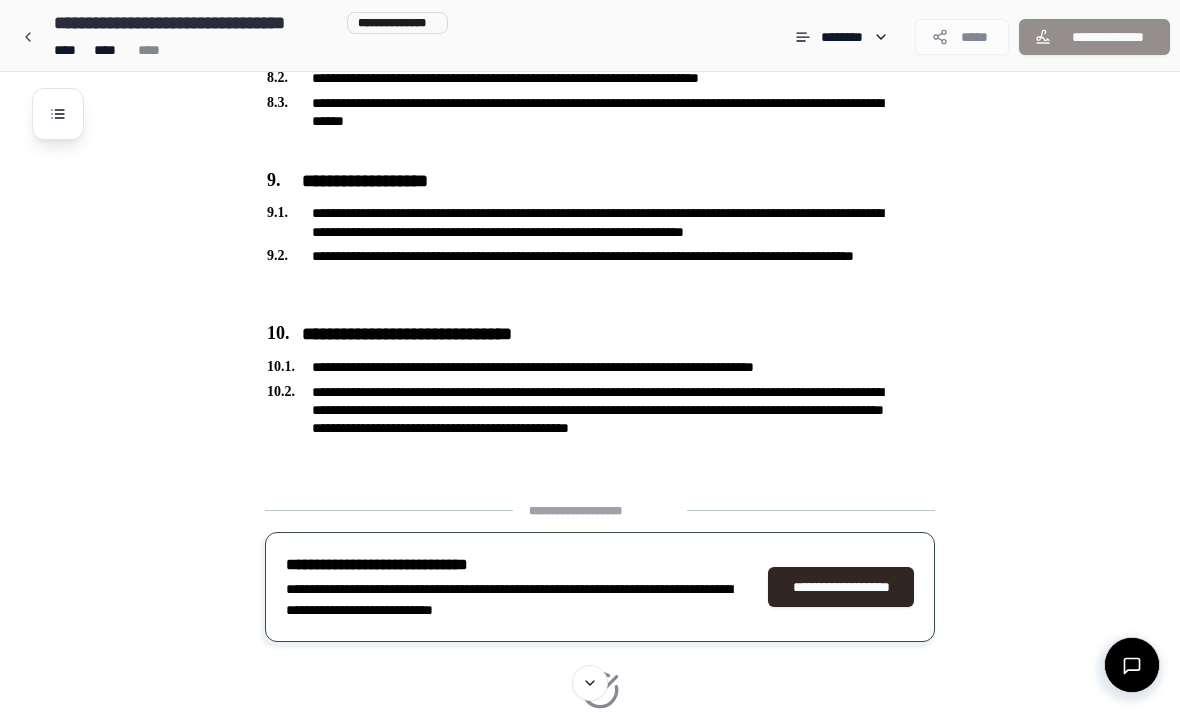 scroll, scrollTop: 2419, scrollLeft: 0, axis: vertical 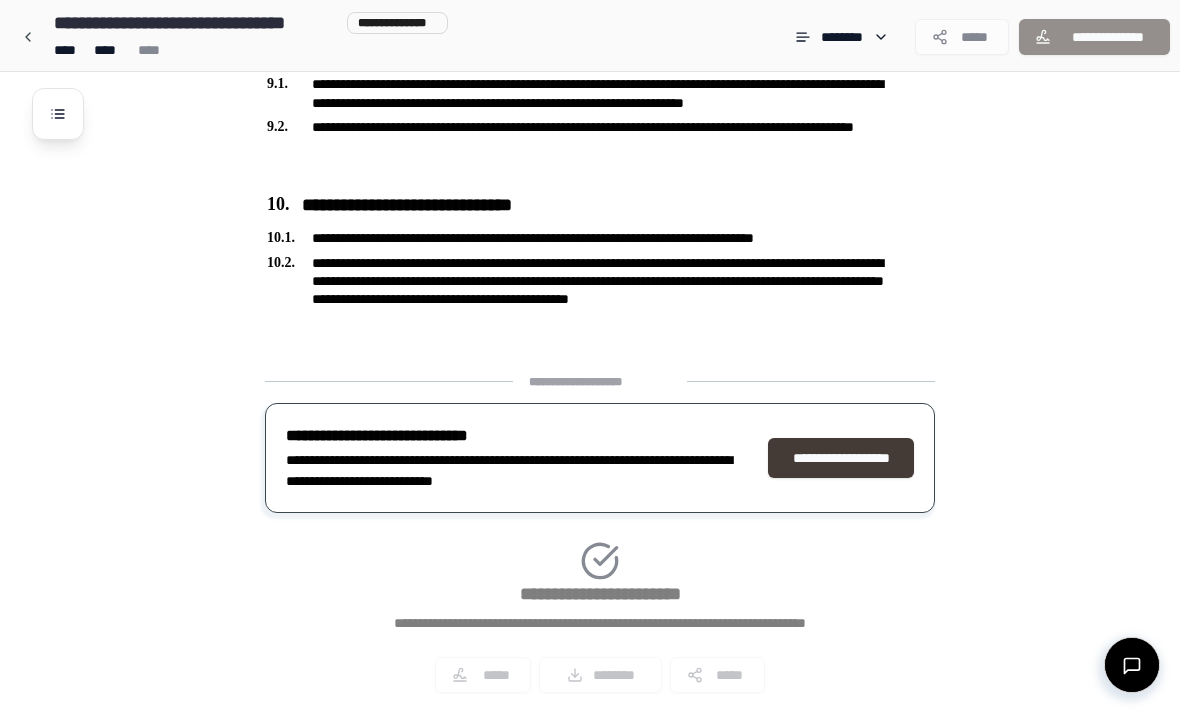 click on "**********" at bounding box center [841, 458] 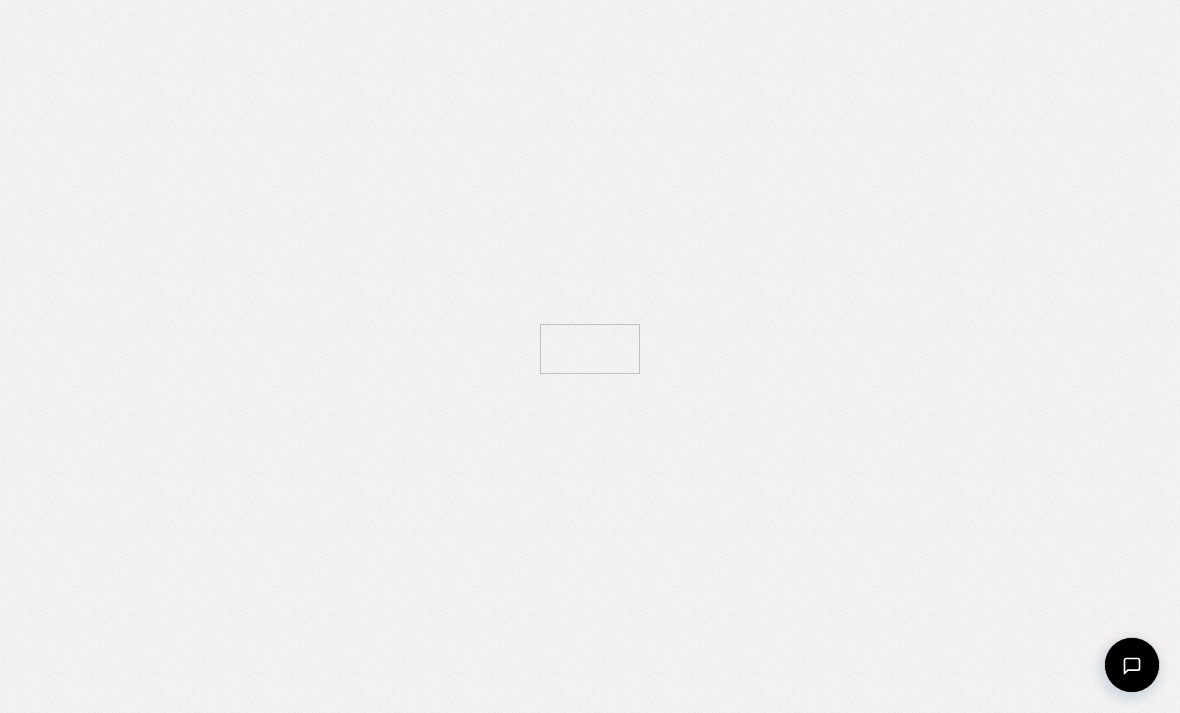 scroll, scrollTop: 0, scrollLeft: 0, axis: both 